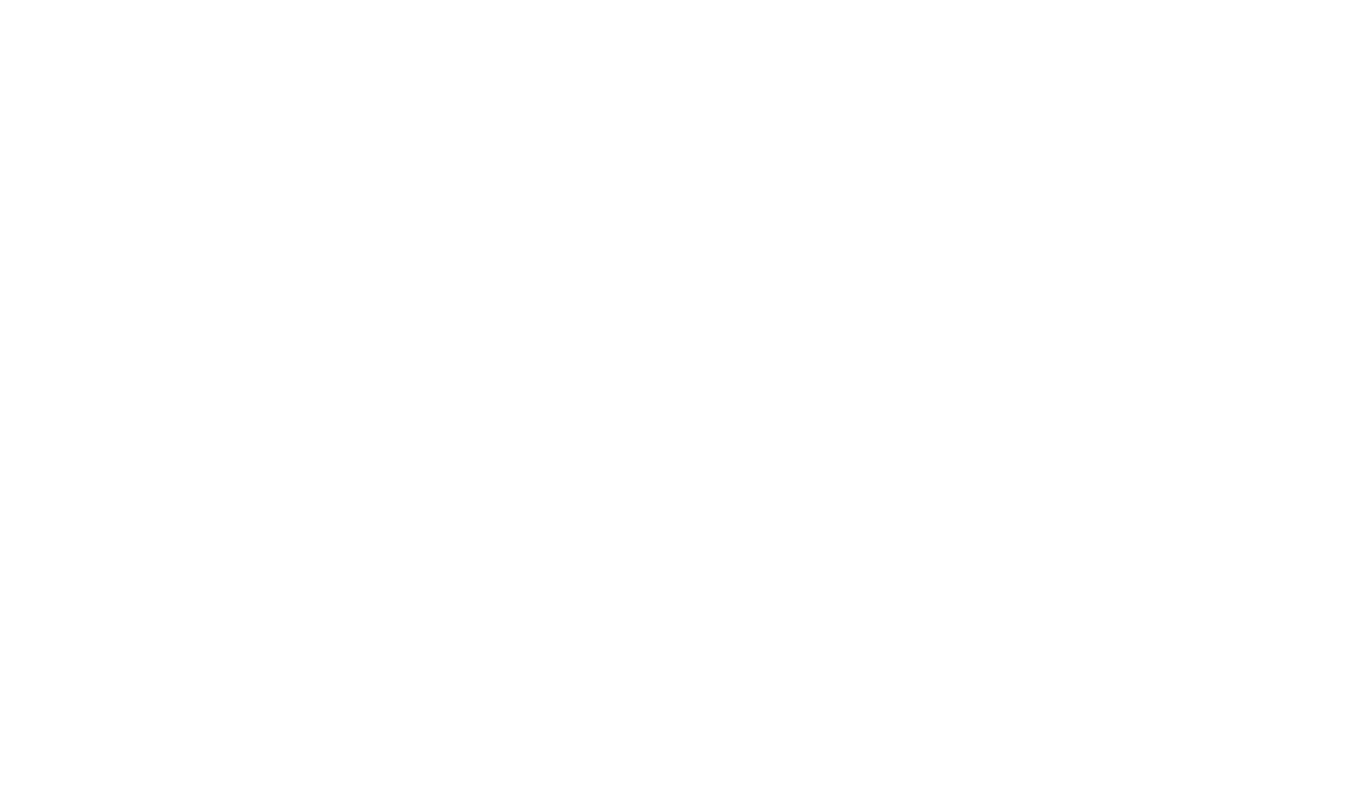 scroll, scrollTop: 0, scrollLeft: 0, axis: both 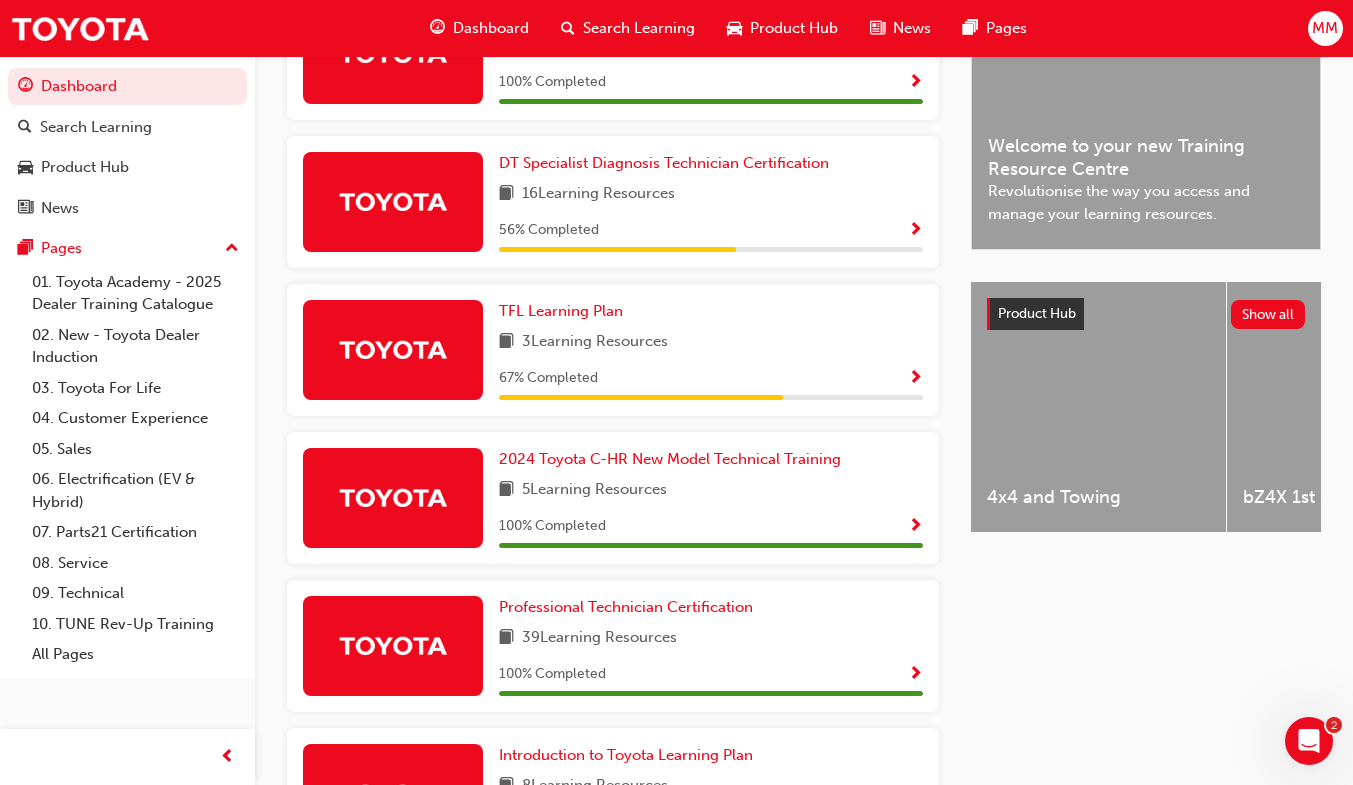click at bounding box center [393, 349] 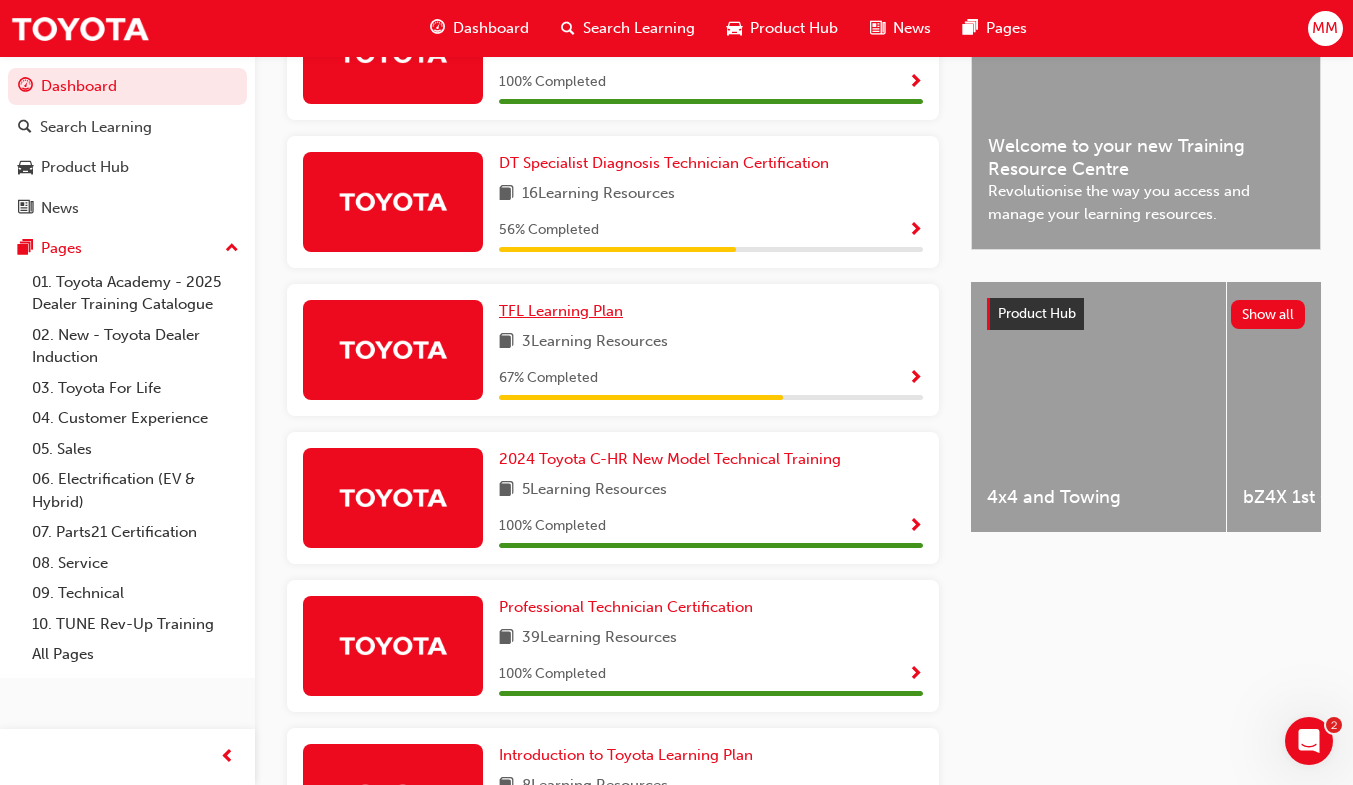 click on "TFL Learning Plan" at bounding box center (565, 311) 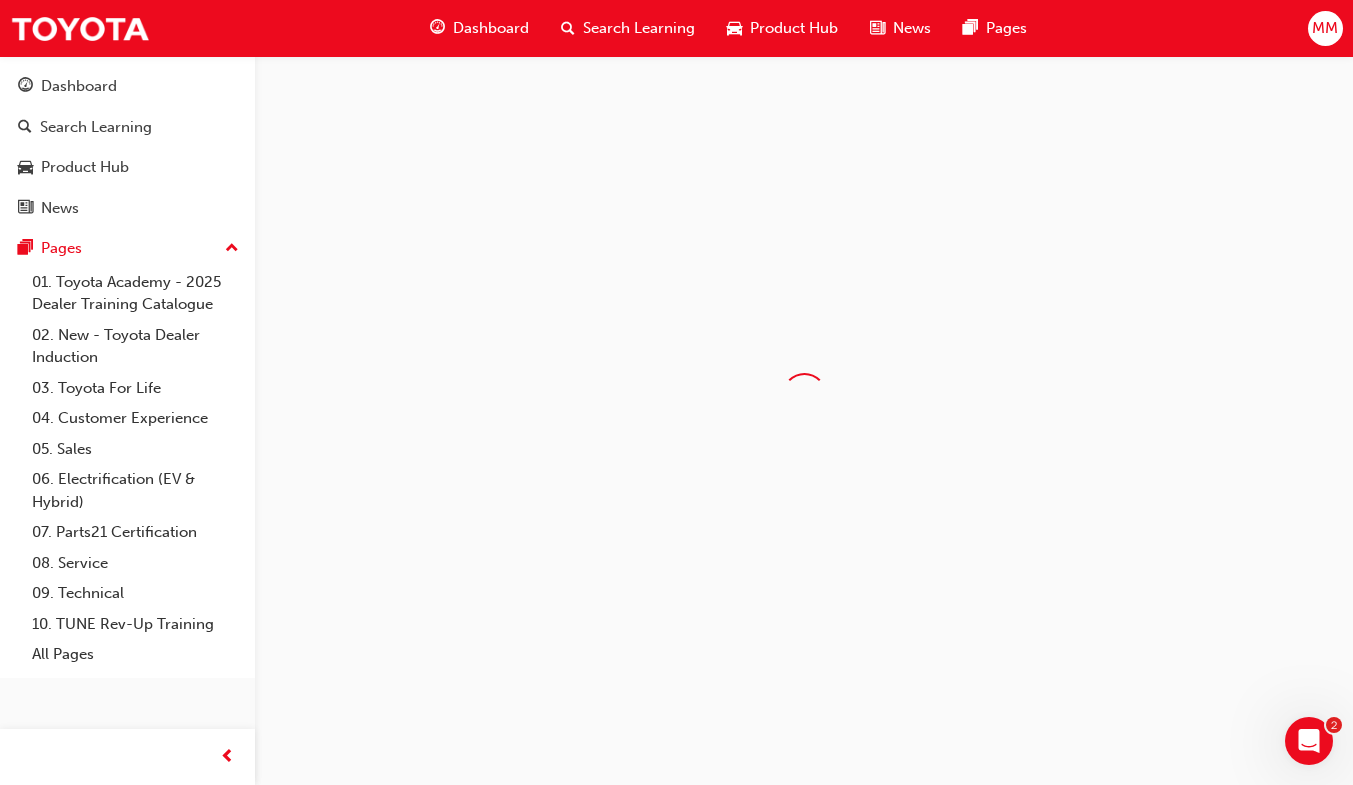 scroll, scrollTop: 0, scrollLeft: 0, axis: both 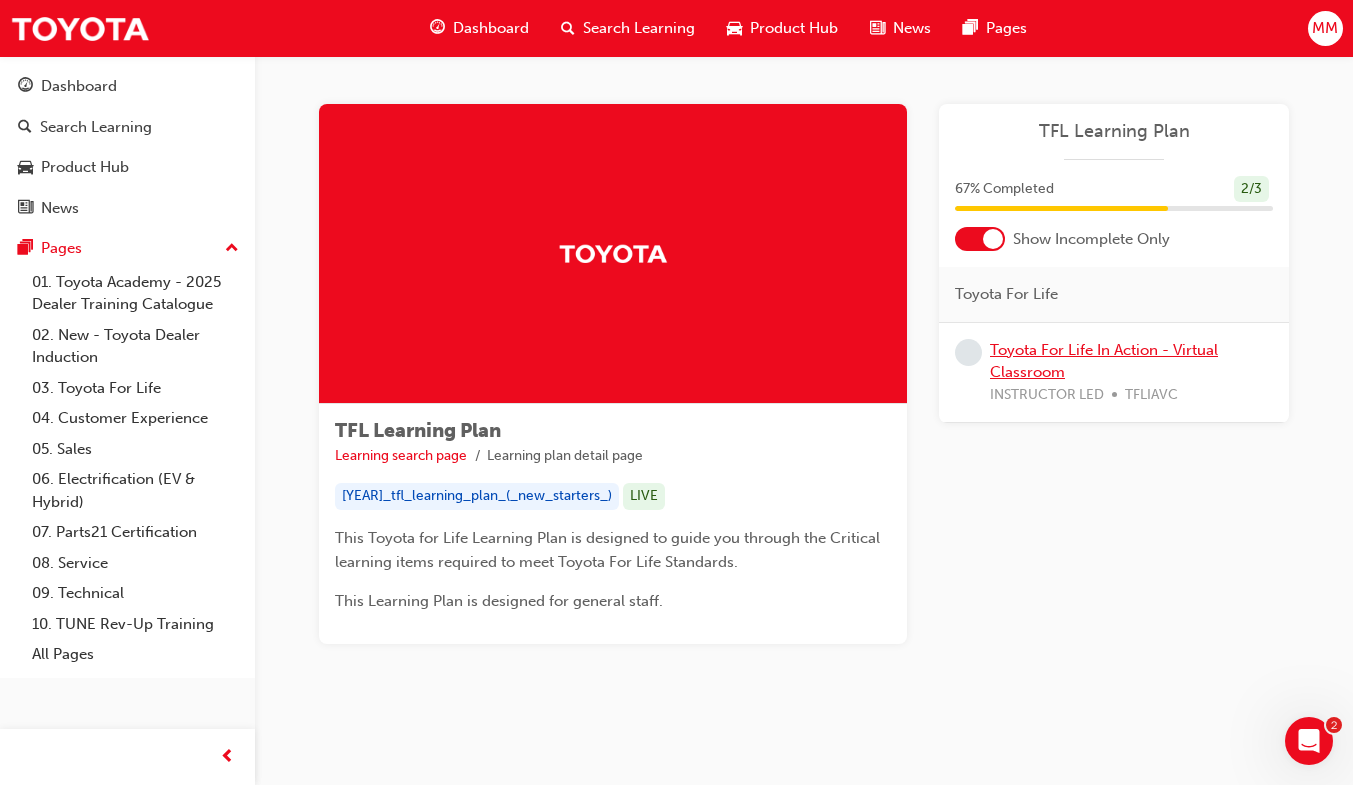 click on "Toyota For Life In Action - Virtual Classroom" at bounding box center [1104, 361] 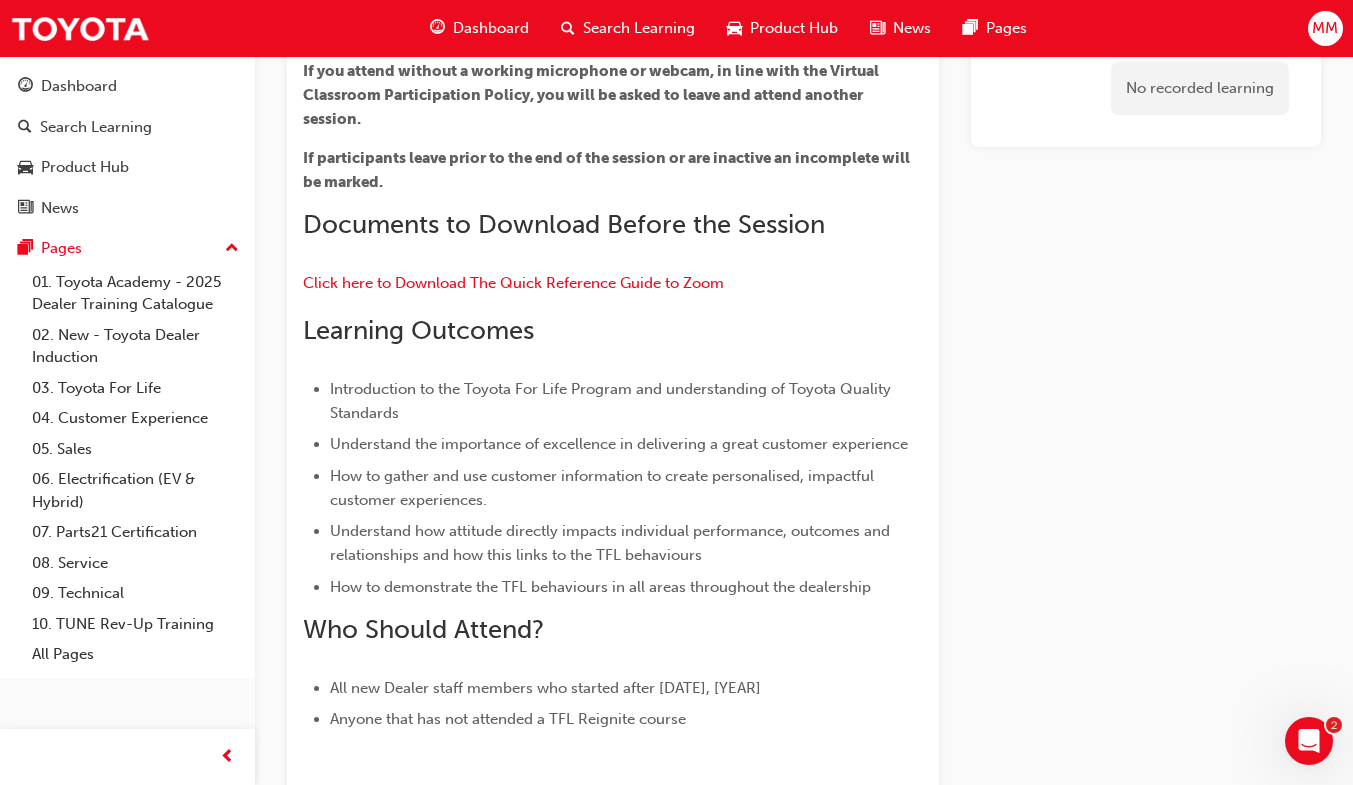 scroll, scrollTop: 497, scrollLeft: 0, axis: vertical 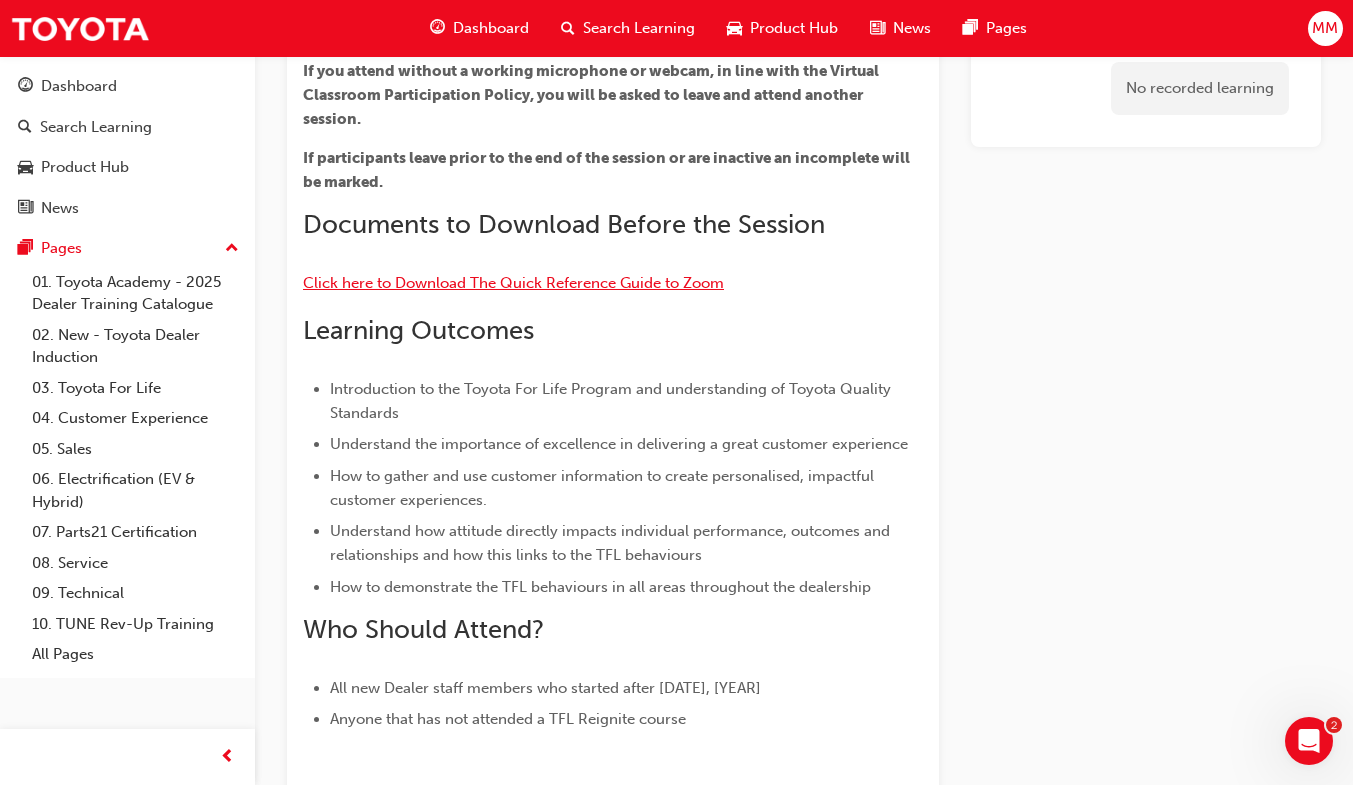 click on "Click here to Download The Quick Reference Guide to Zoom" at bounding box center (513, 283) 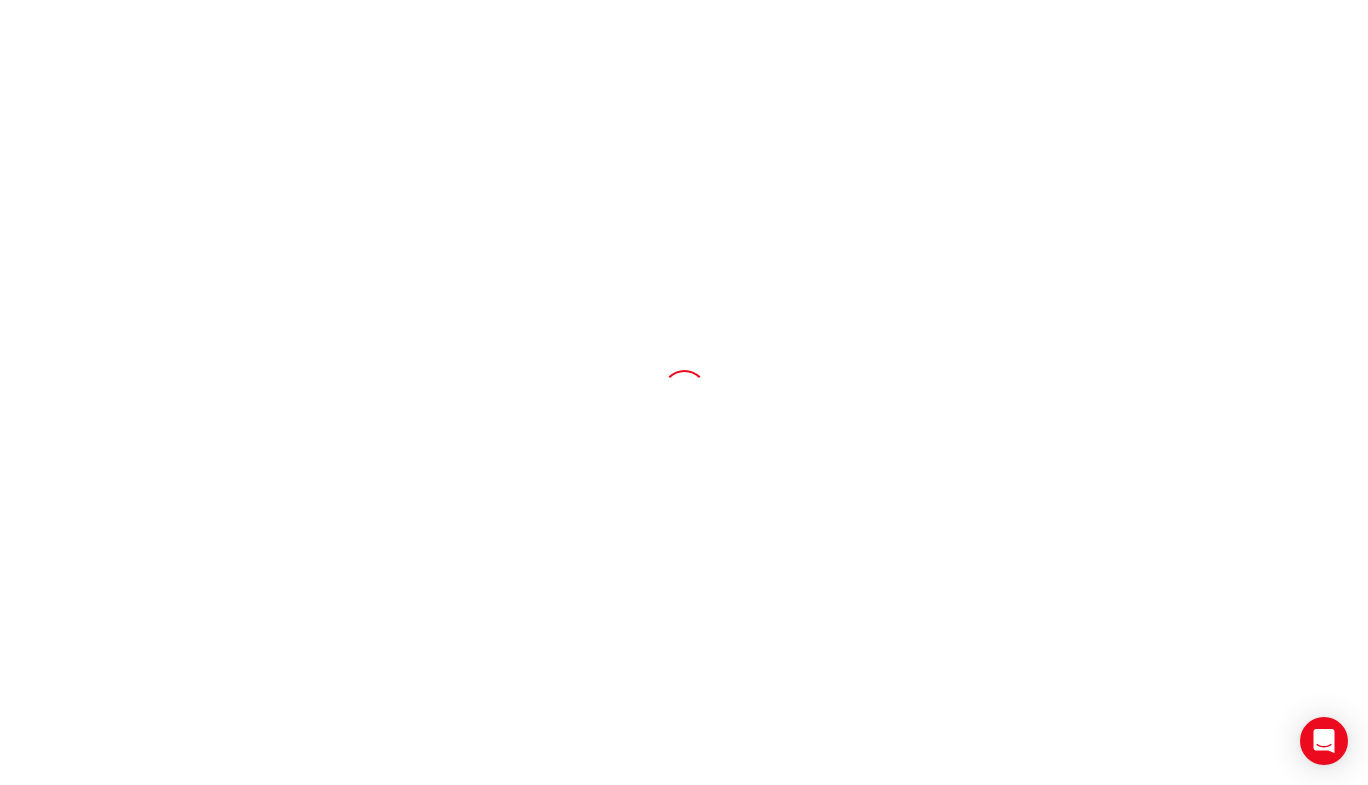 scroll, scrollTop: 0, scrollLeft: 0, axis: both 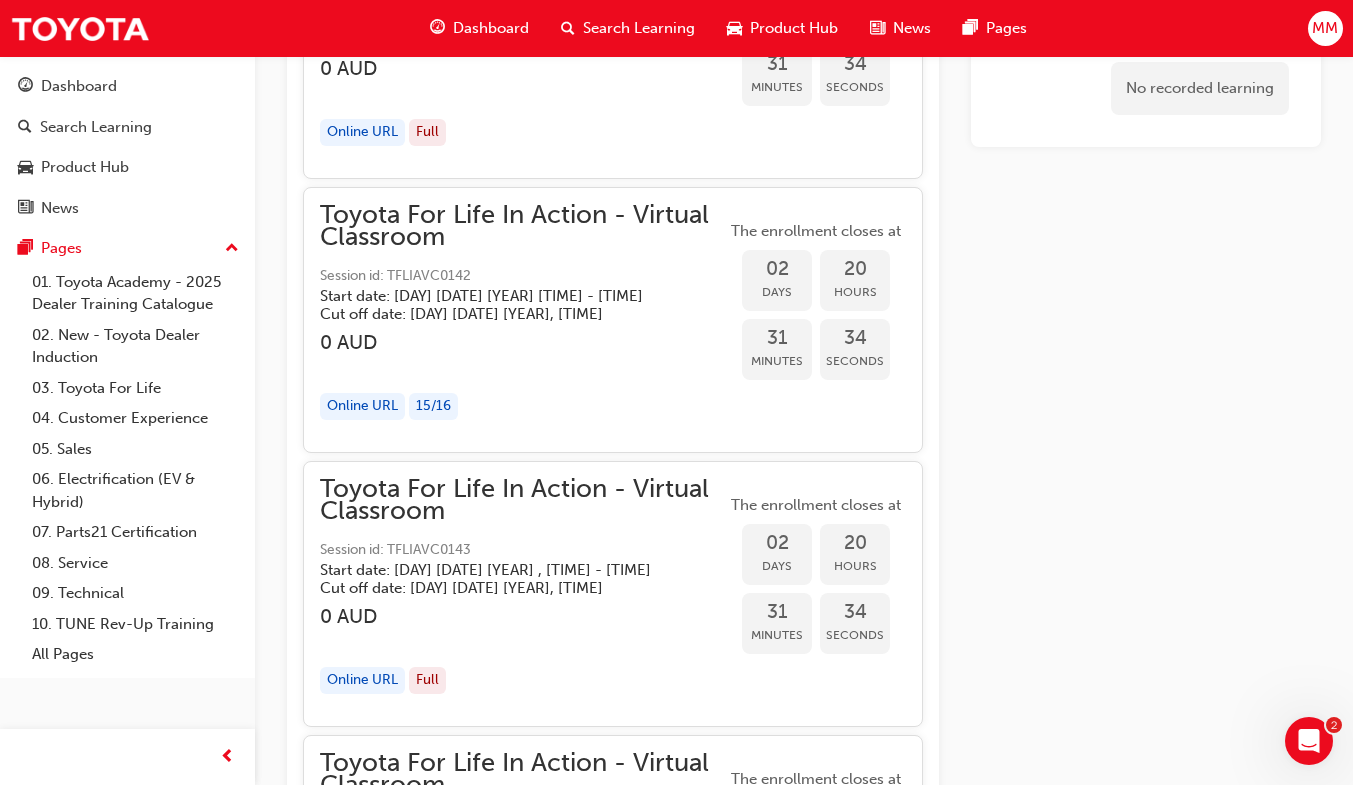 click on "Toyota For Life In Action - Virtual Classroom" at bounding box center (523, 226) 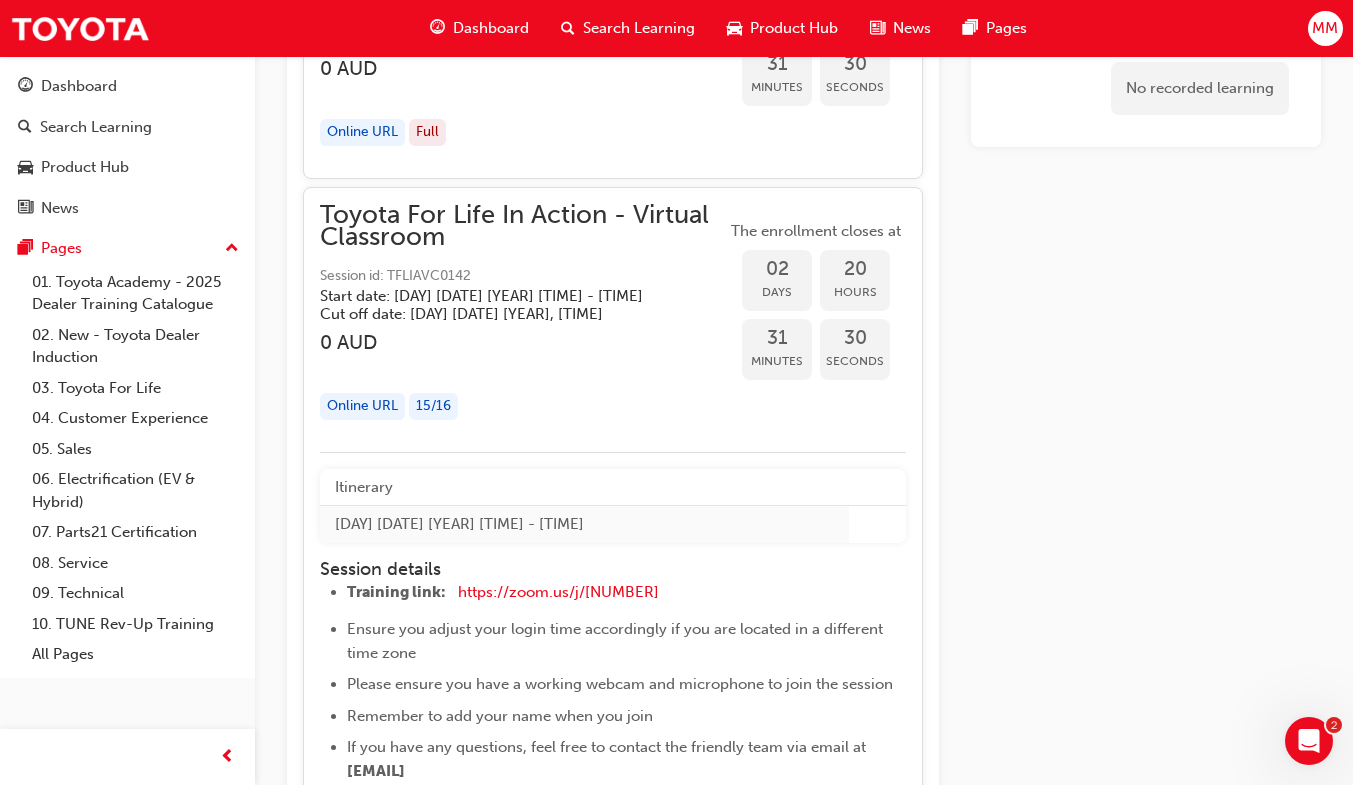 click on "Toyota For Life In Action - Virtual Classroom" at bounding box center (523, 226) 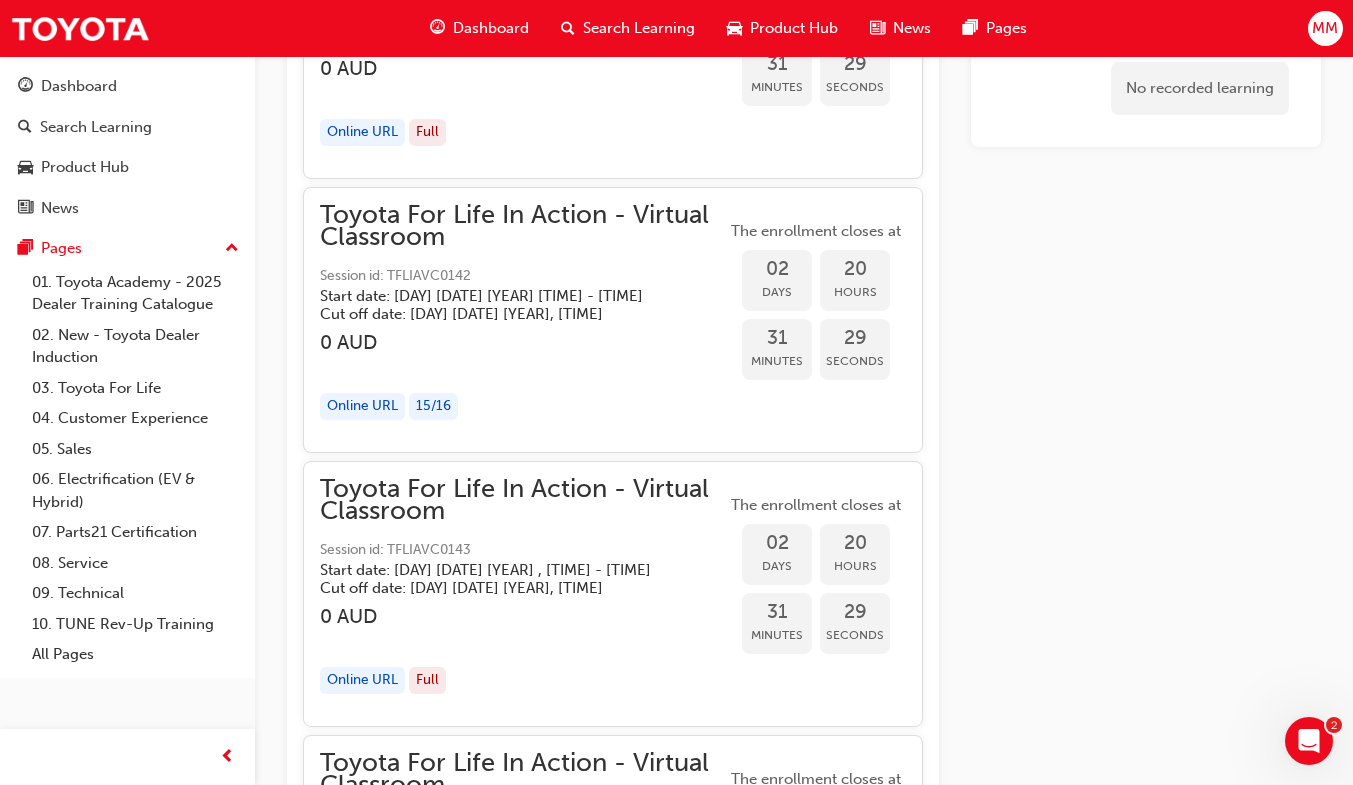 click on "Toyota For Life In Action - Virtual Classroom" at bounding box center (523, 226) 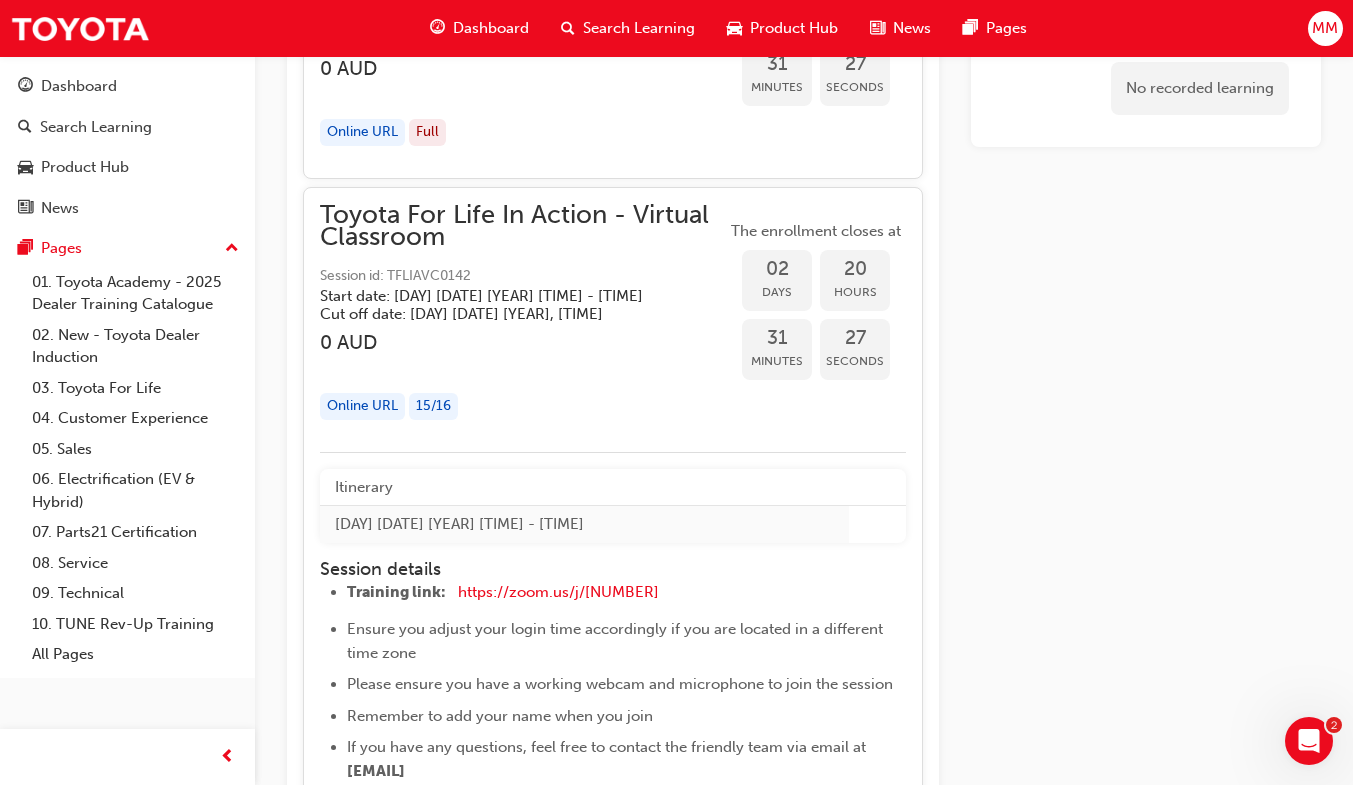 click on "Days" at bounding box center (777, 292) 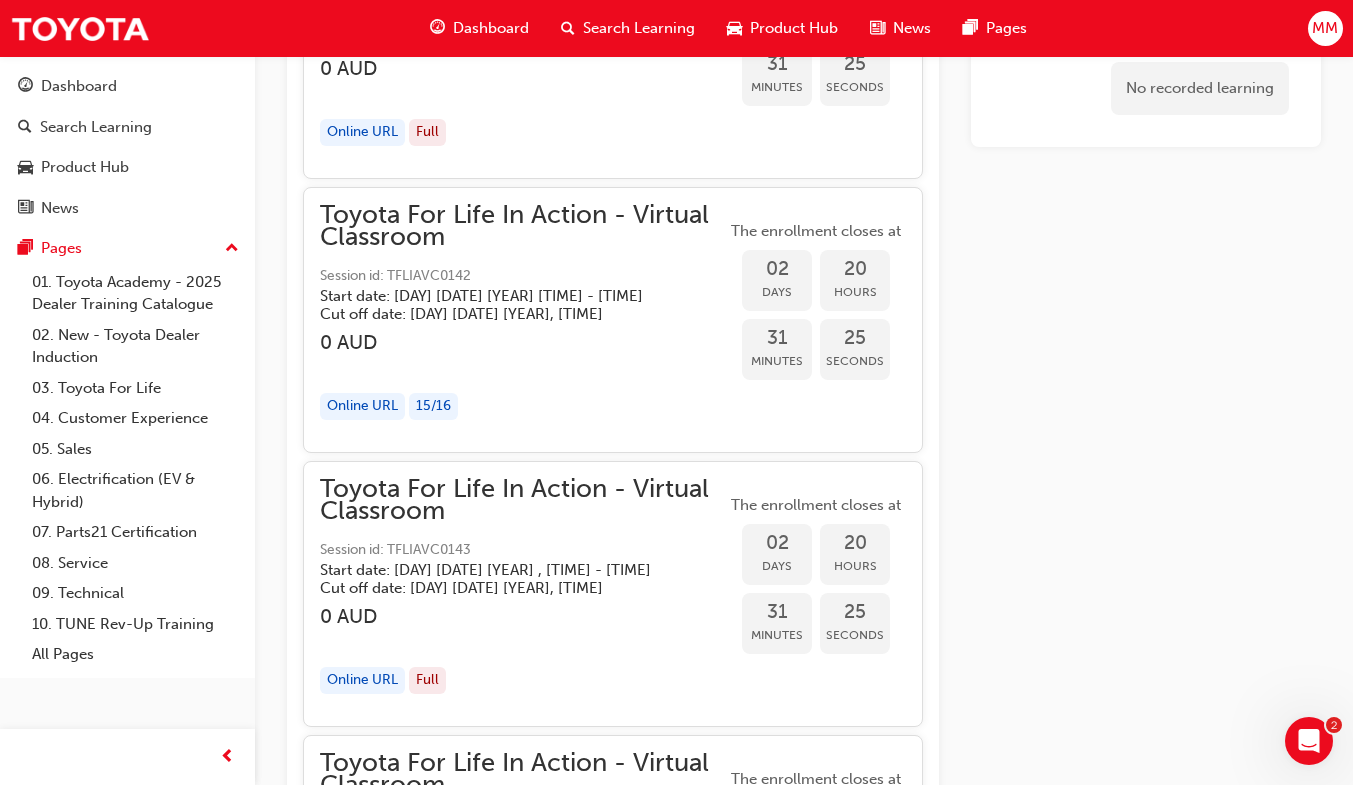 click on "Hours" at bounding box center (855, 292) 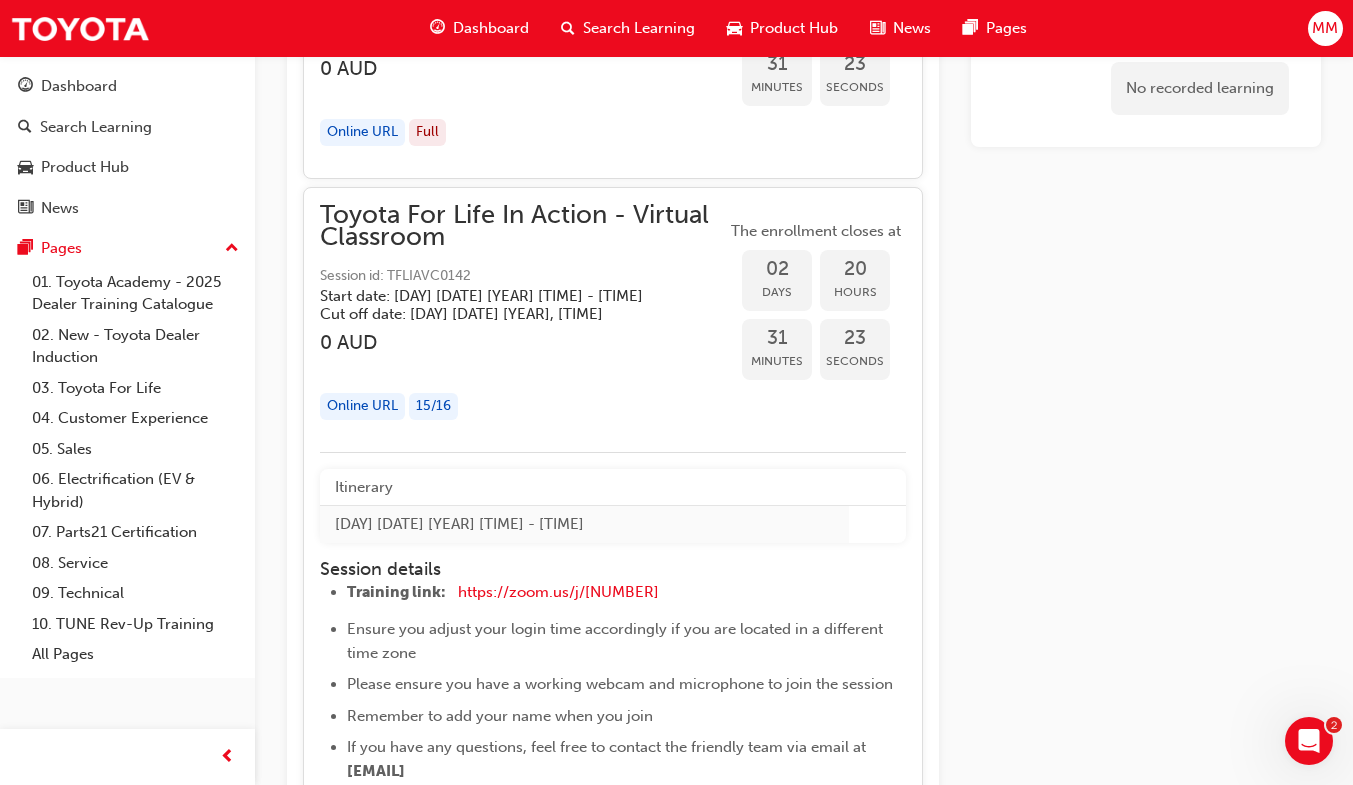 click on "Online URL" at bounding box center [362, 406] 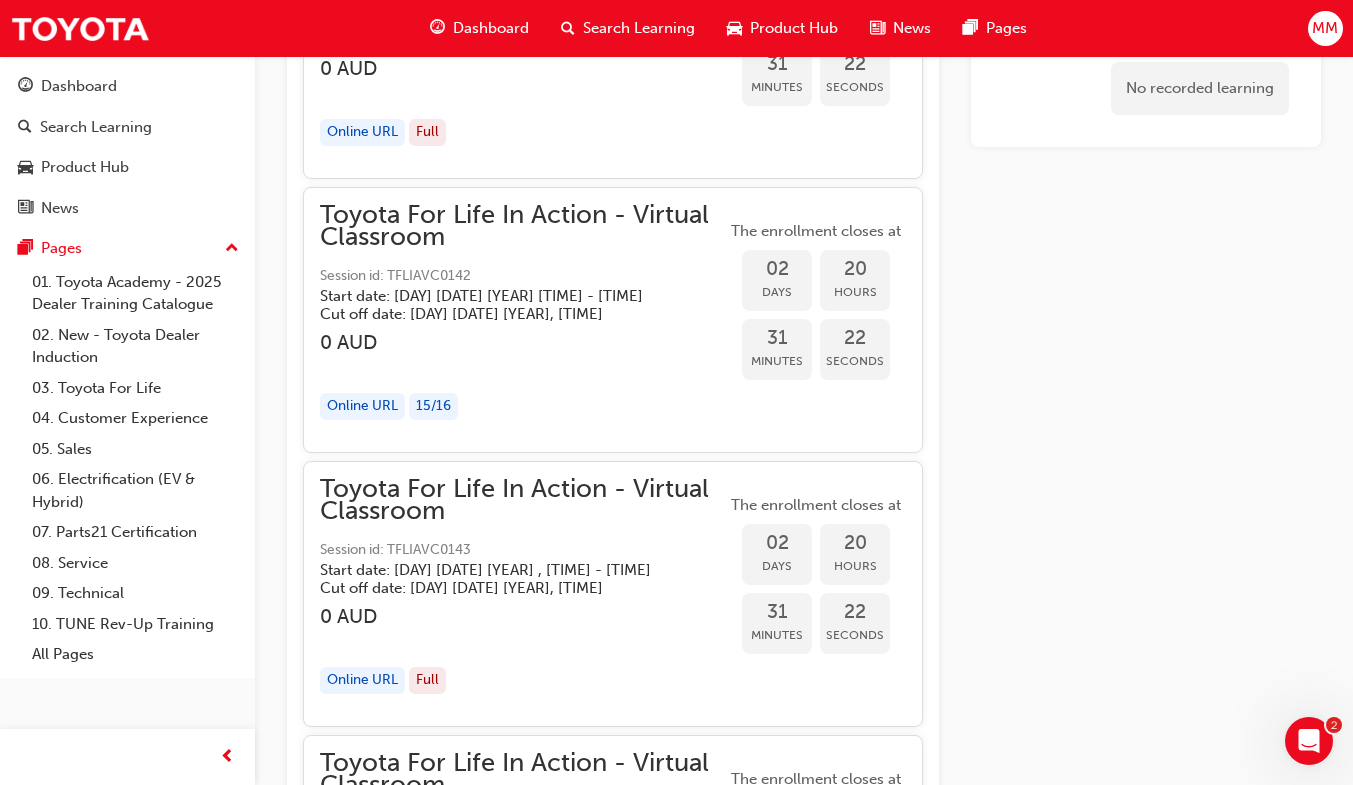 click on "Online URL" at bounding box center (362, 406) 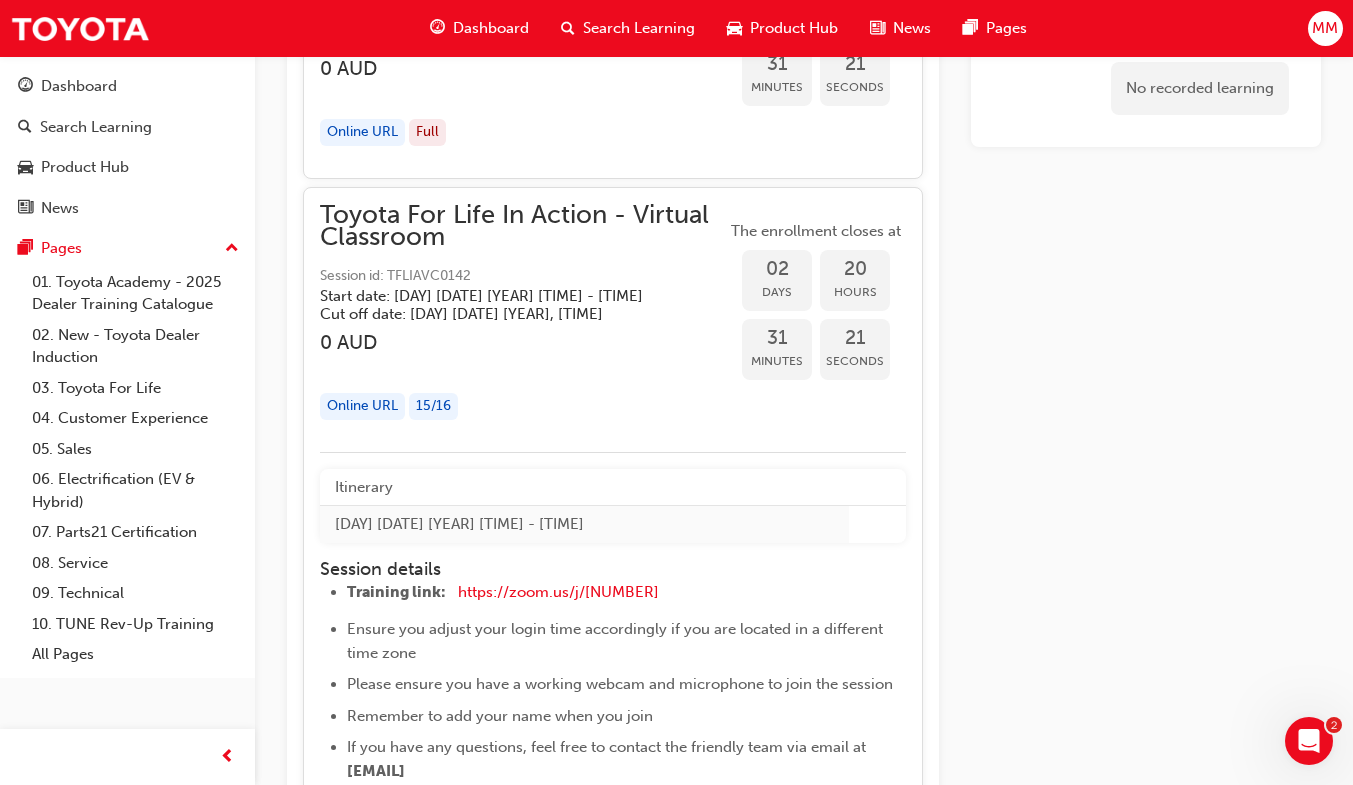 click on "0   AUD" at bounding box center (523, 342) 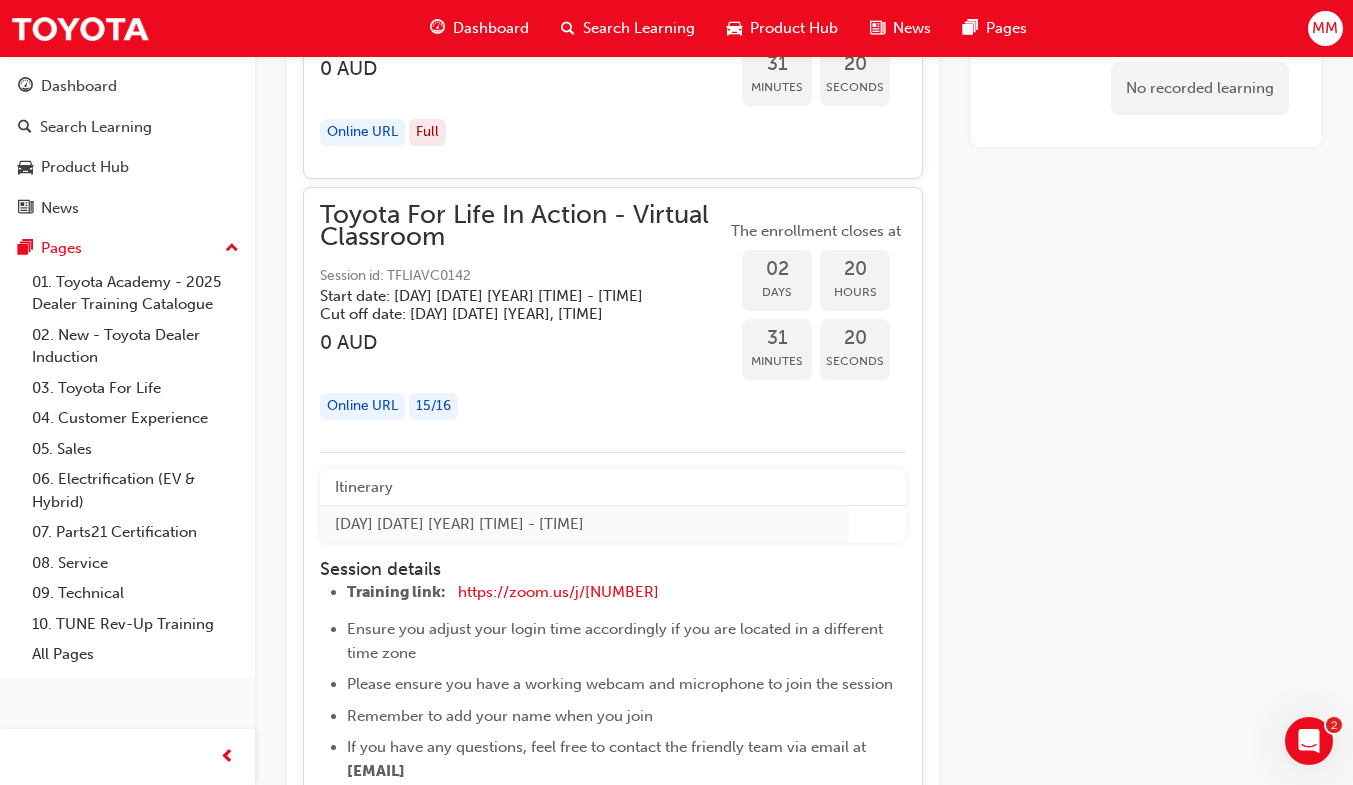 click on "0   AUD" at bounding box center (523, 342) 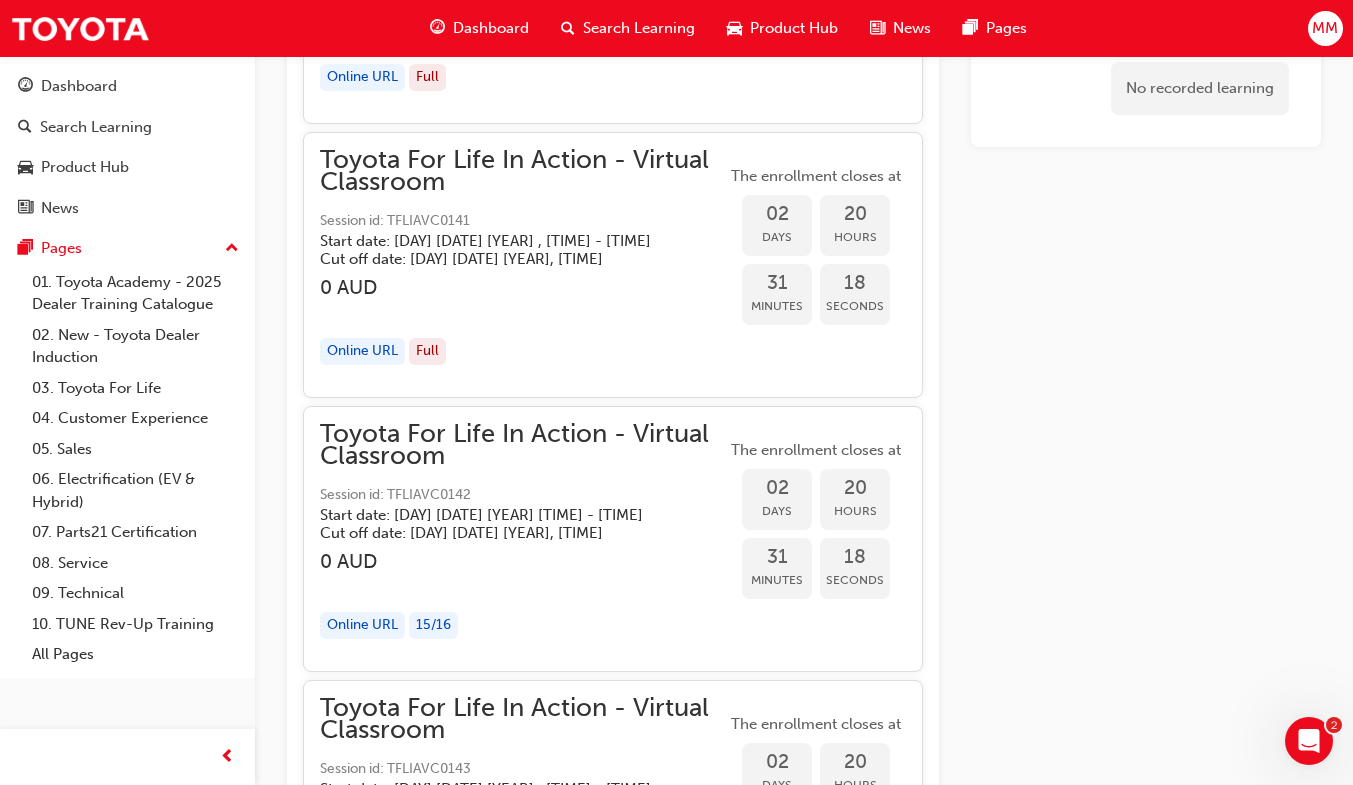 scroll, scrollTop: 3110, scrollLeft: 0, axis: vertical 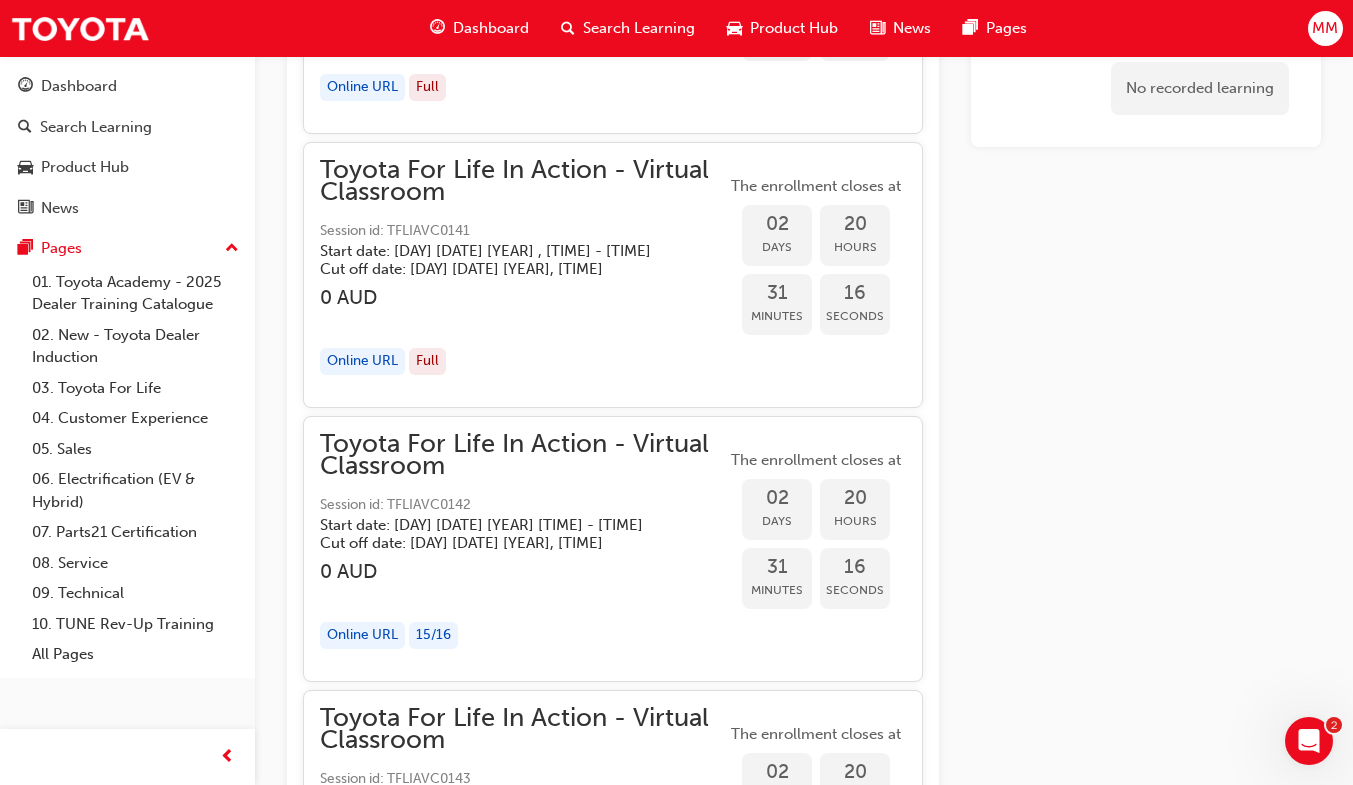 click on "Online URL" at bounding box center [362, 635] 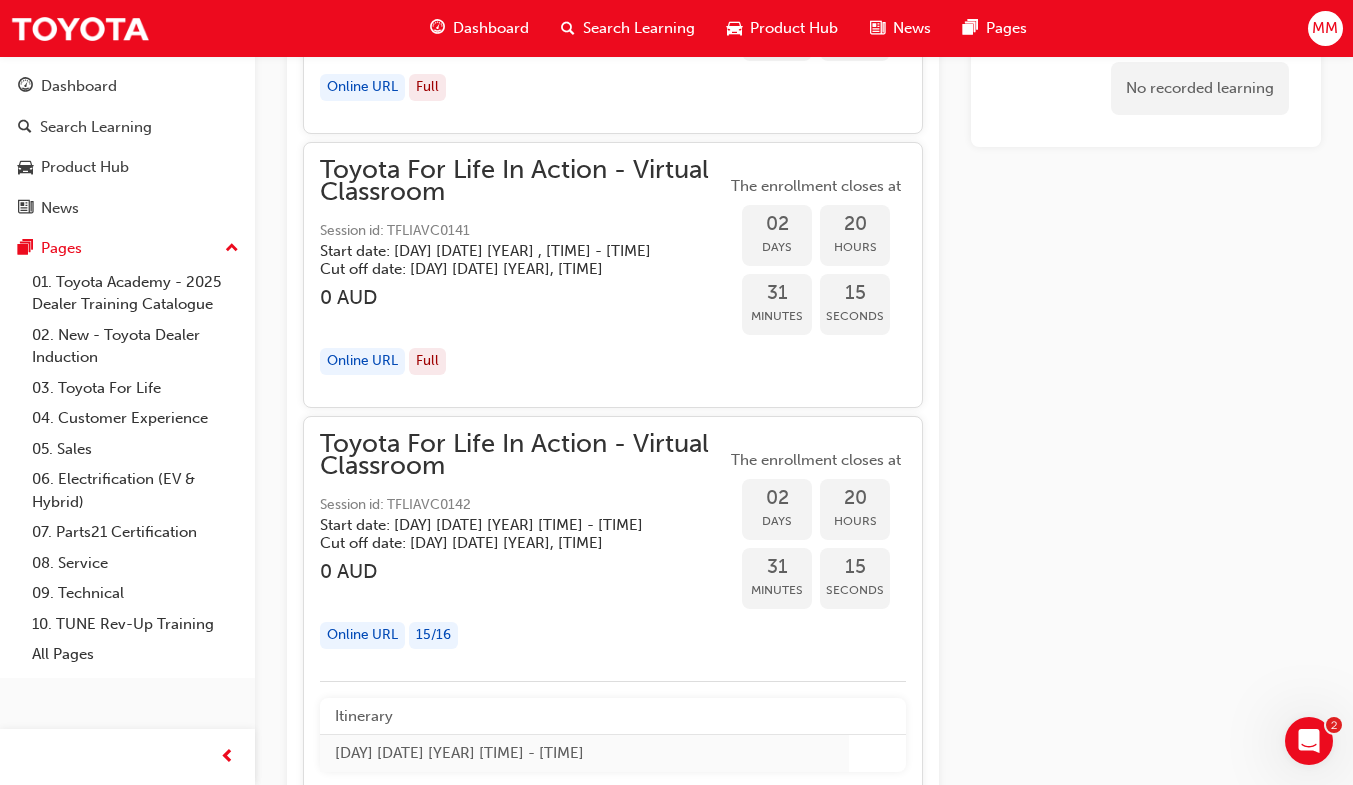 click on "Online URL" at bounding box center (362, 635) 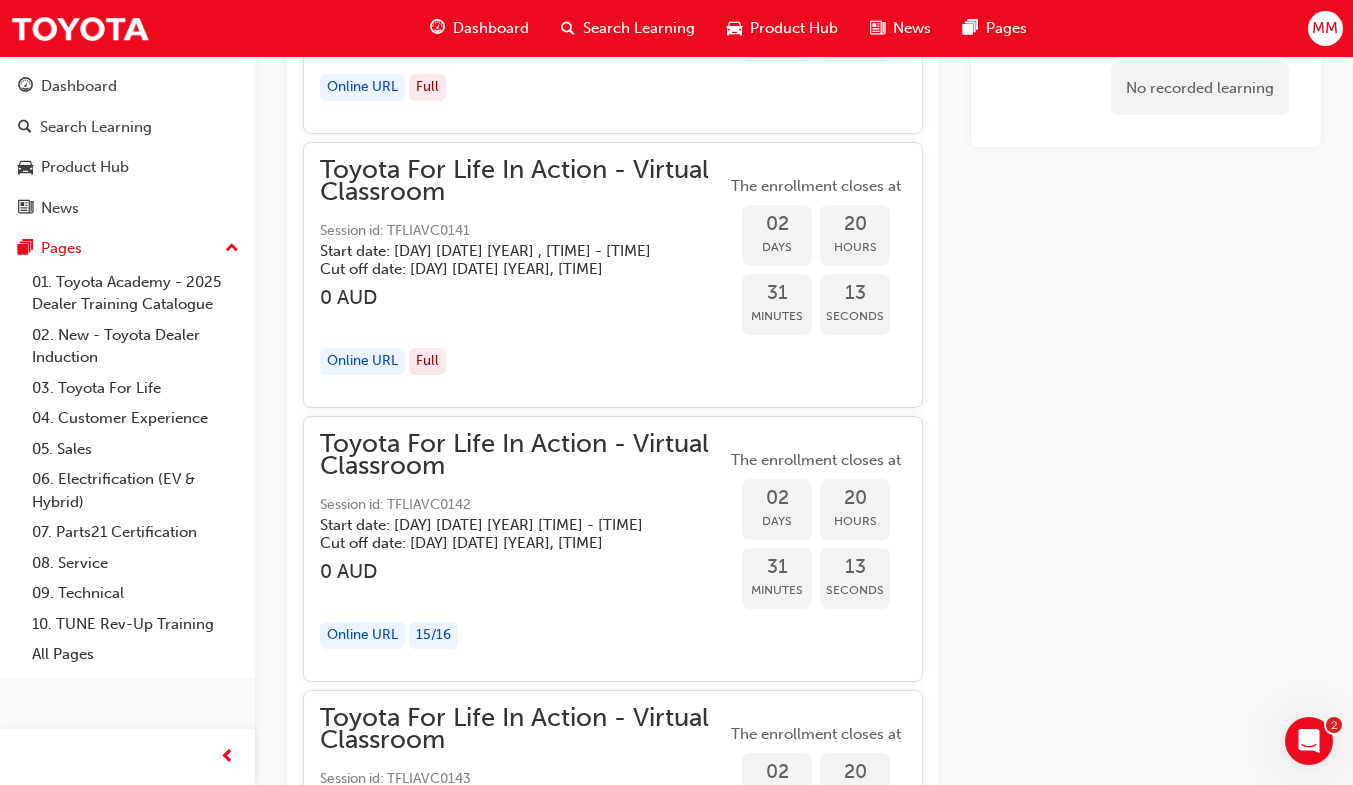 click on "20" at bounding box center (855, 498) 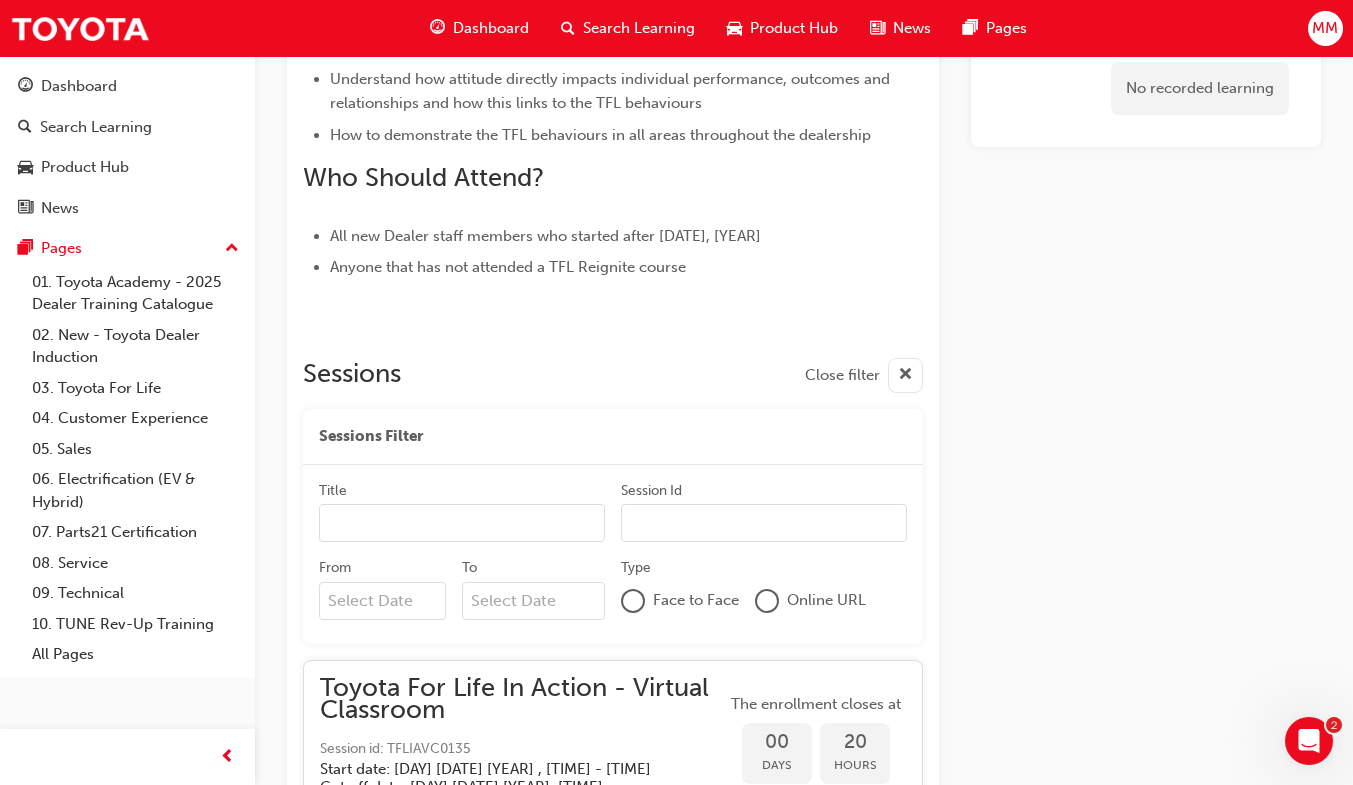 scroll, scrollTop: 0, scrollLeft: 0, axis: both 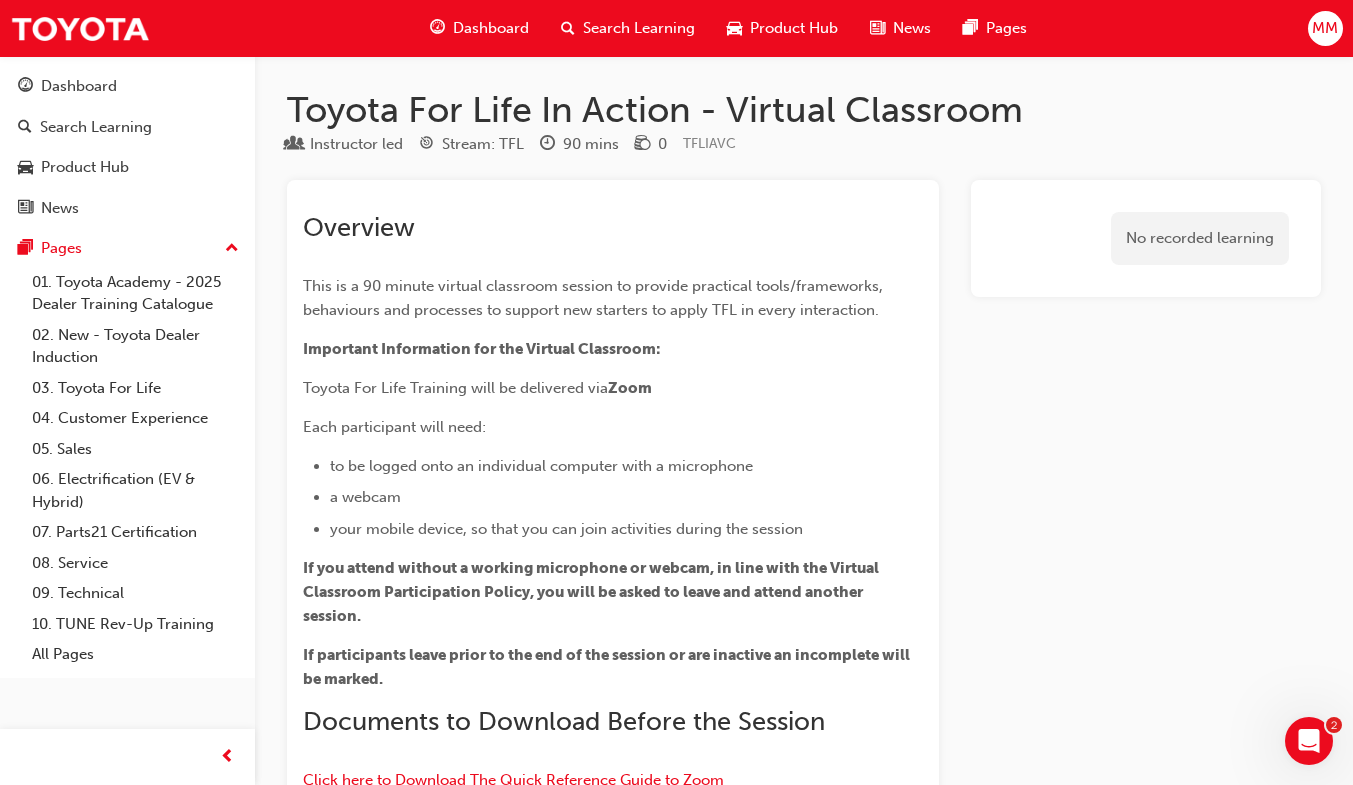 click on "No recorded learning" at bounding box center (1200, 238) 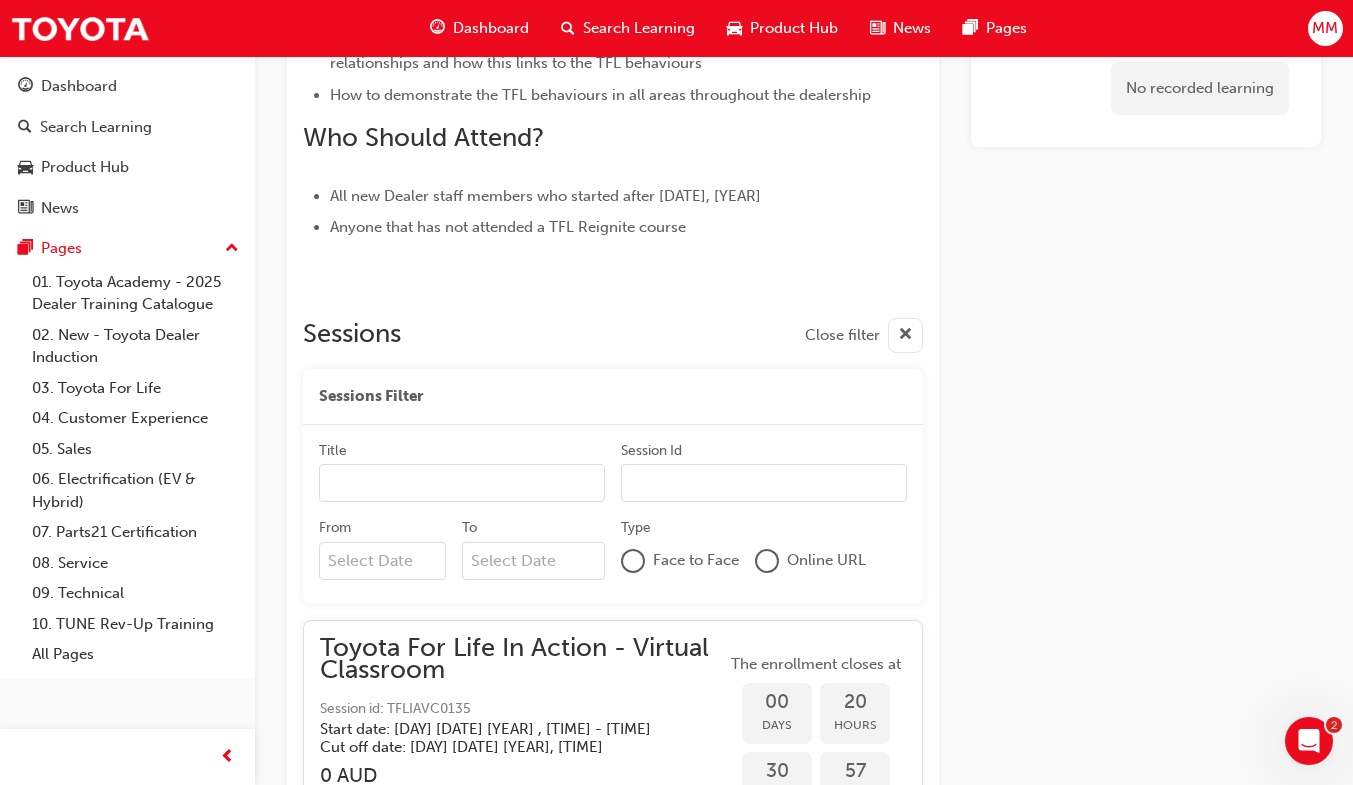 scroll, scrollTop: 1036, scrollLeft: 0, axis: vertical 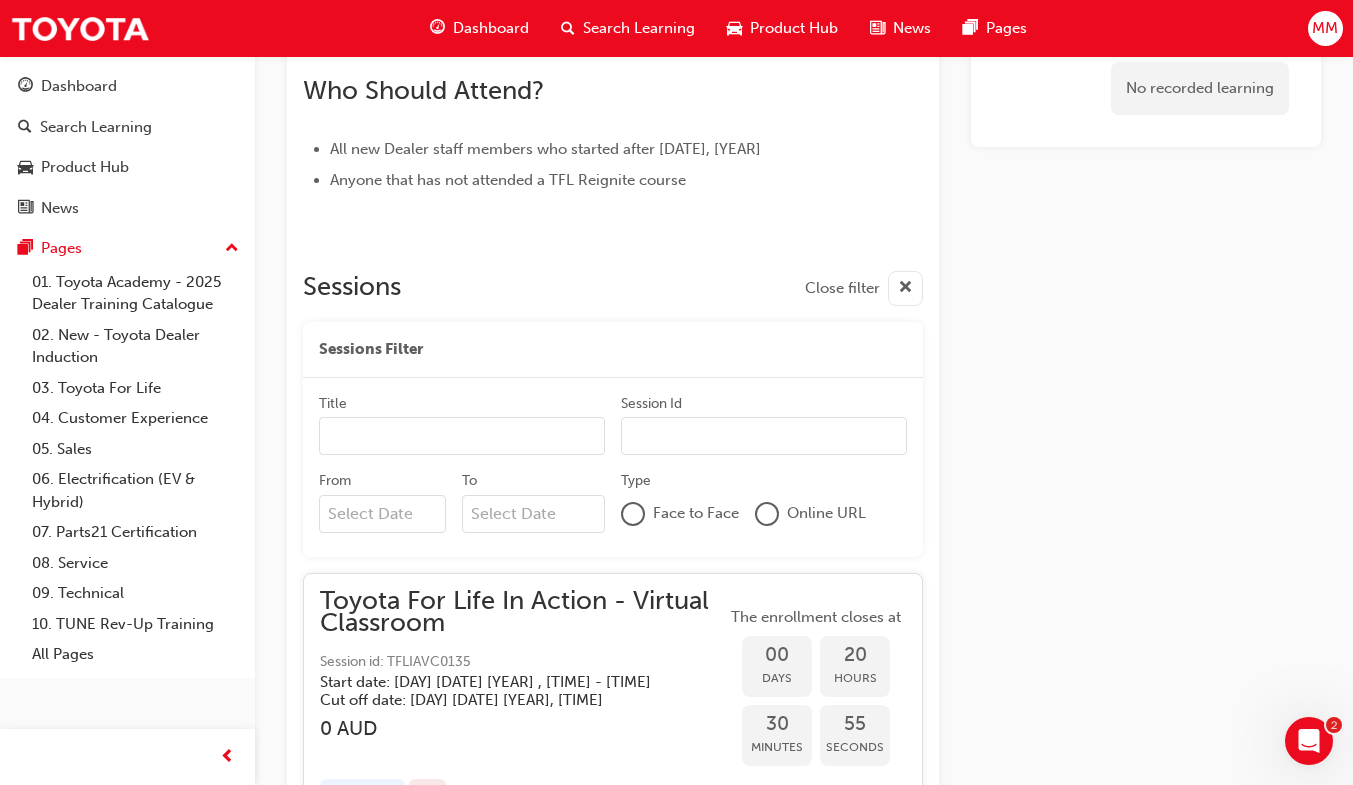 click at bounding box center (767, 514) 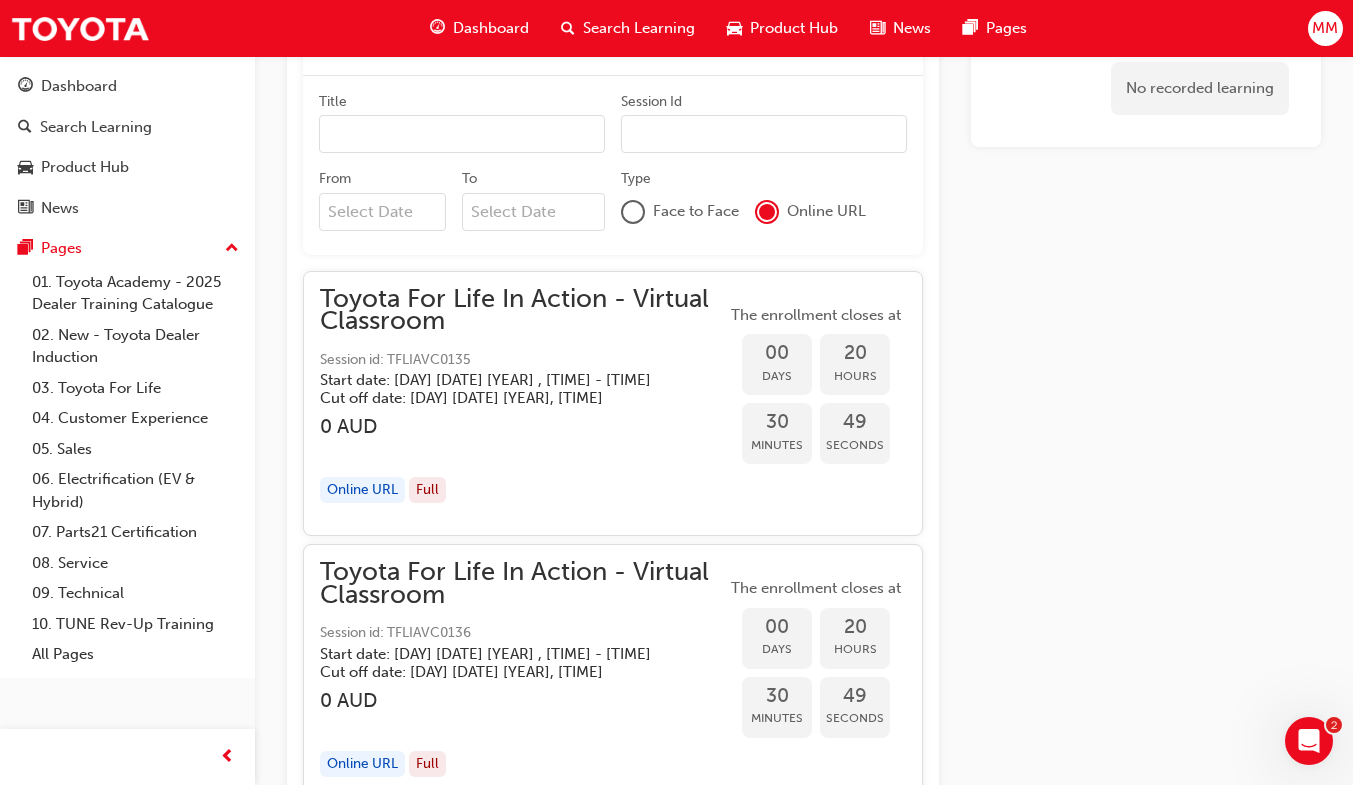scroll, scrollTop: 1329, scrollLeft: 0, axis: vertical 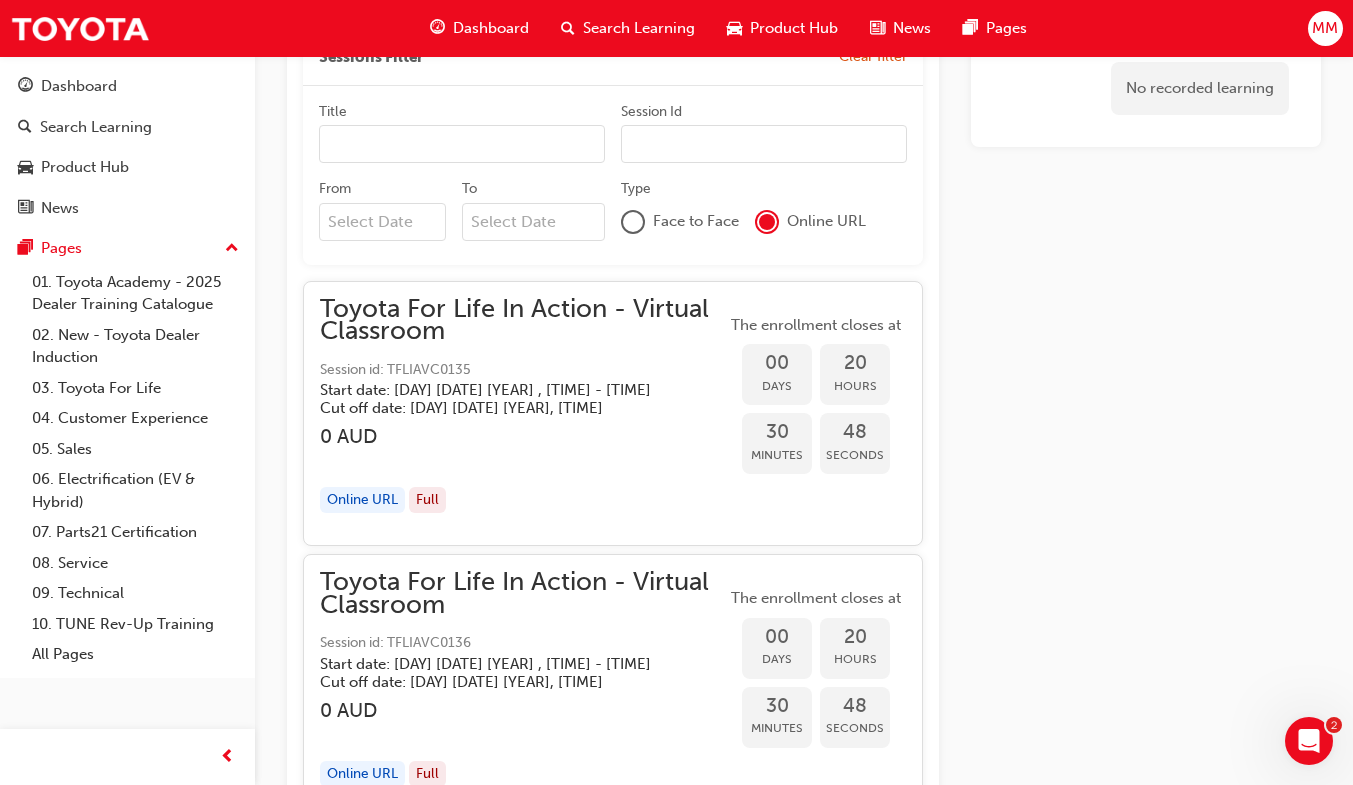 click on "Title" at bounding box center [462, 144] 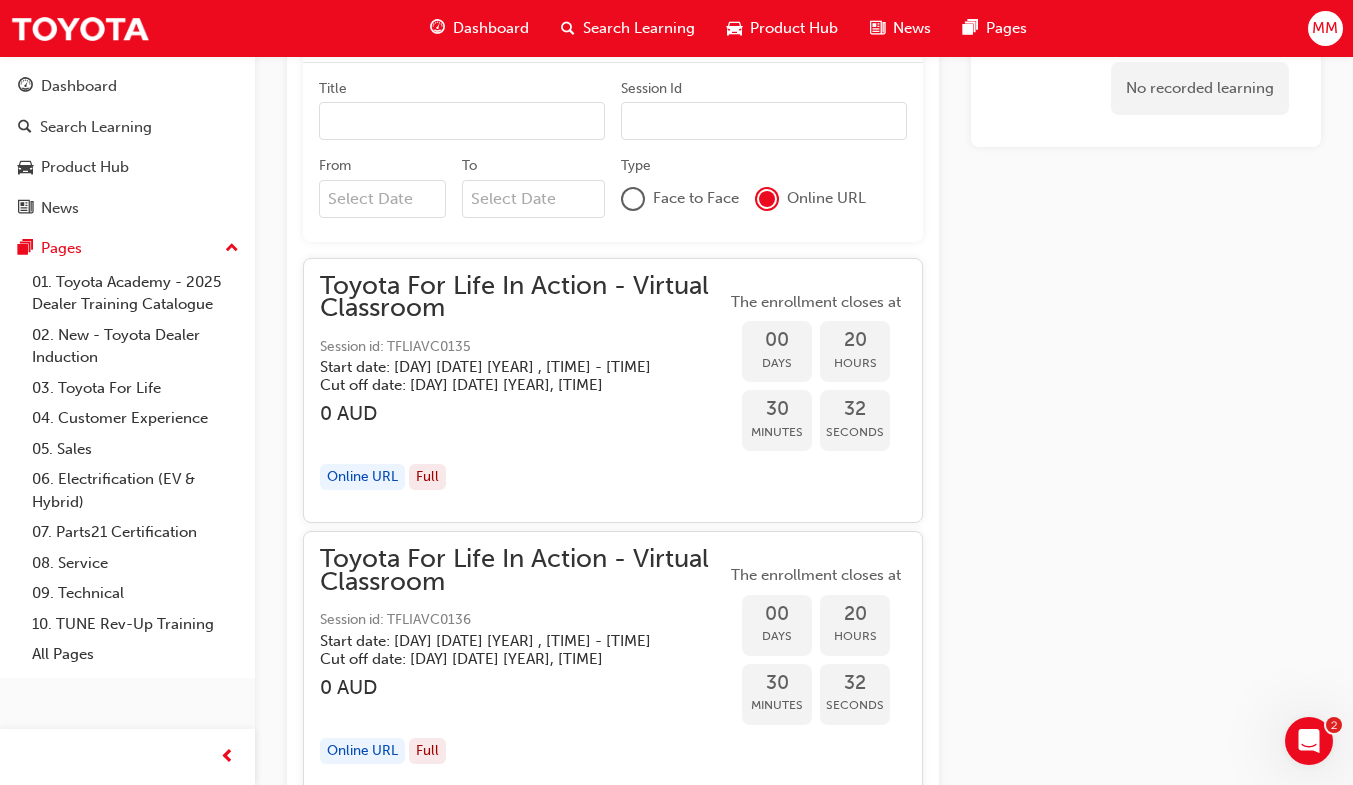 scroll, scrollTop: 1339, scrollLeft: 0, axis: vertical 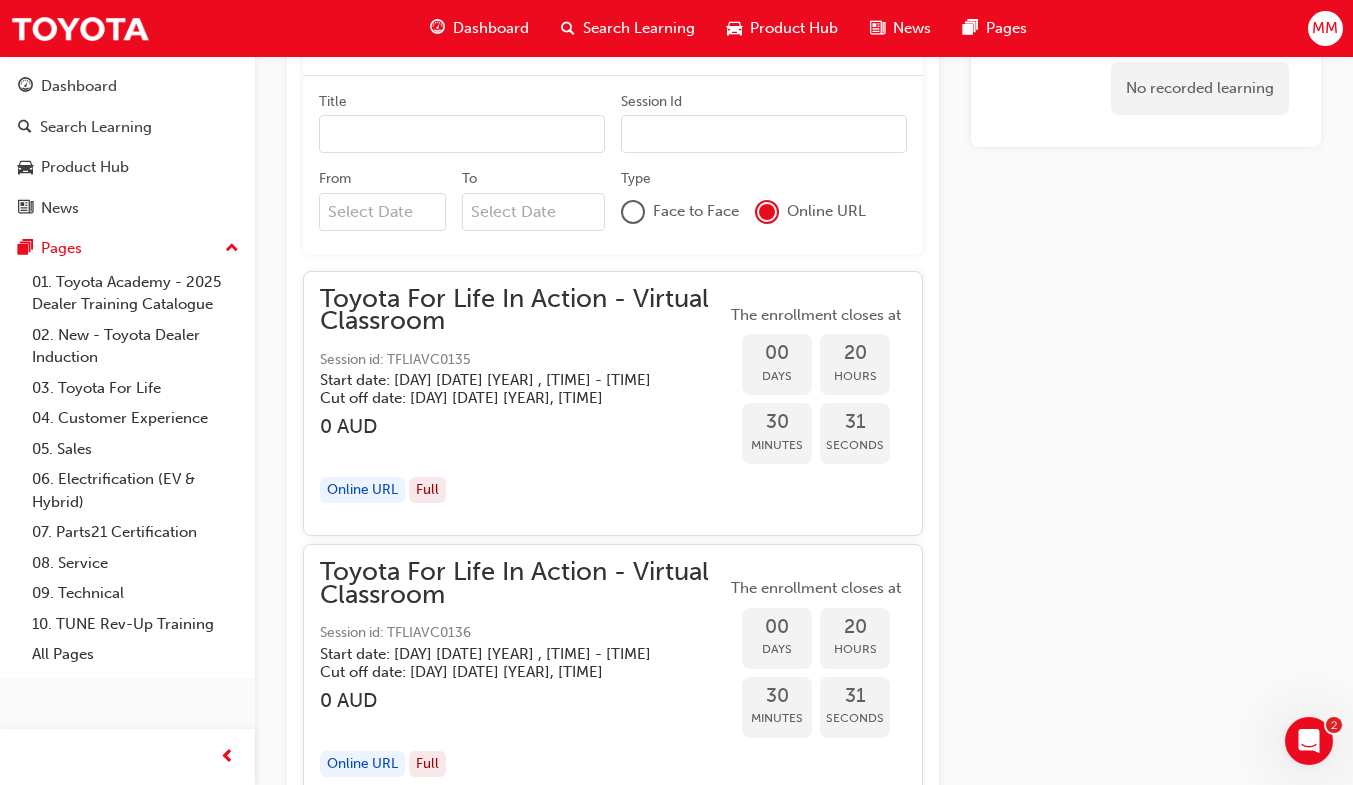 click on "From" at bounding box center [382, 212] 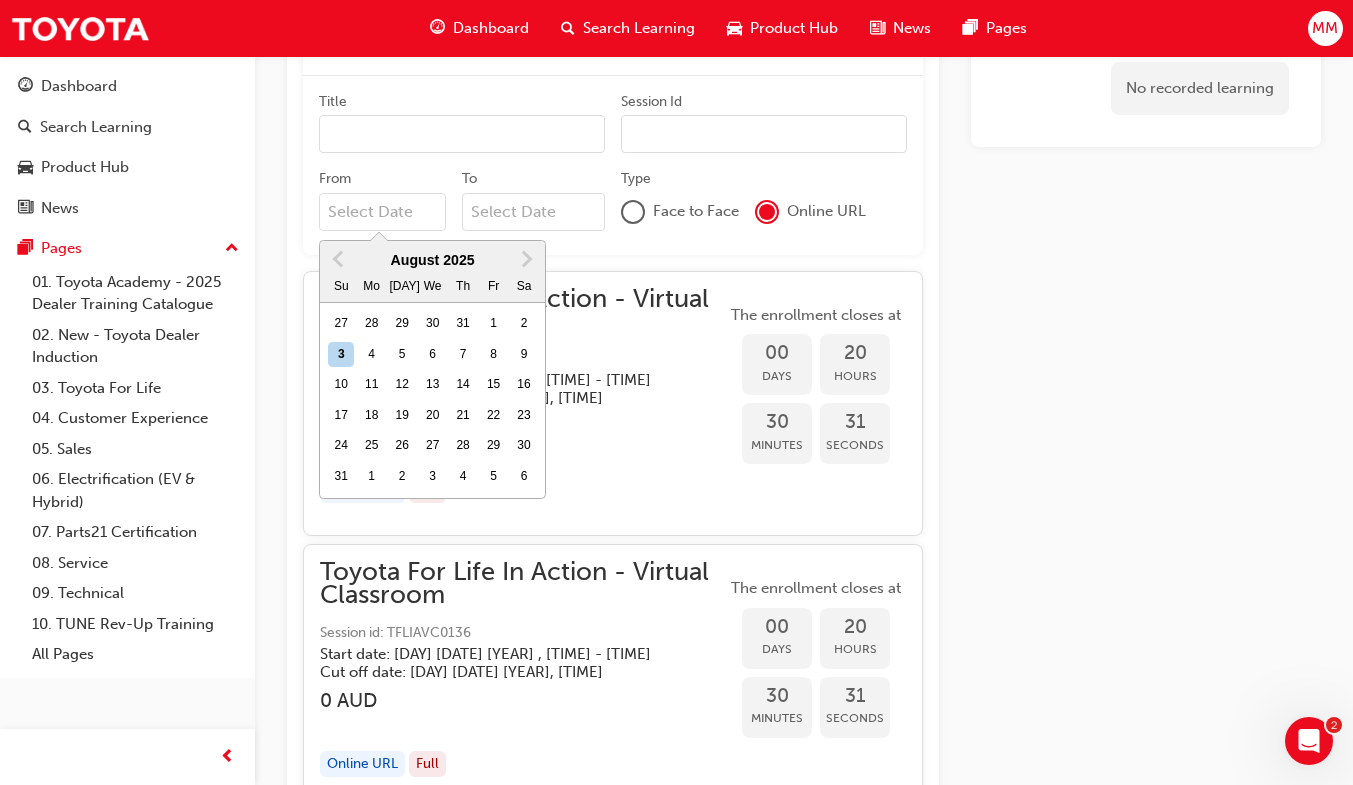 click on "From Previous Month Next Month August 2025 Su Mo Tu We Th Fr Sa 27 28 29 30 31 1 2 3 4 5 6 7 8 9 10 11 12 13 14 15 16 17 18 19 20 21 22 23 24 25 26 27 28 29 30 31 1 2 3 4 5 6" at bounding box center [382, 212] 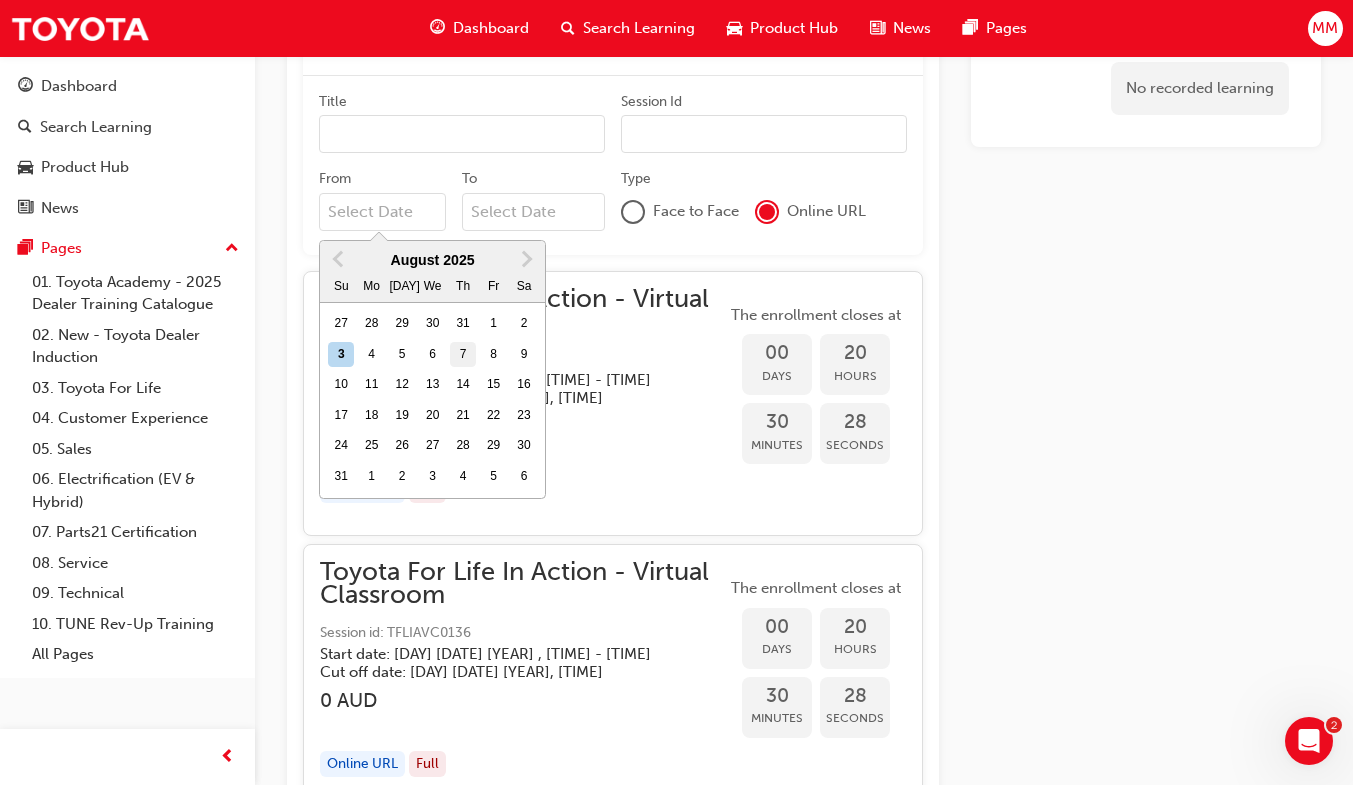 click on "7" at bounding box center [463, 355] 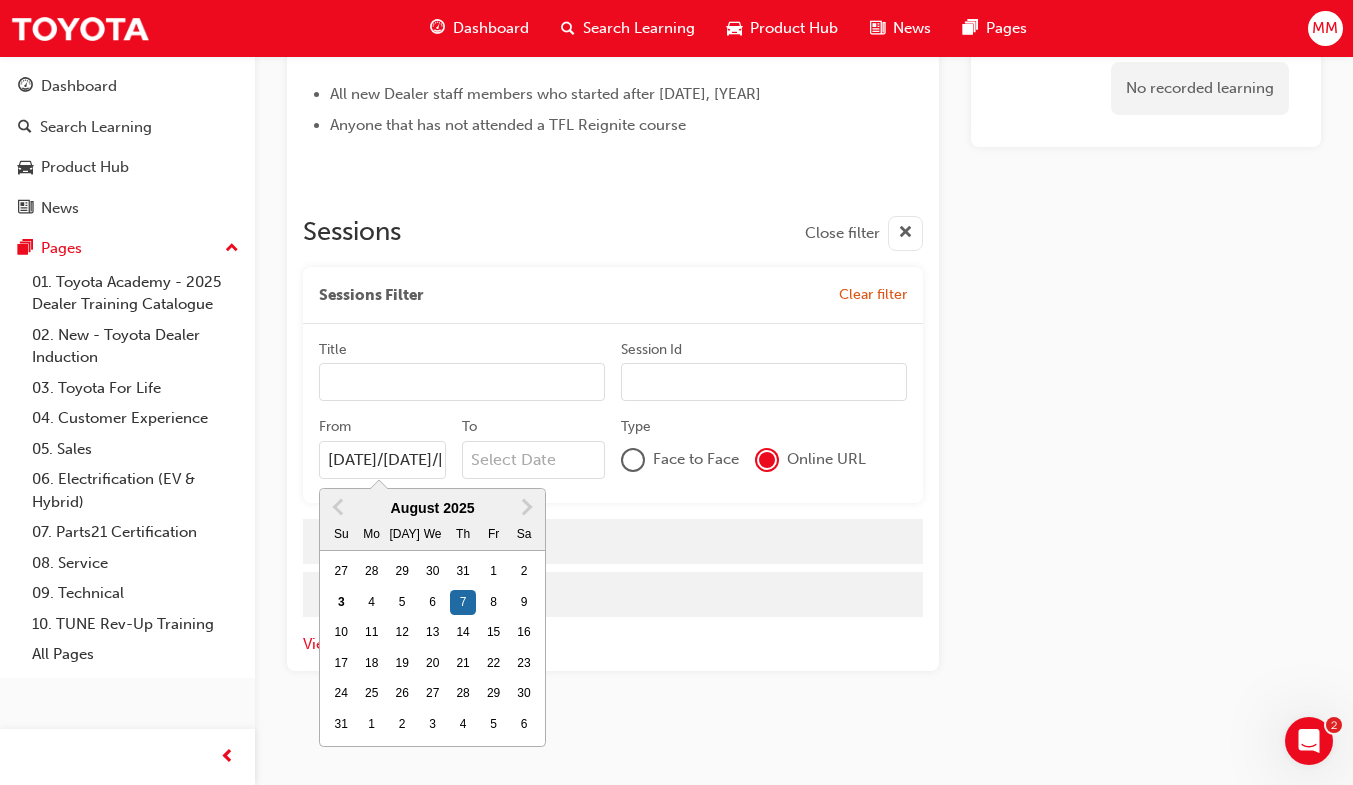 scroll, scrollTop: 1090, scrollLeft: 0, axis: vertical 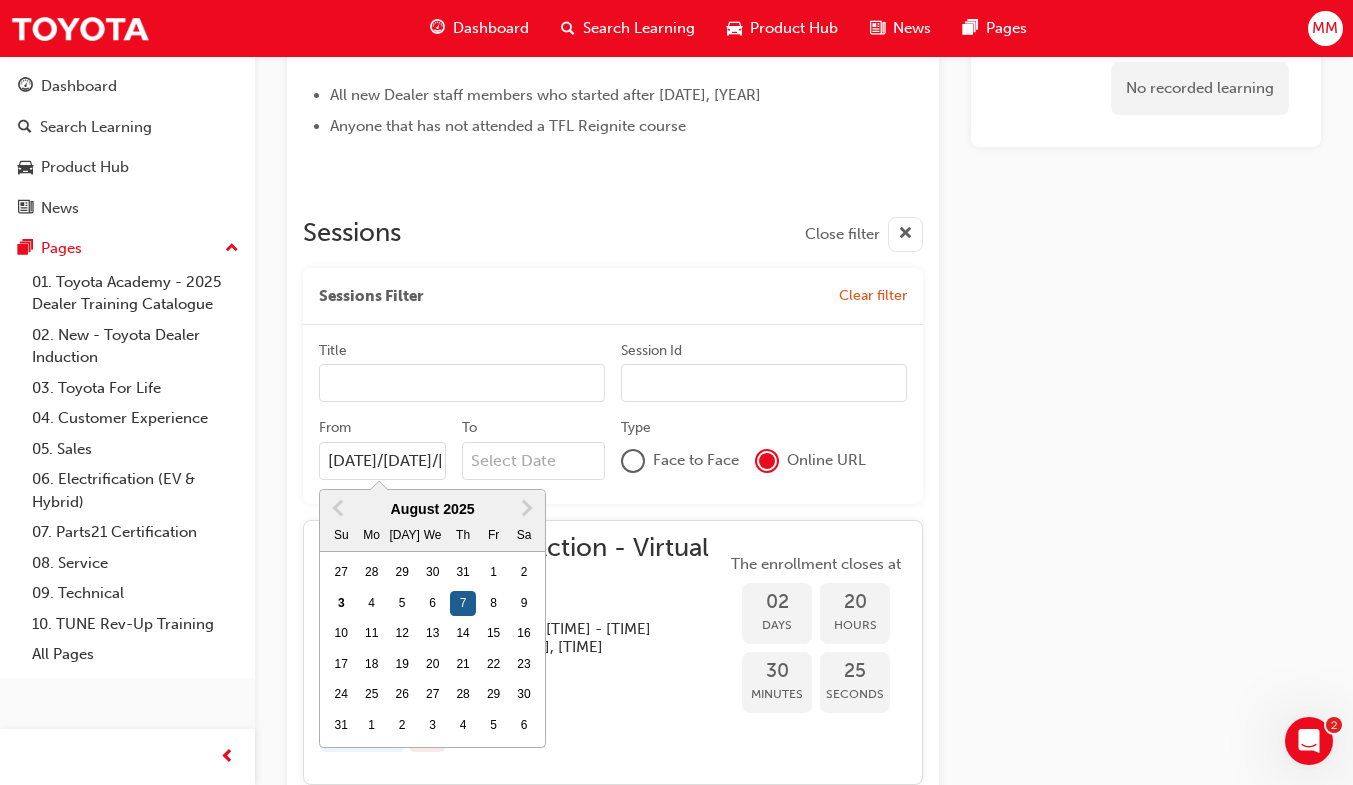 click on "7" at bounding box center [463, 604] 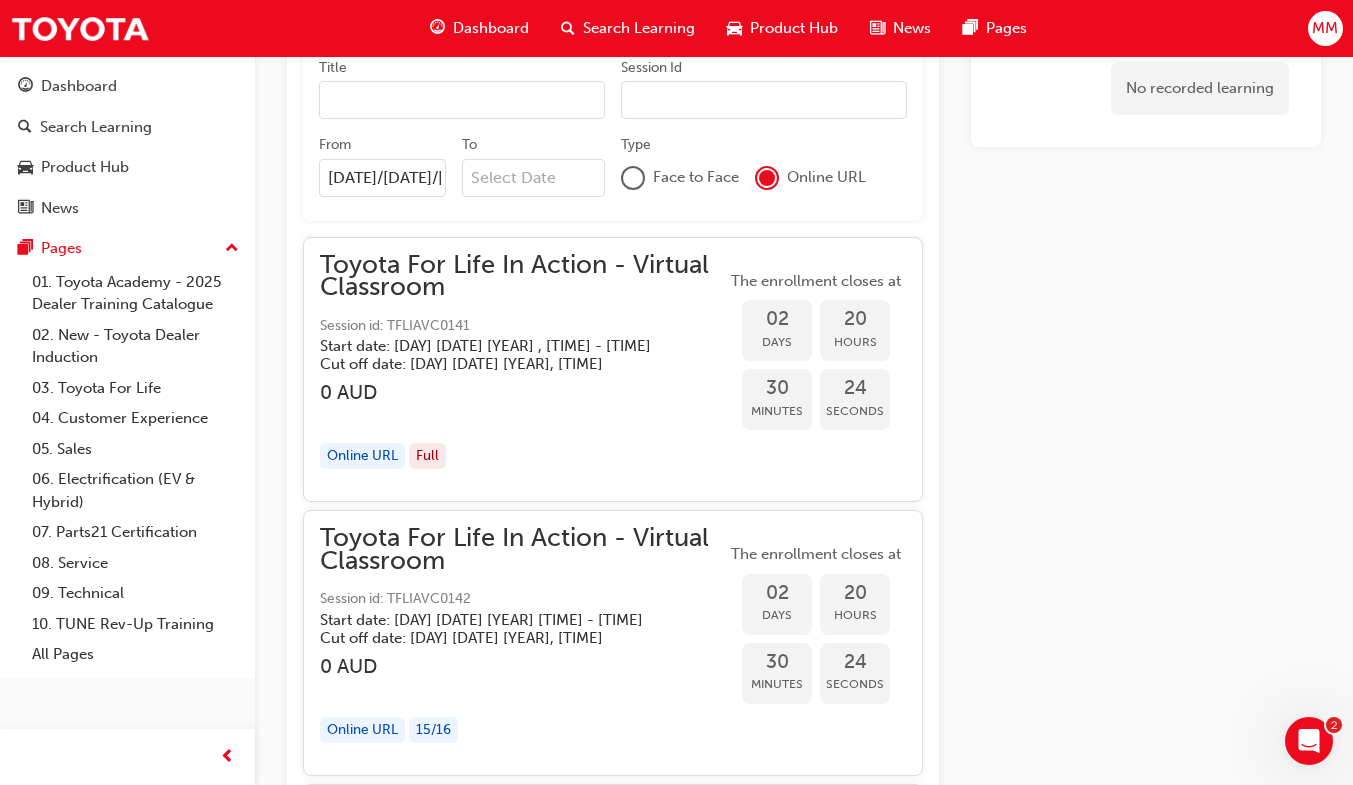 scroll, scrollTop: 1374, scrollLeft: 0, axis: vertical 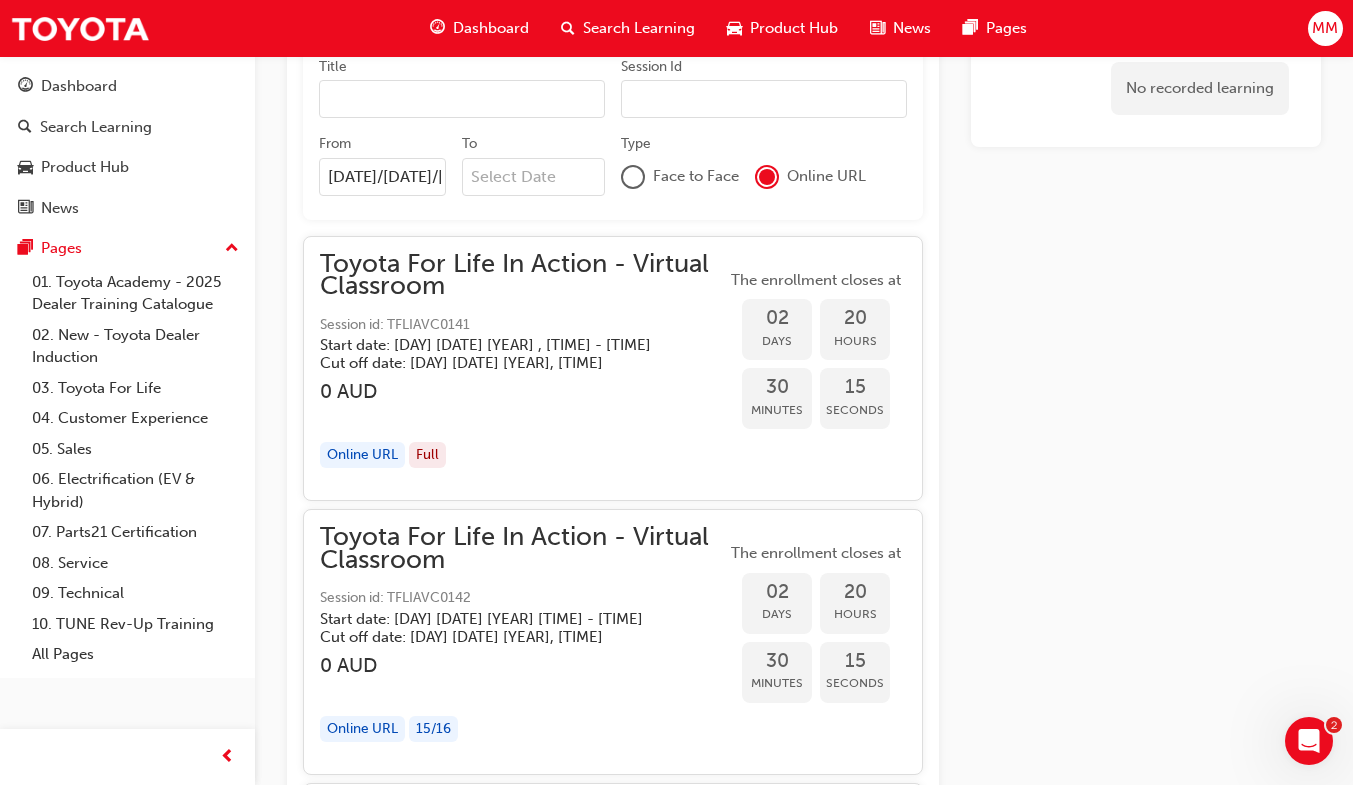 click on "To" at bounding box center [533, 177] 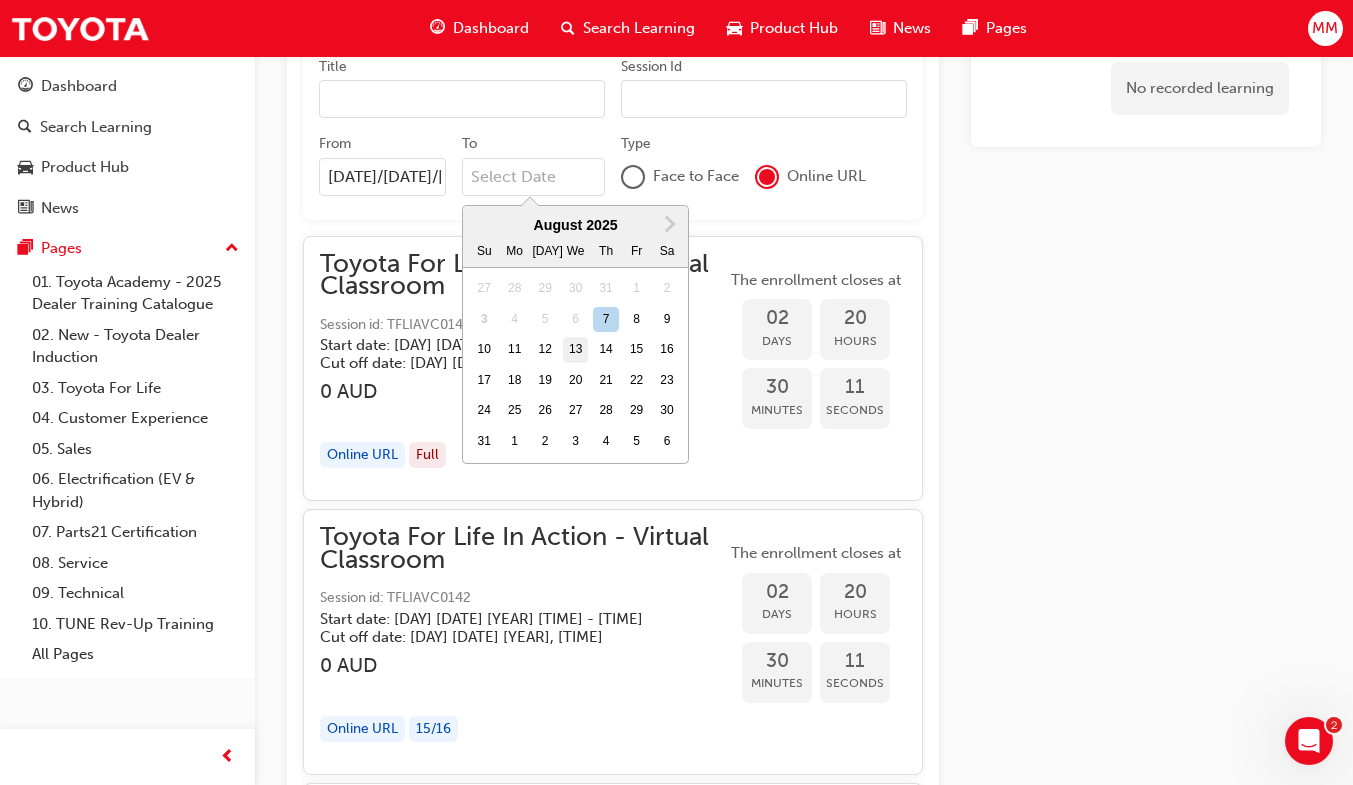 click on "13" at bounding box center (576, 350) 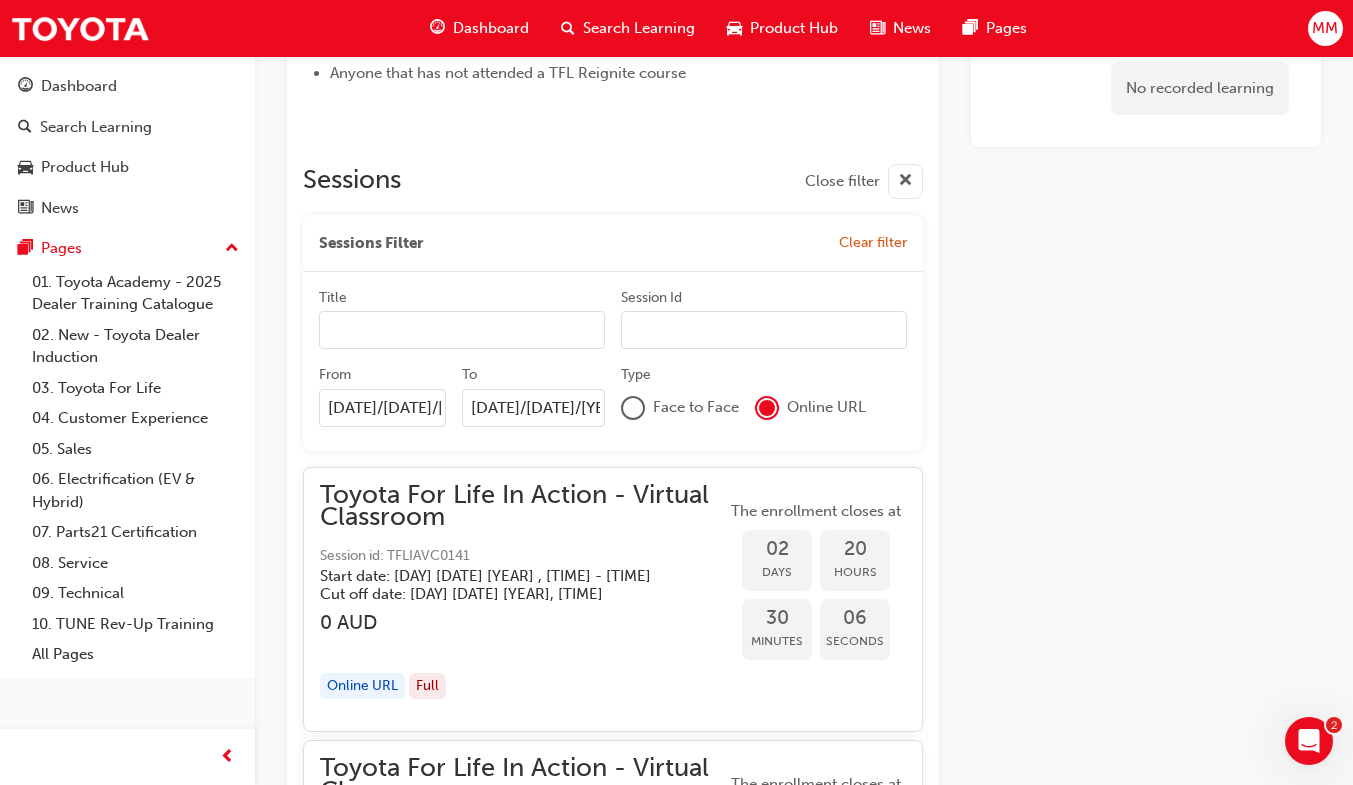 scroll, scrollTop: 1144, scrollLeft: 0, axis: vertical 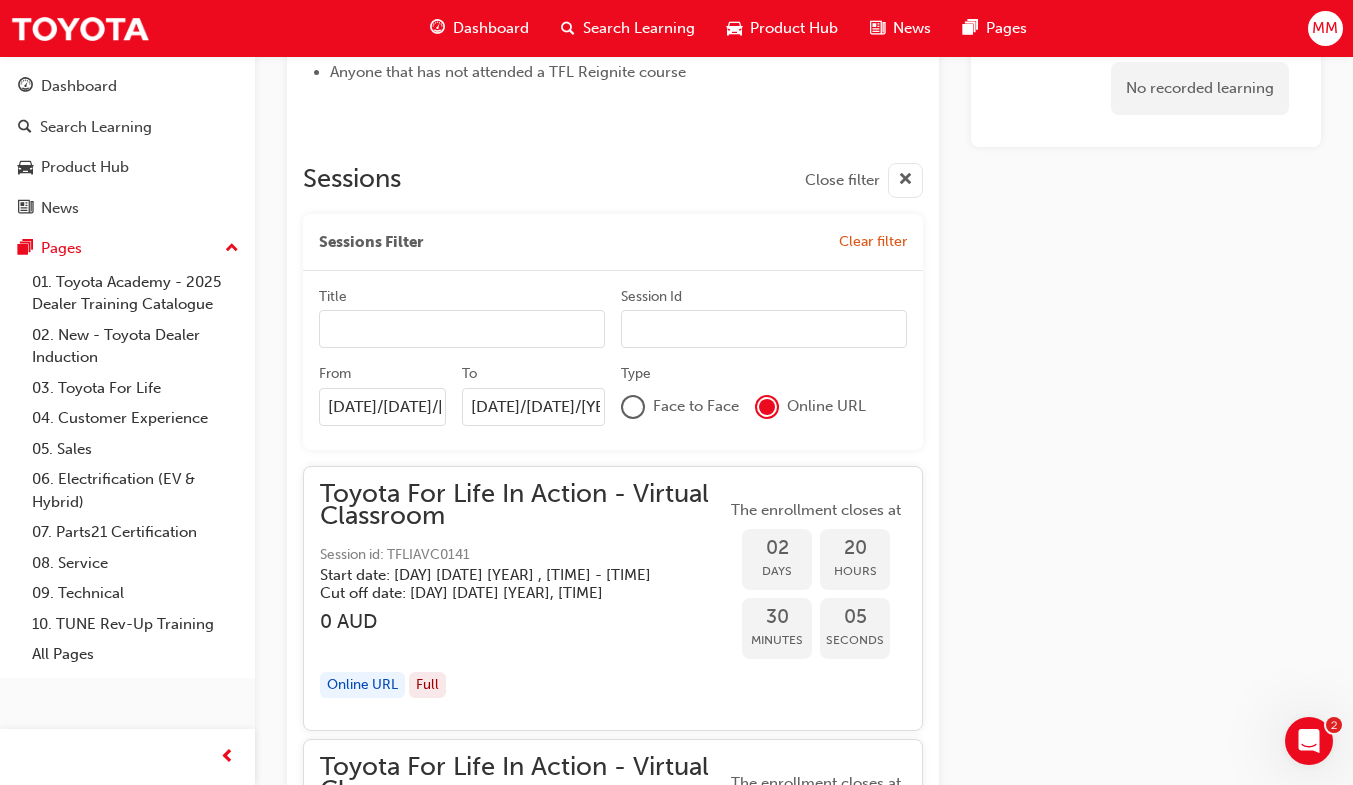 click on "Session Id" at bounding box center (764, 329) 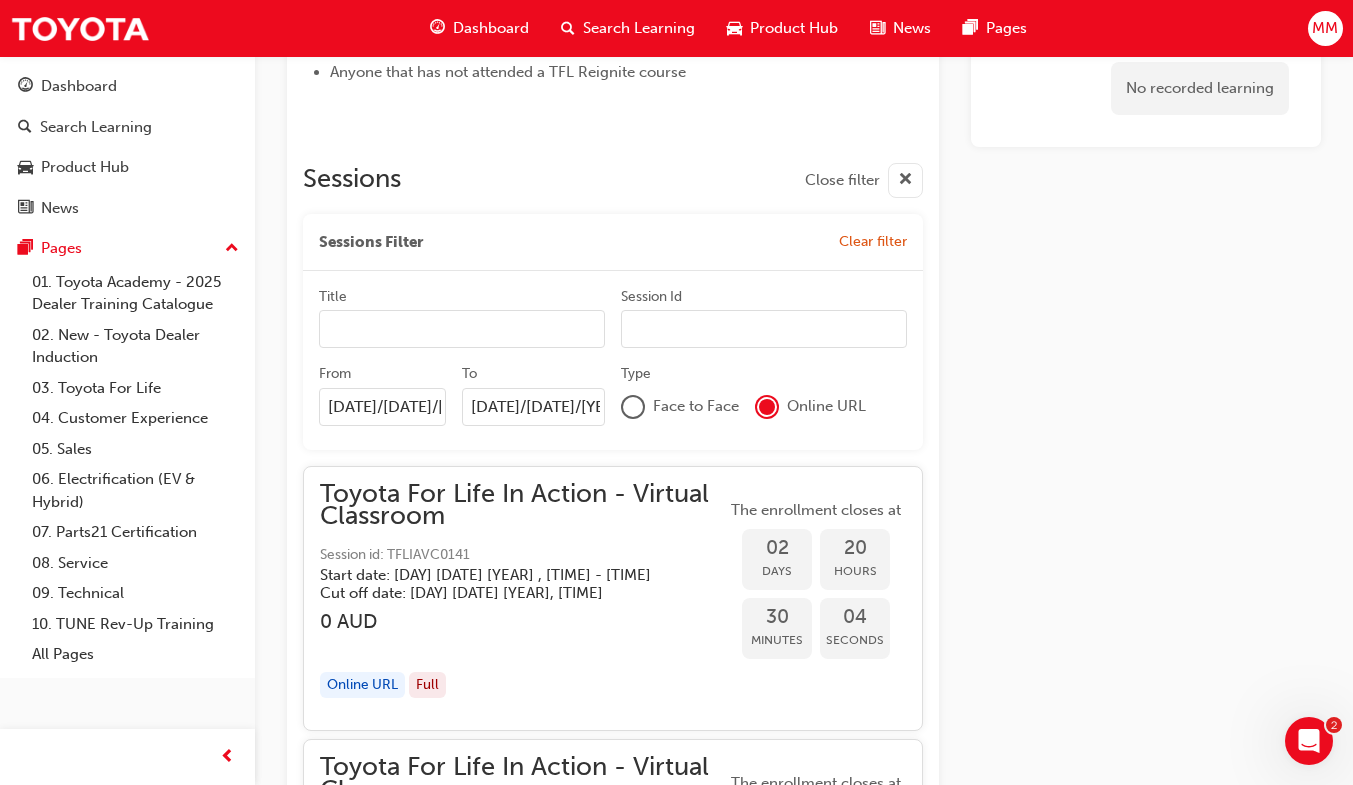 click on "Session Id" at bounding box center [764, 329] 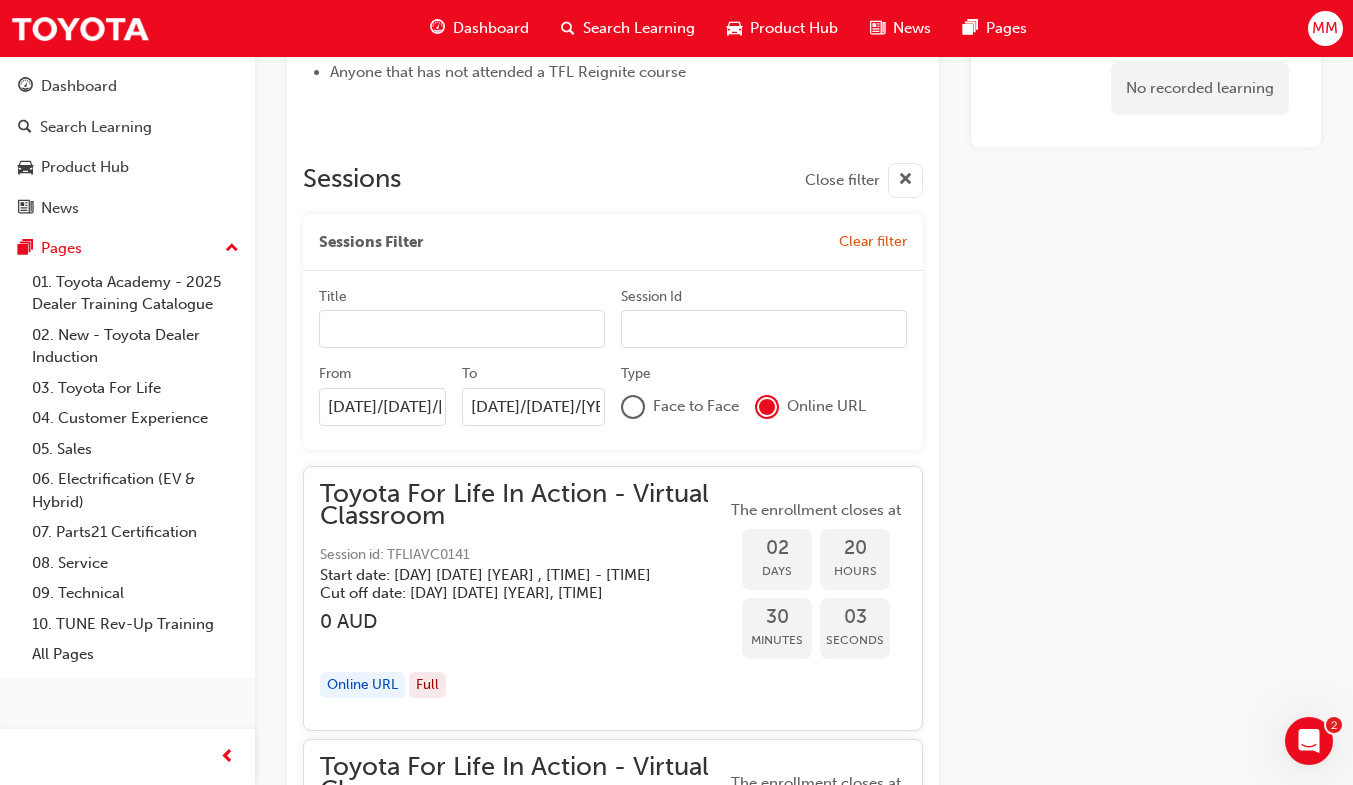 click on "Title" at bounding box center [462, 329] 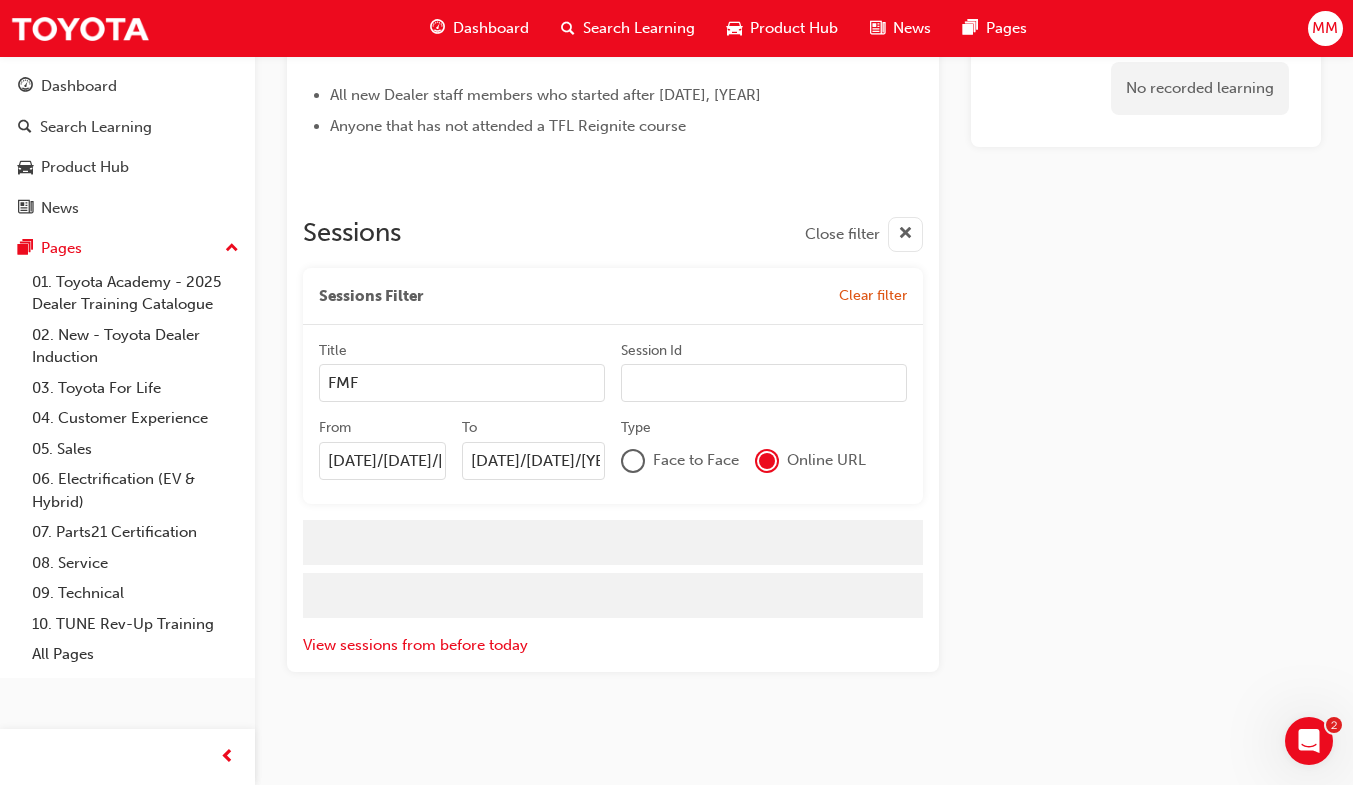 type on "FMFM" 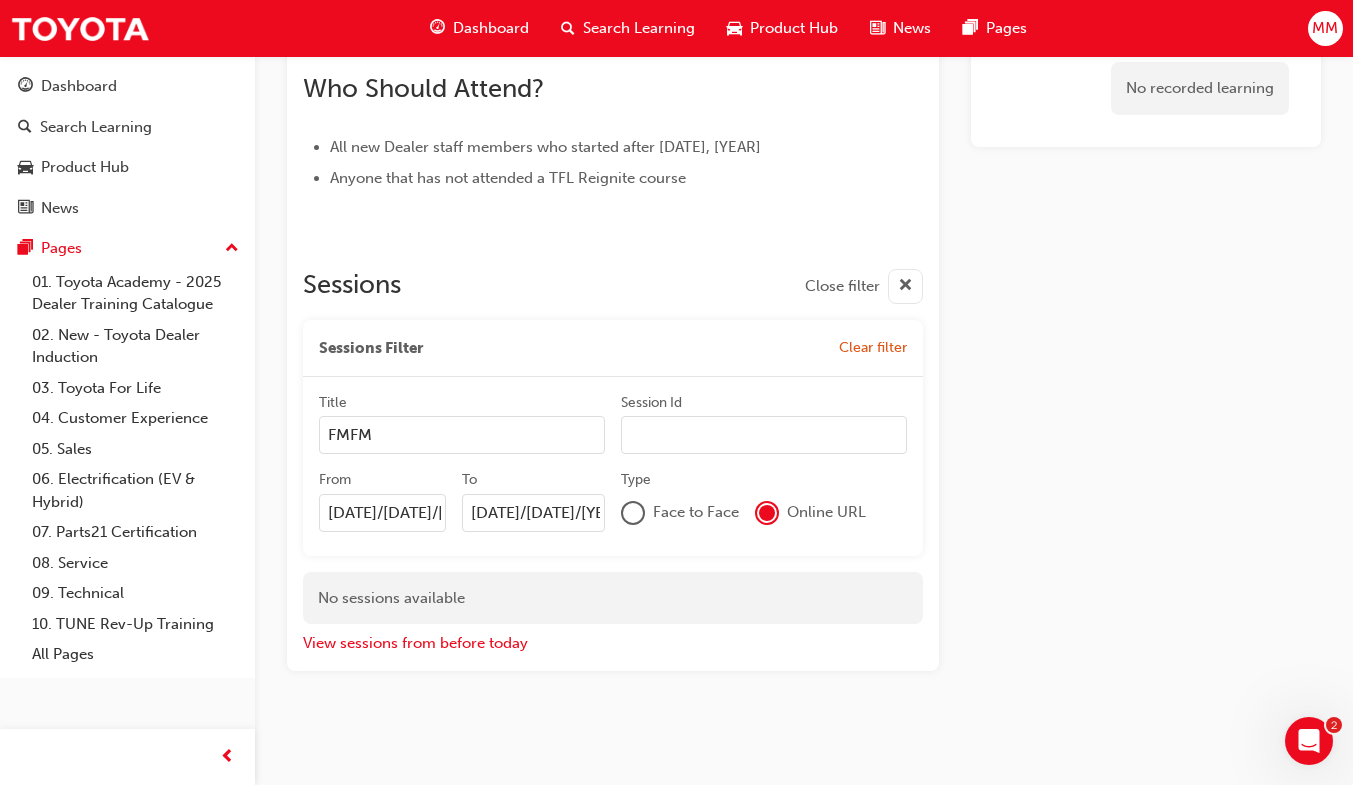 scroll, scrollTop: 1037, scrollLeft: 0, axis: vertical 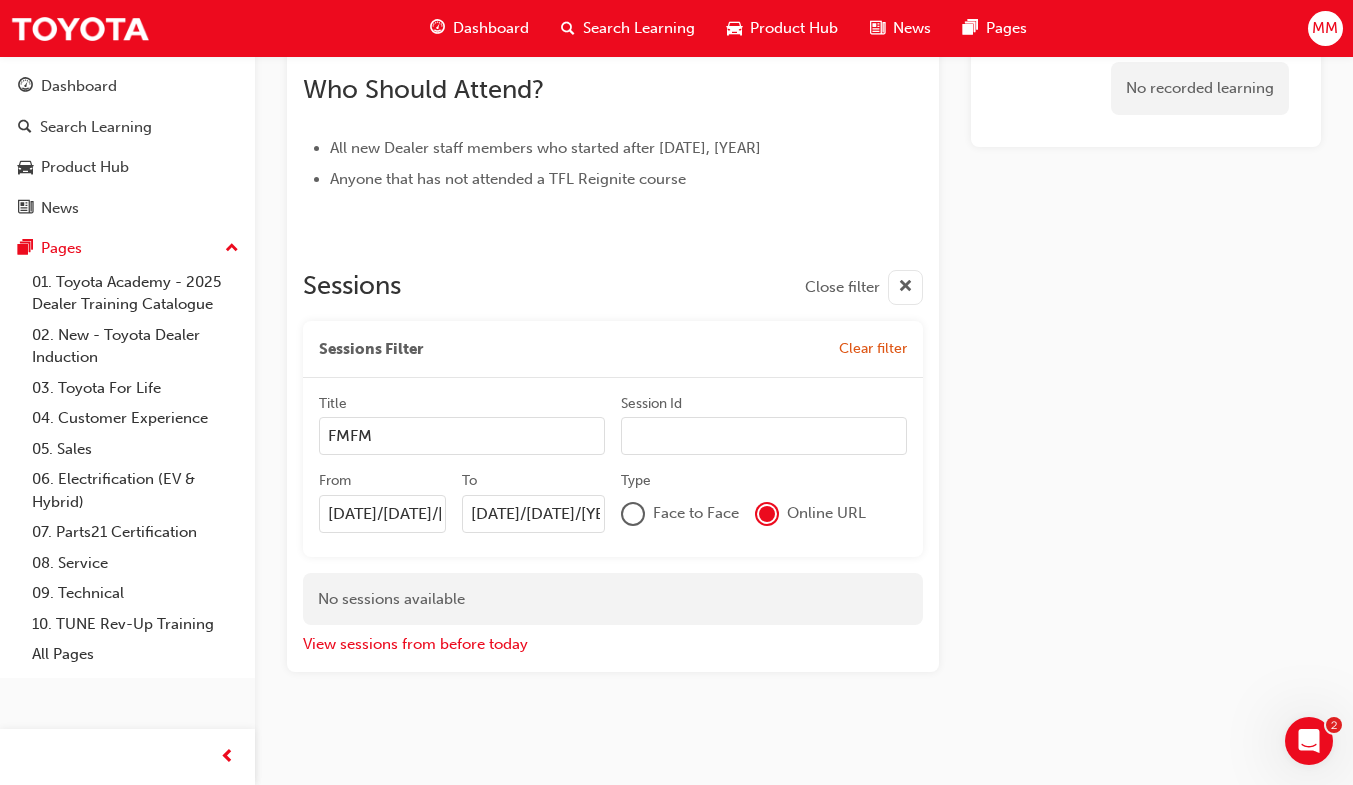 click on "FMFM" at bounding box center [462, 436] 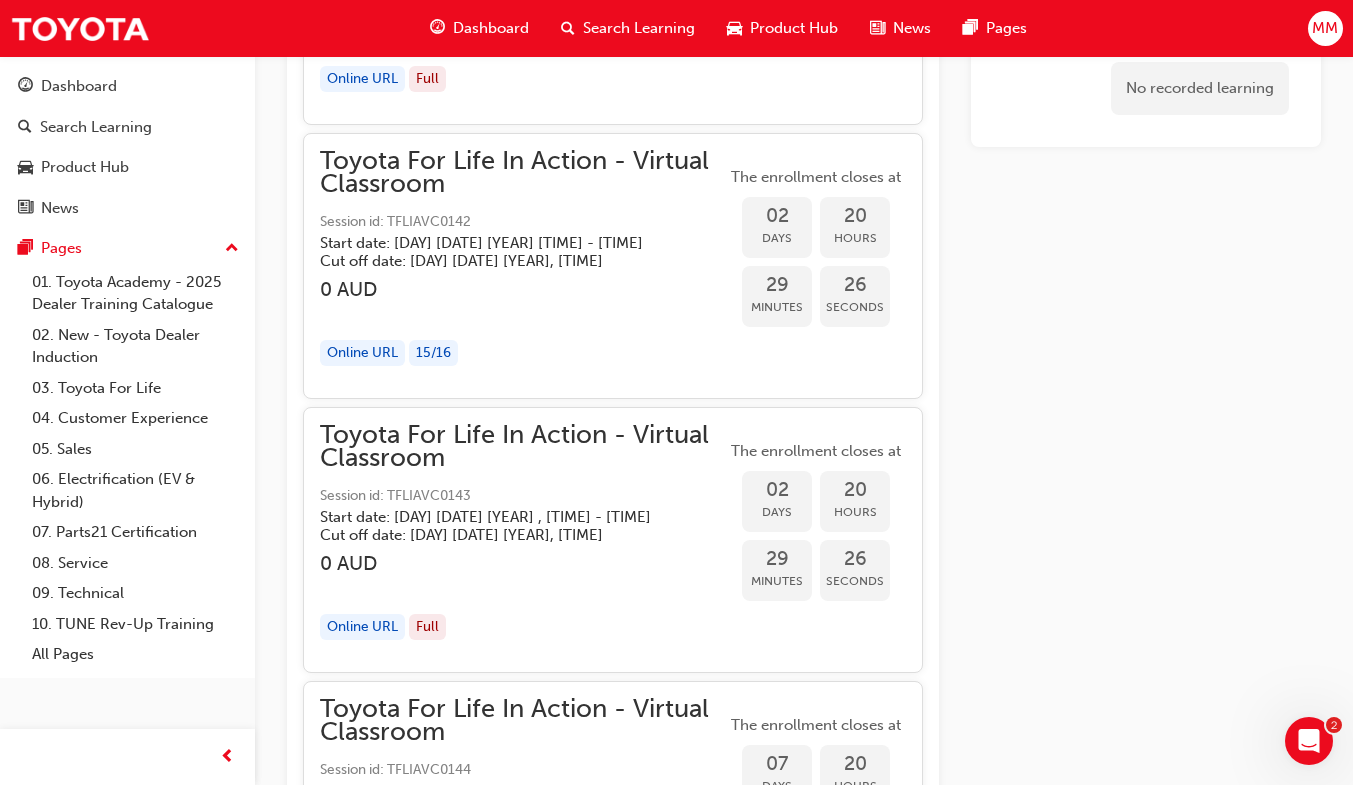 scroll, scrollTop: 1747, scrollLeft: 0, axis: vertical 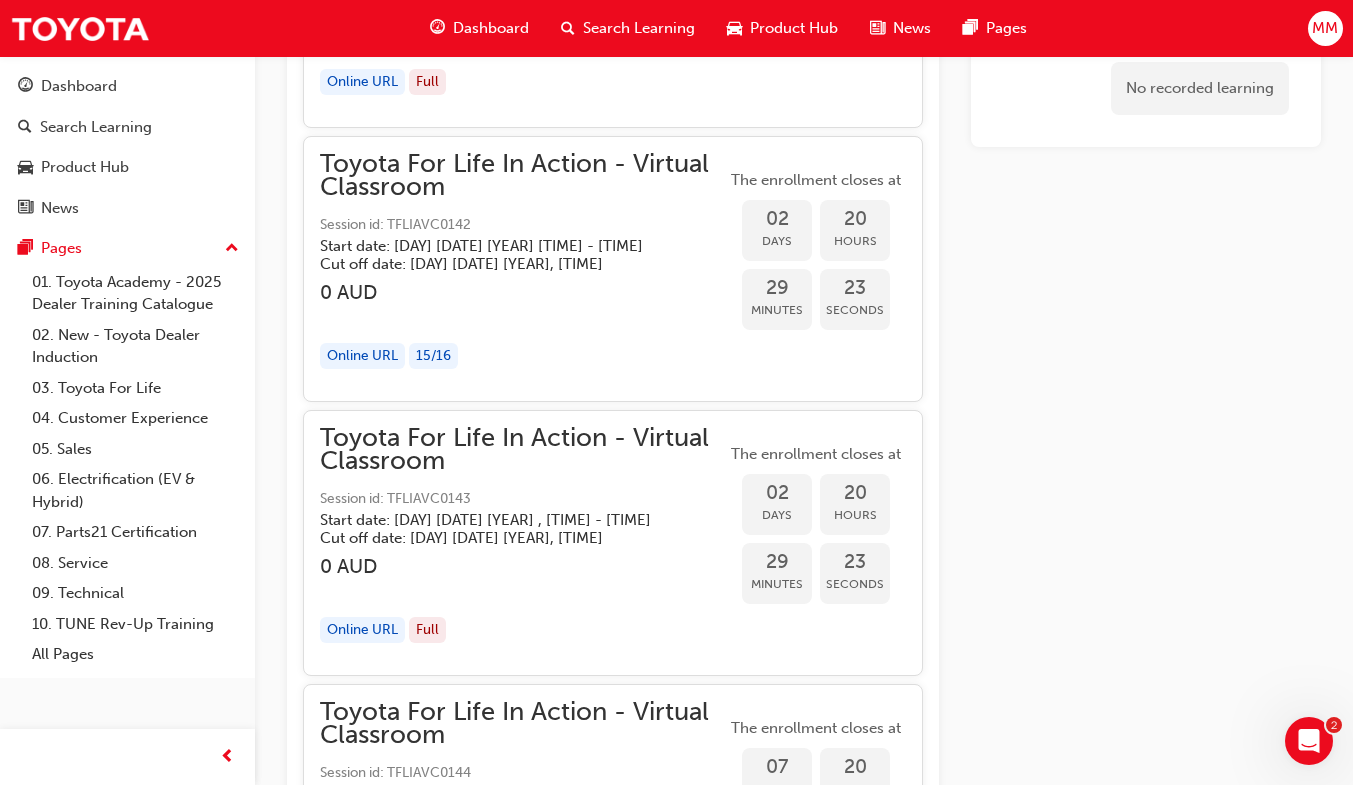 type on "TOYOTA FOR LIFE" 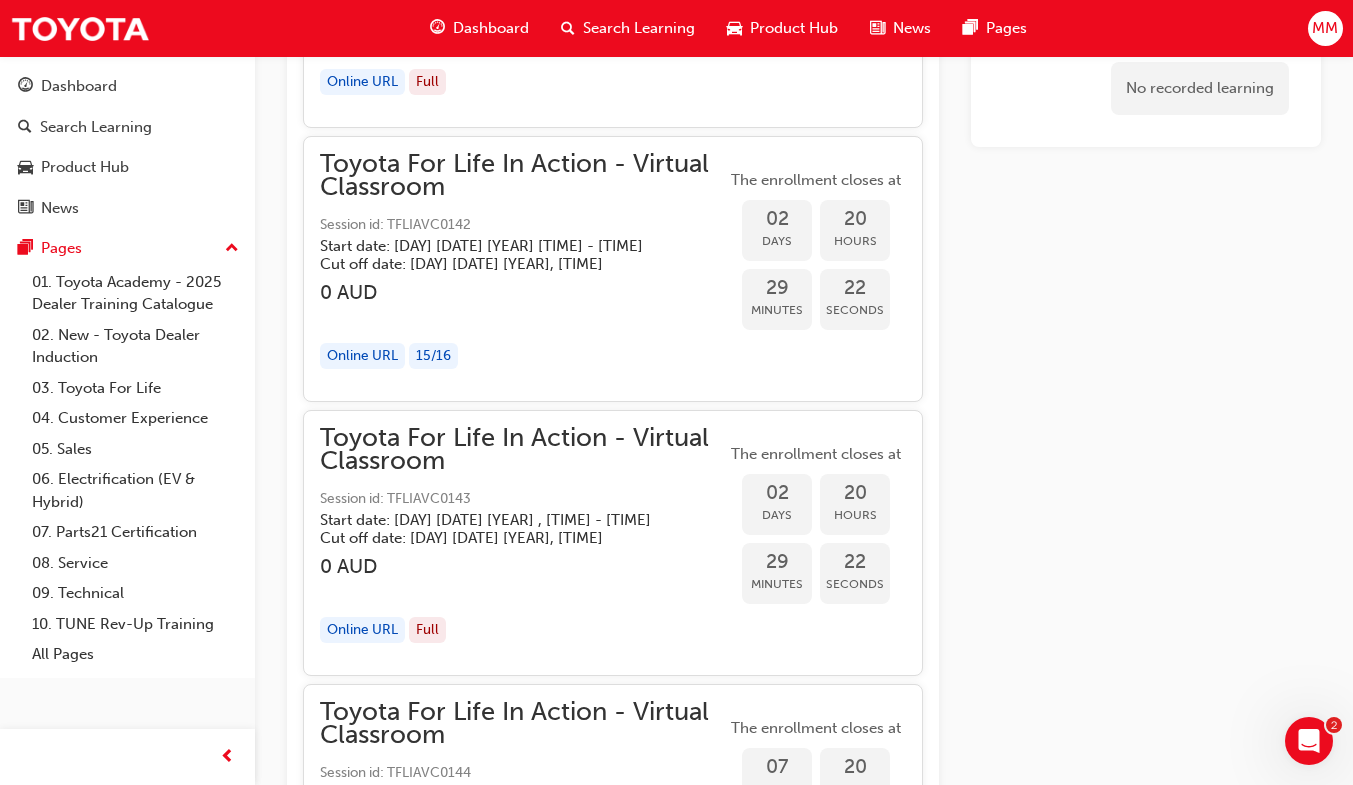 drag, startPoint x: 389, startPoint y: 215, endPoint x: 478, endPoint y: 227, distance: 89.80534 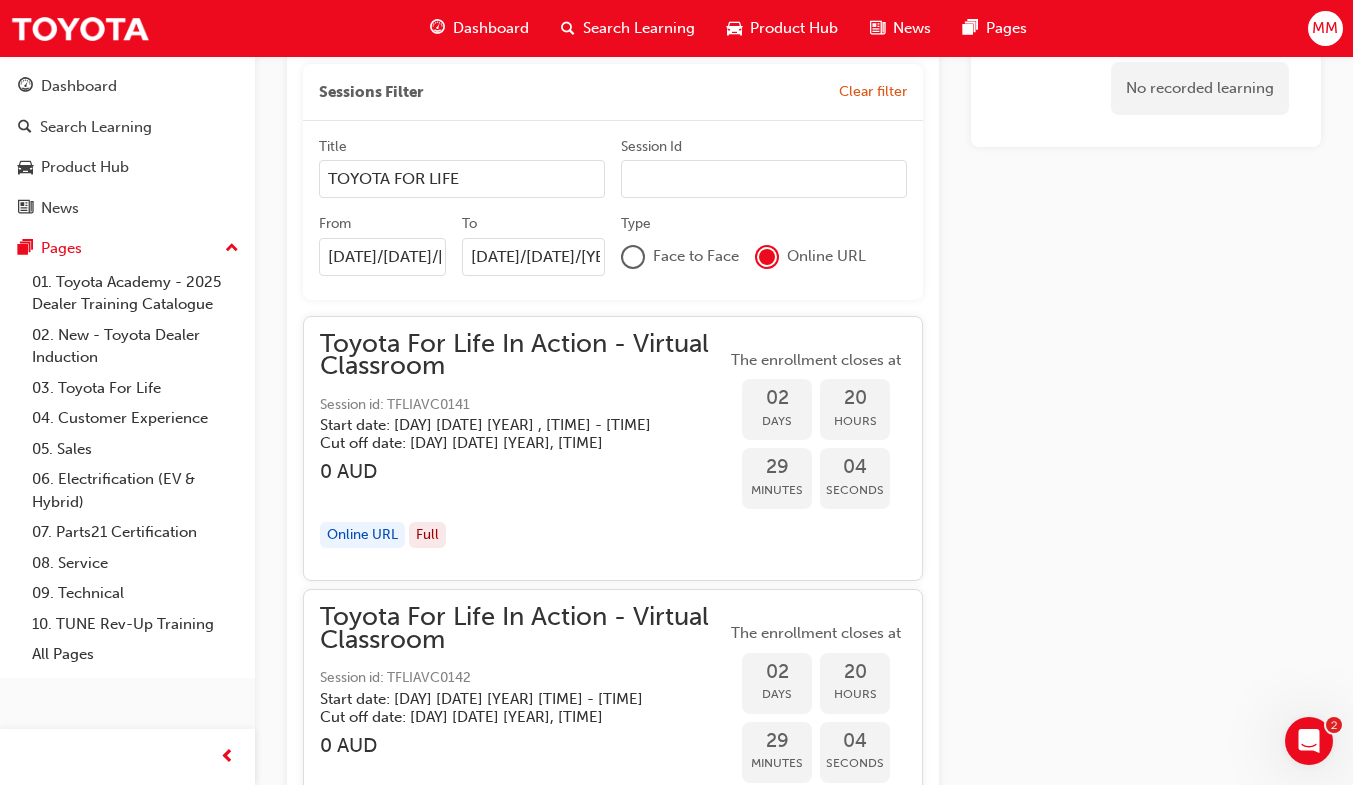 scroll, scrollTop: 1290, scrollLeft: 0, axis: vertical 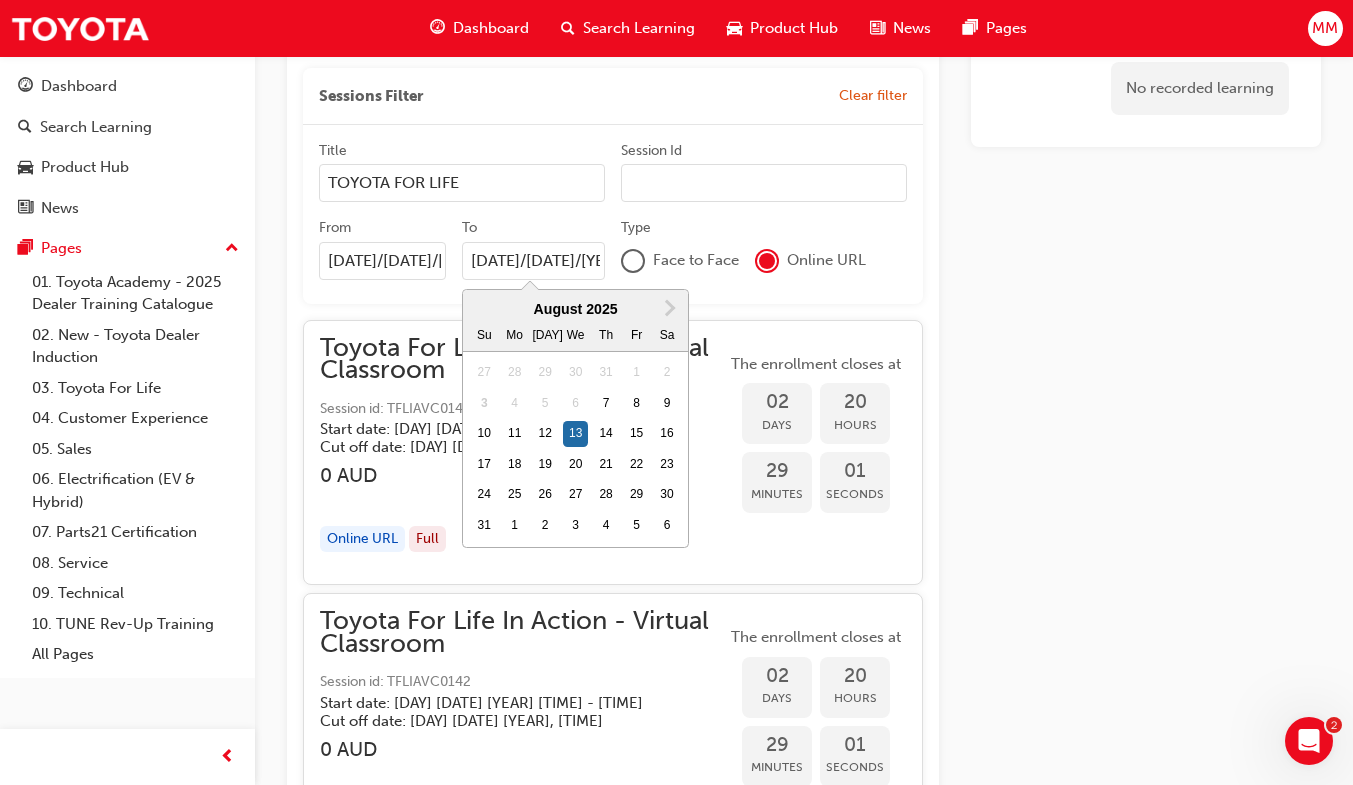 click on "13/08/25" at bounding box center (533, 261) 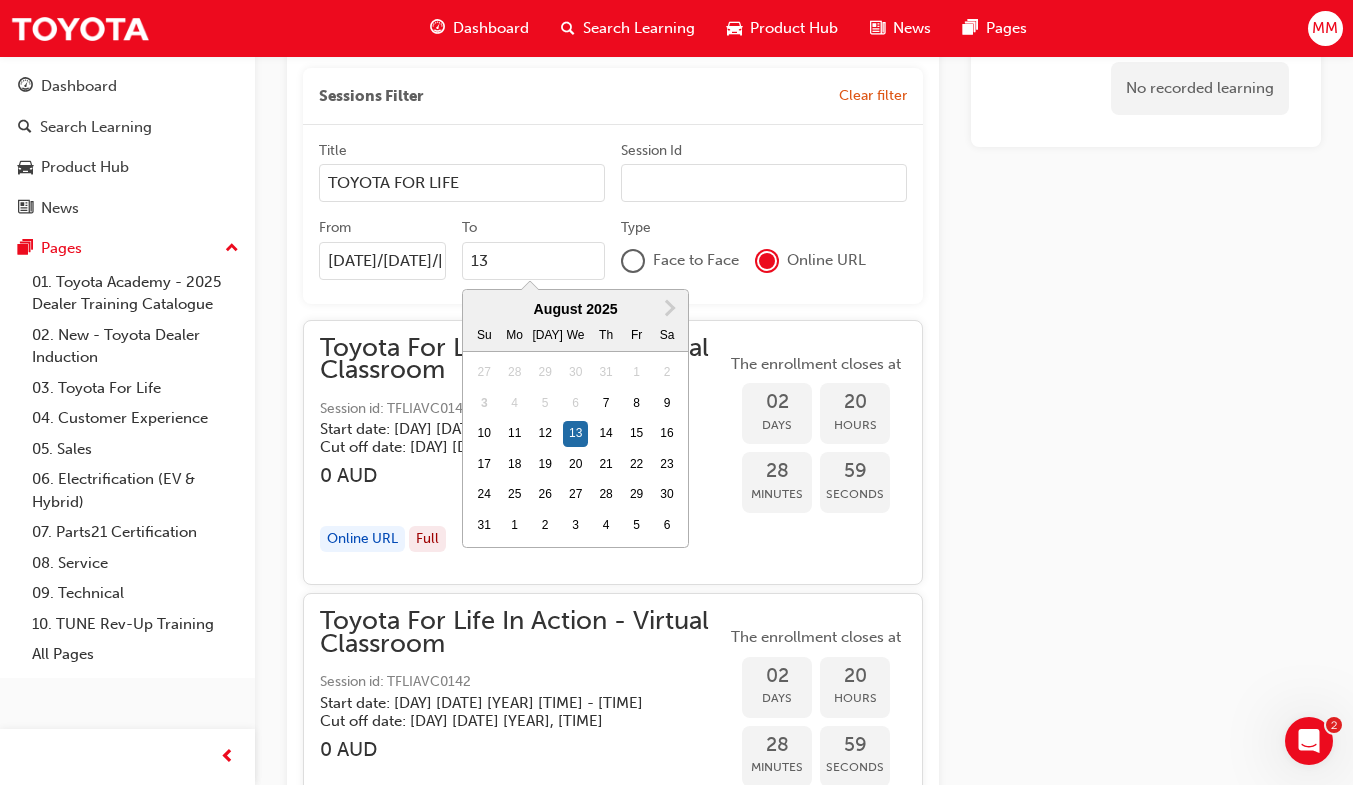 type on "1" 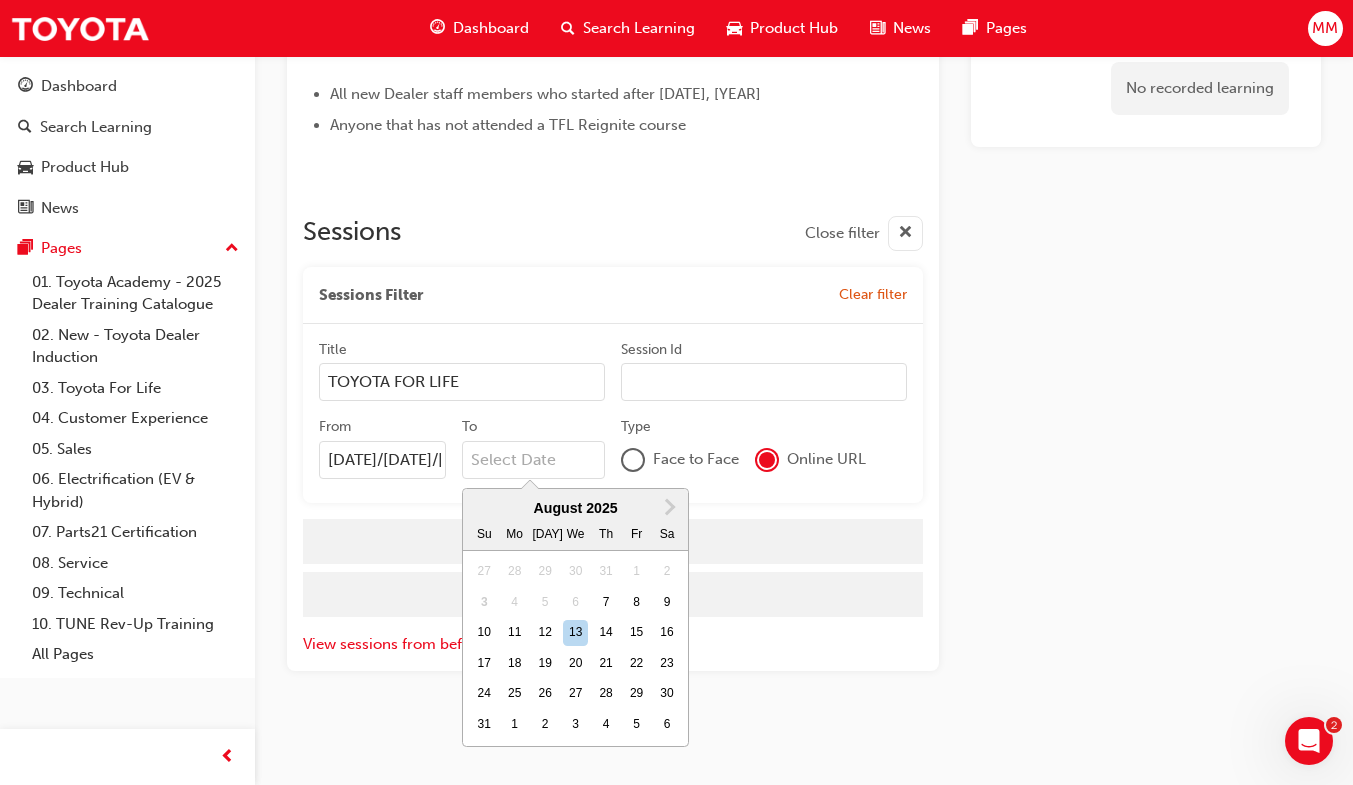 scroll, scrollTop: 1090, scrollLeft: 0, axis: vertical 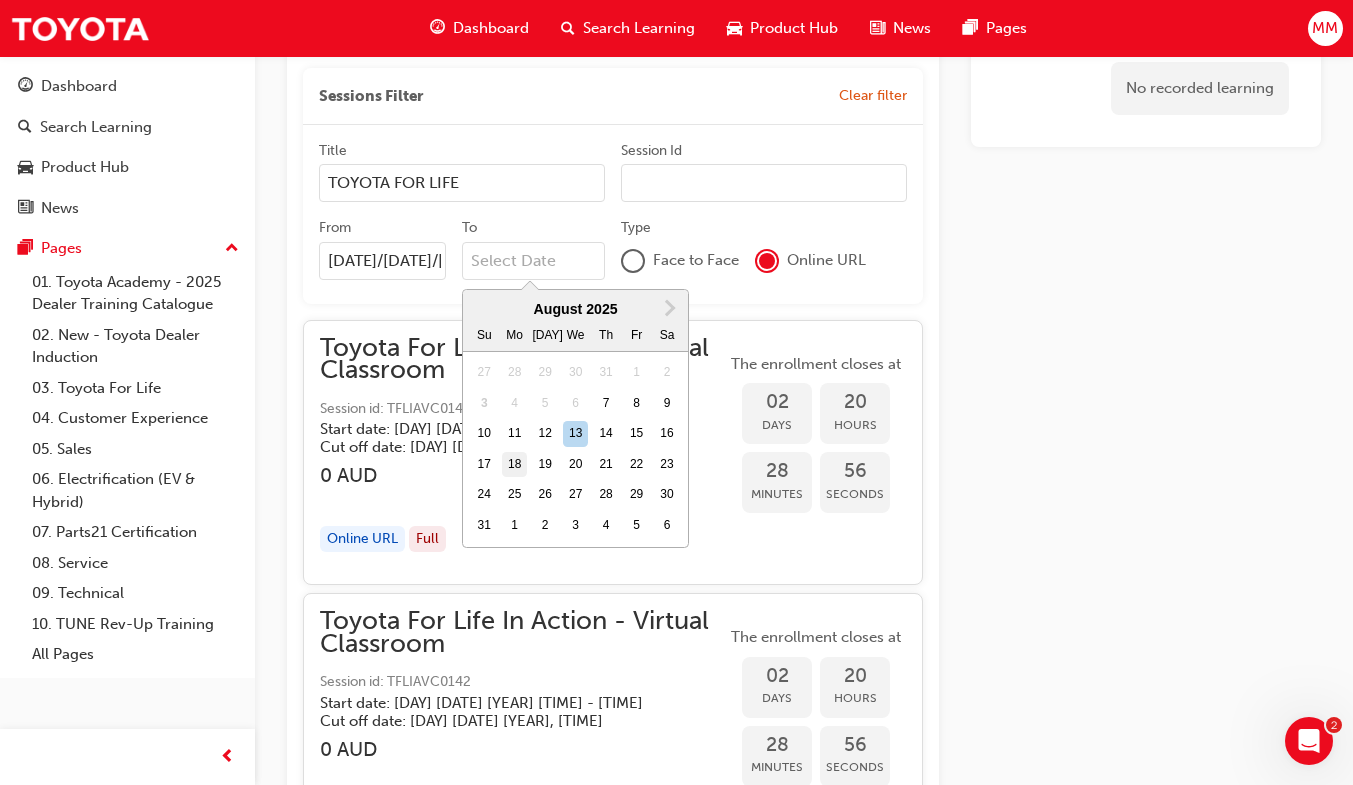 click on "18" at bounding box center [515, 465] 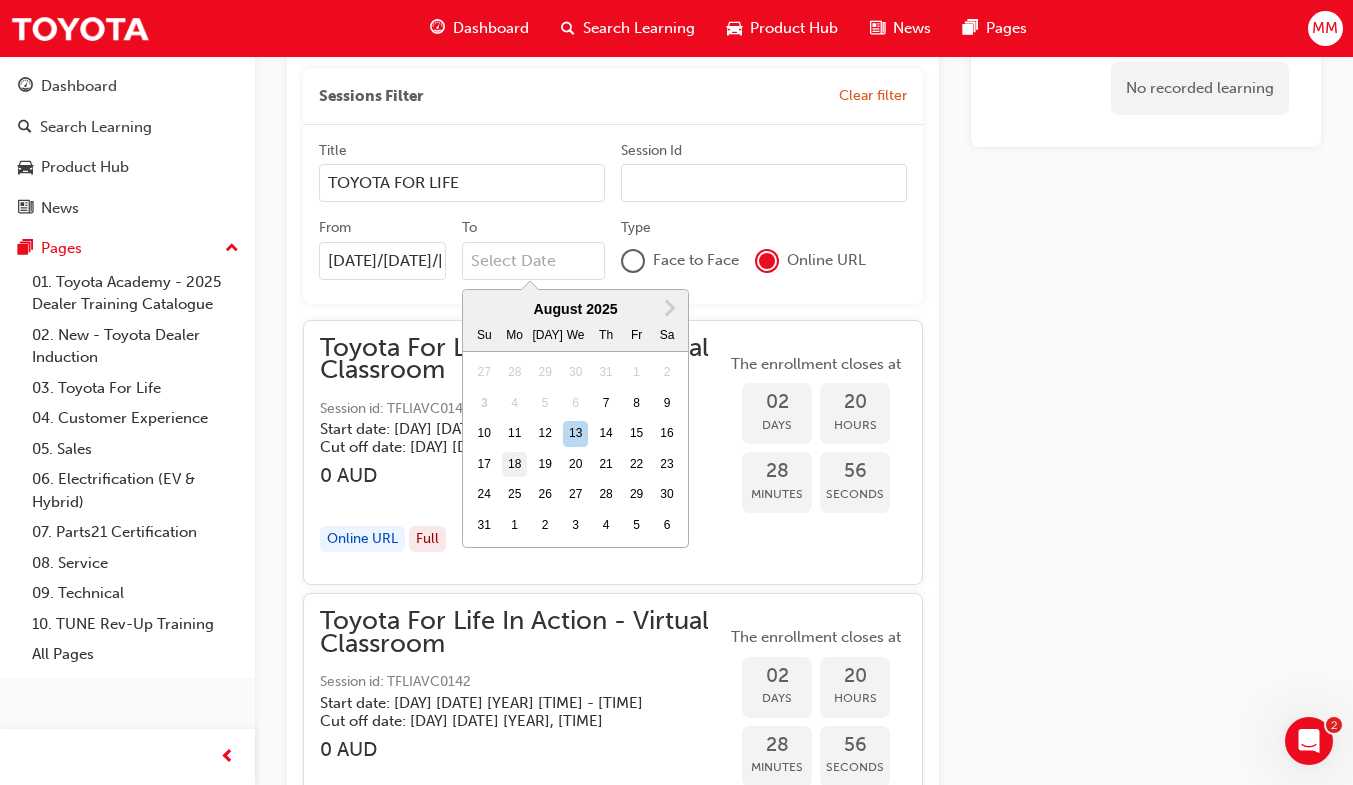 click on "To Next Month August 2025 Su Mo Tu We Th Fr Sa 27 28 29 30 31 1 2 3 4 5 6 7 8 9 10 11 12 13 14 15 16 17 18 19 20 21 22 23 24 25 26 27 28 29 30 31 1 2 3 4 5 6" at bounding box center [533, 261] 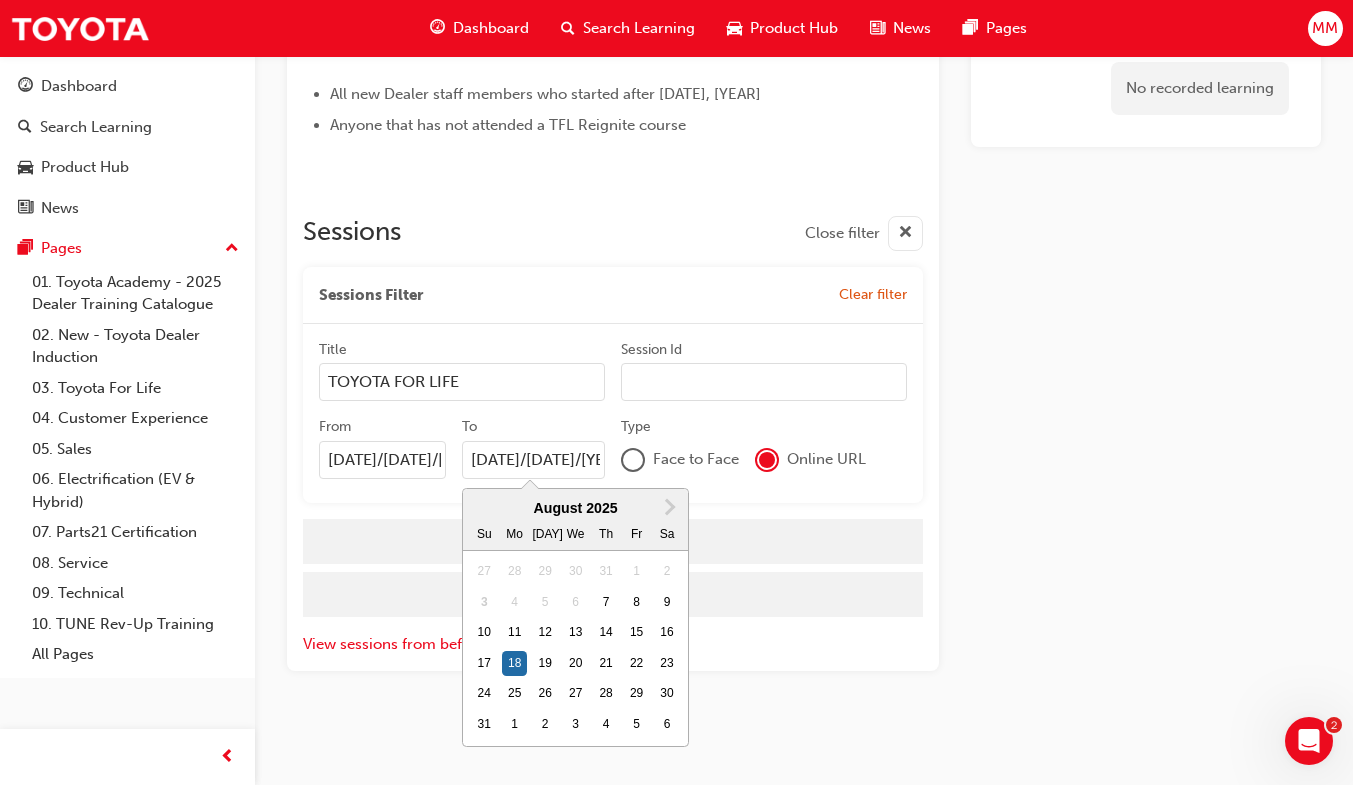 scroll, scrollTop: 1090, scrollLeft: 0, axis: vertical 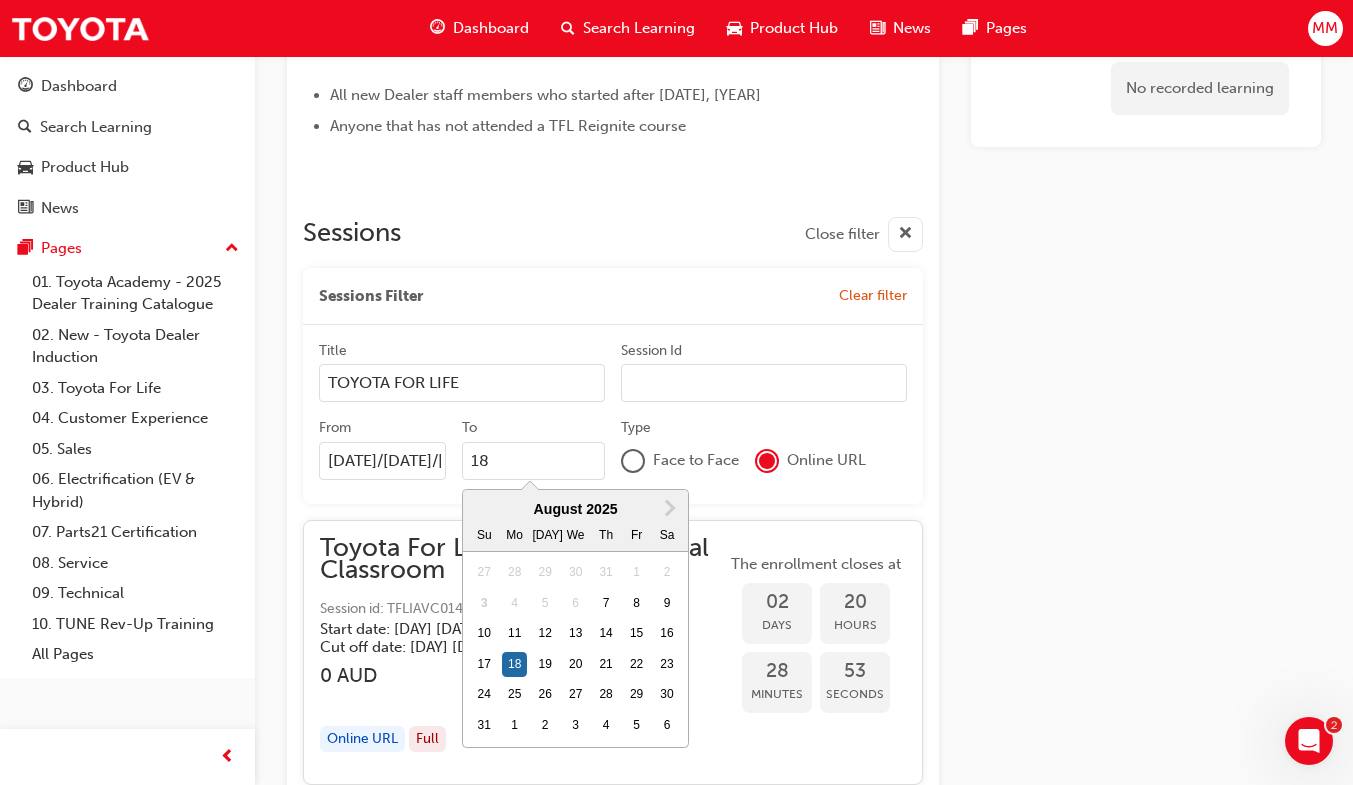 type on "1" 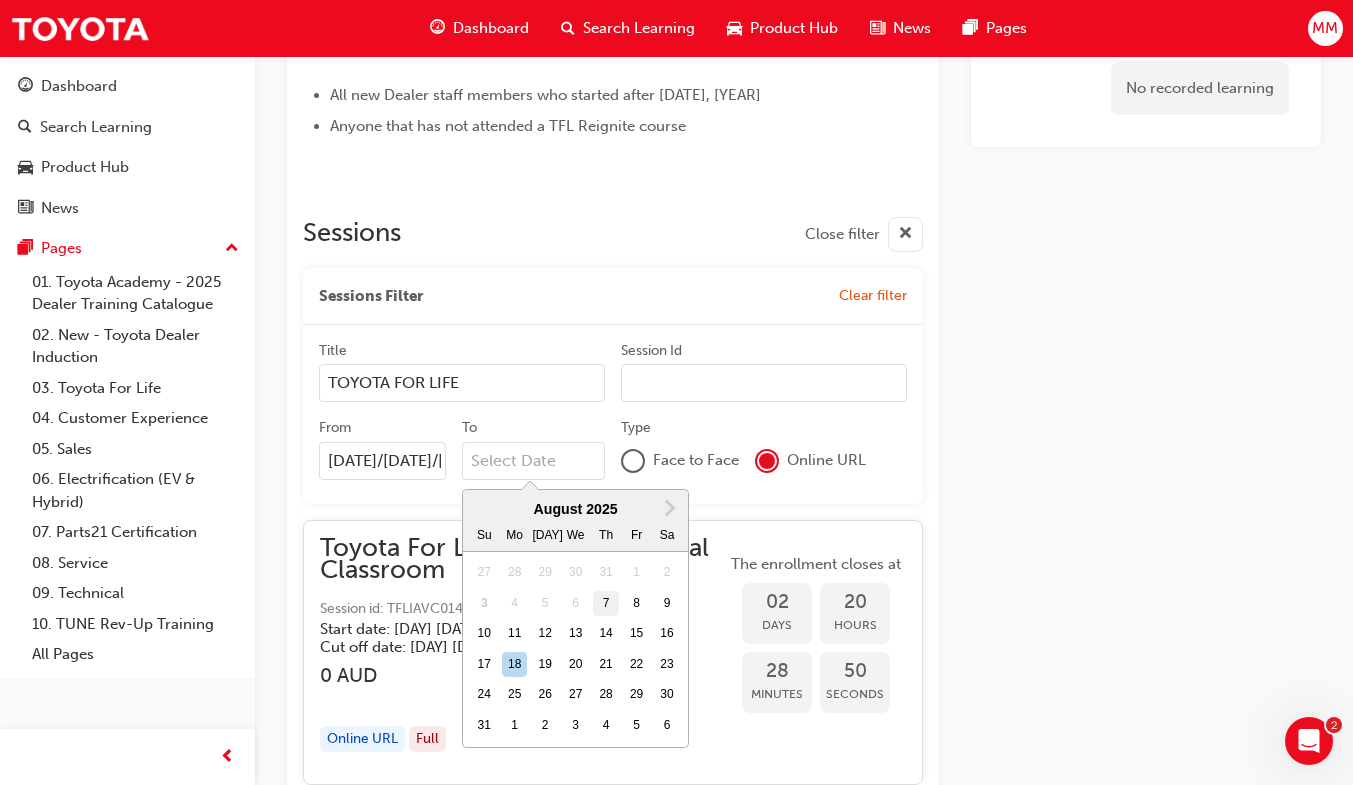 click on "7" at bounding box center [606, 604] 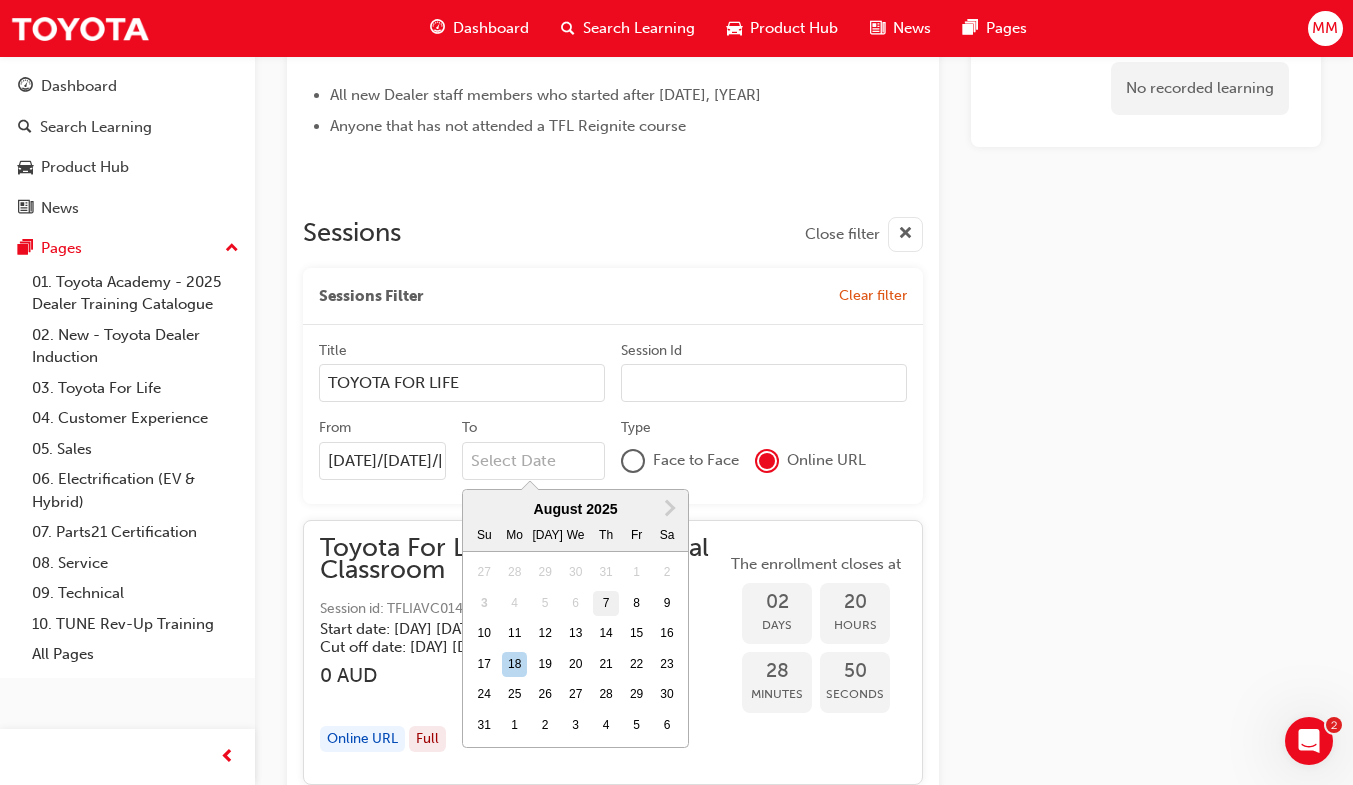 click on "To Next Month August 2025 Su Mo Tu We Th Fr Sa 27 28 29 30 31 1 2 3 4 5 6 7 8 9 10 11 12 13 14 15 16 17 18 19 20 21 22 23 24 25 26 27 28 29 30 31 1 2 3 4 5 6" at bounding box center [533, 461] 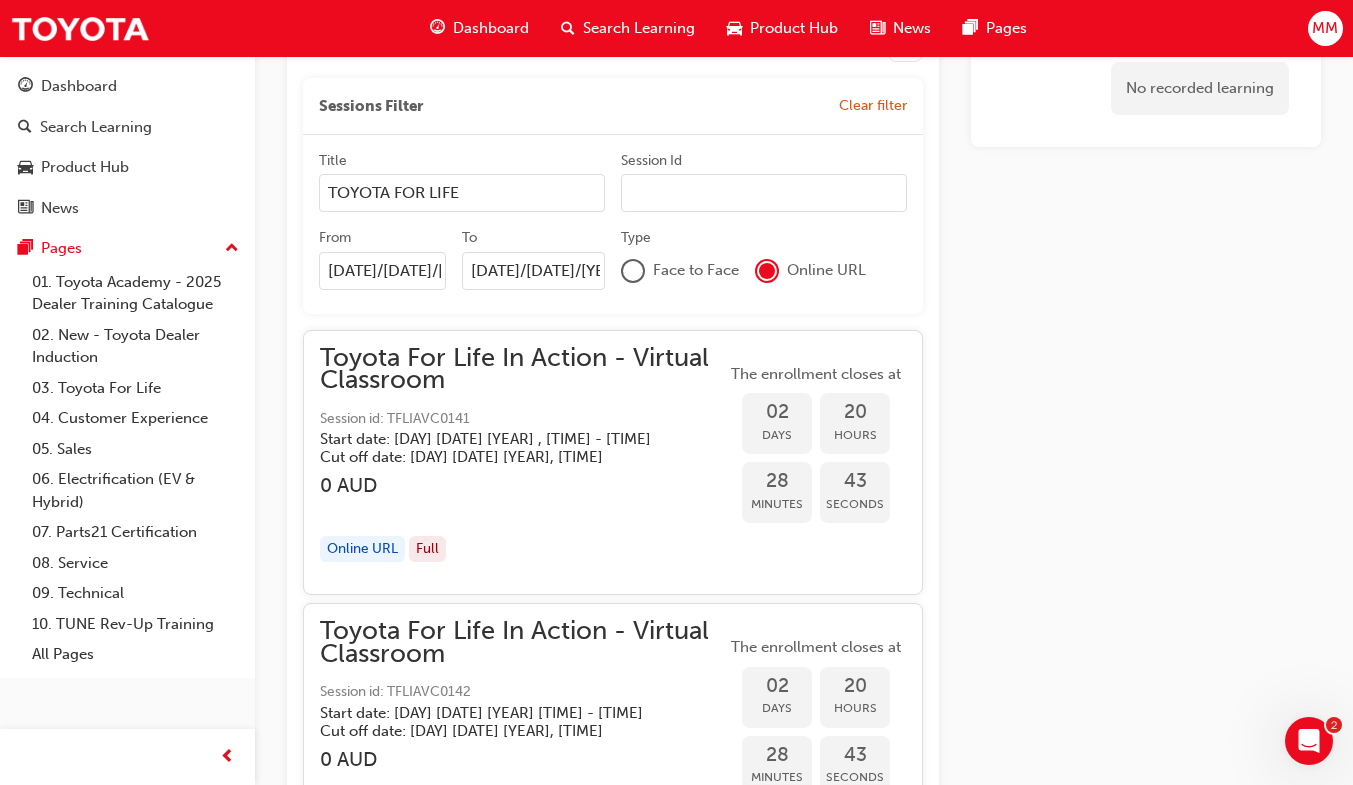 scroll, scrollTop: 1282, scrollLeft: 0, axis: vertical 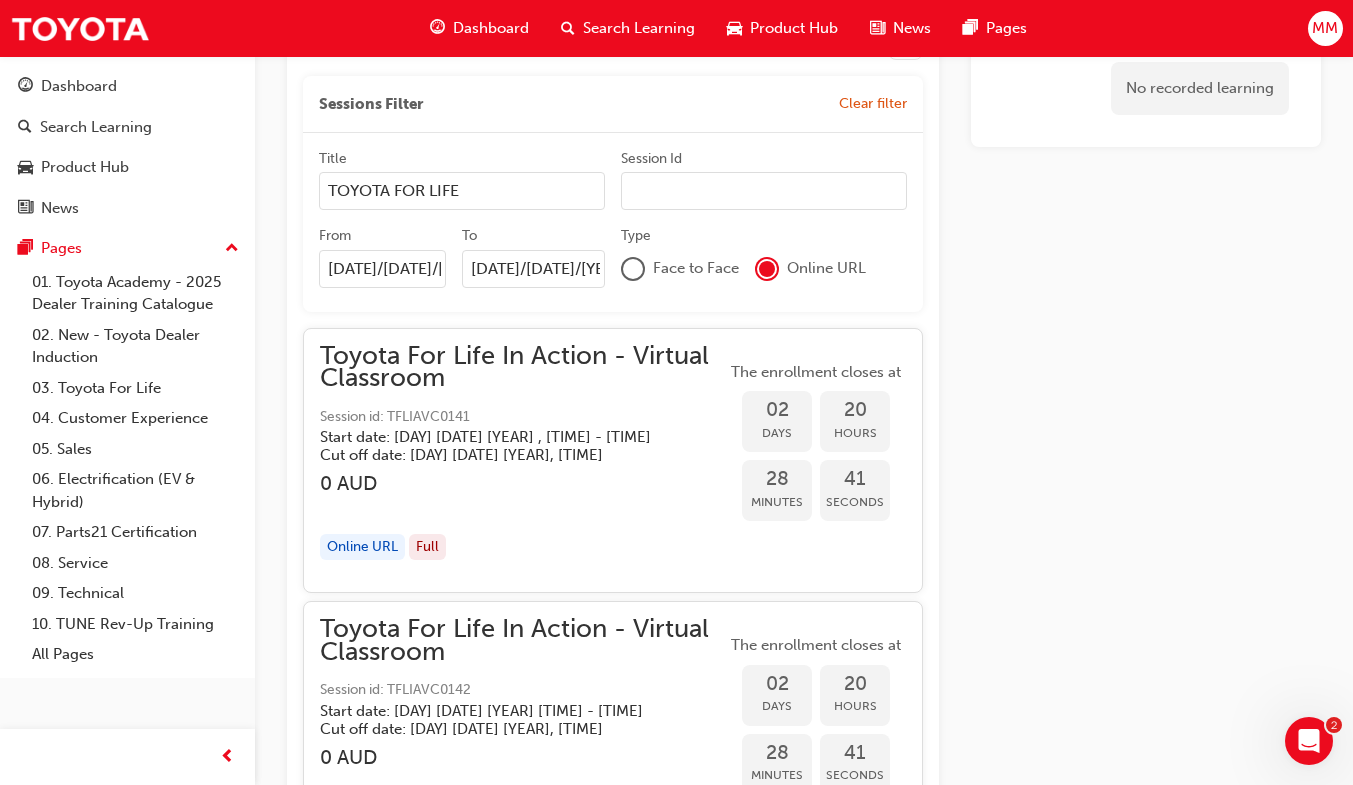 click on "Session Id" at bounding box center [764, 191] 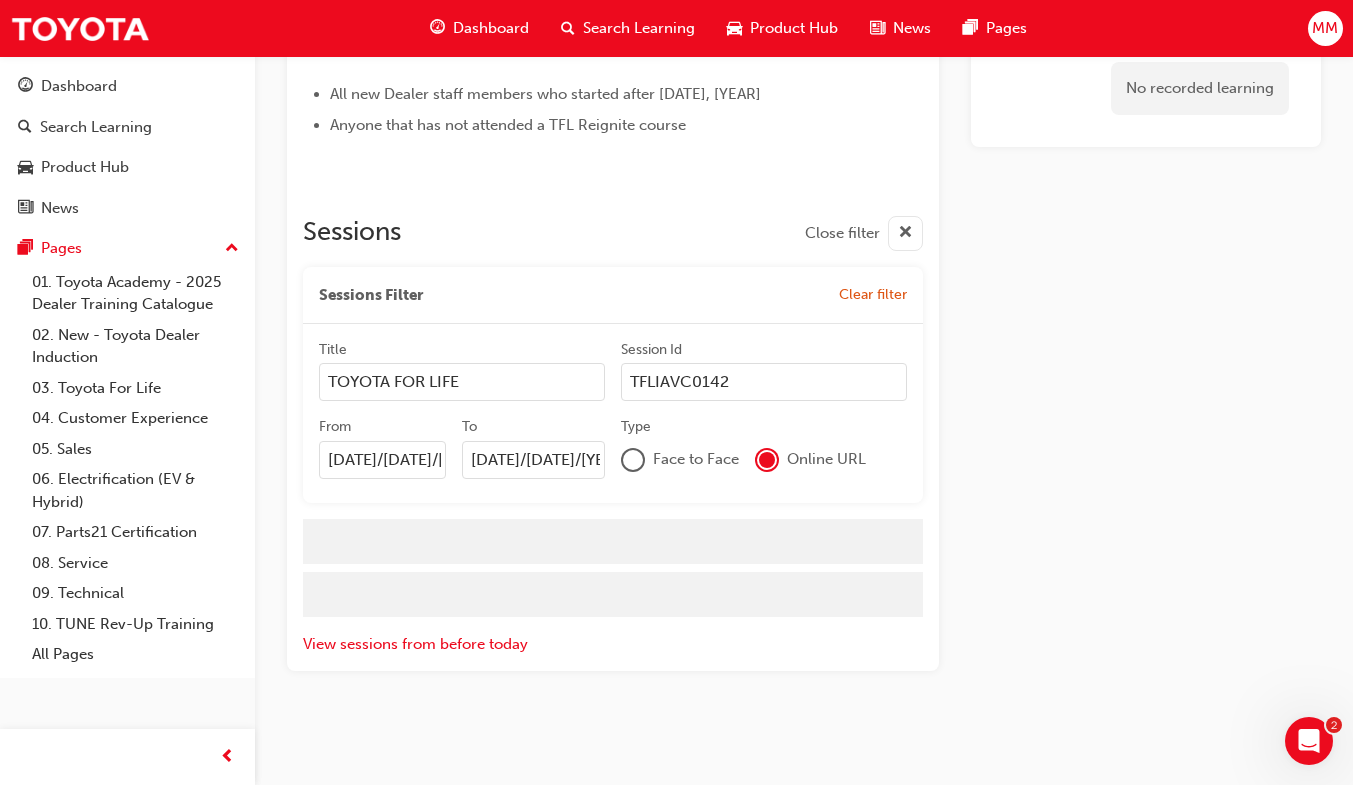 scroll, scrollTop: 1258, scrollLeft: 0, axis: vertical 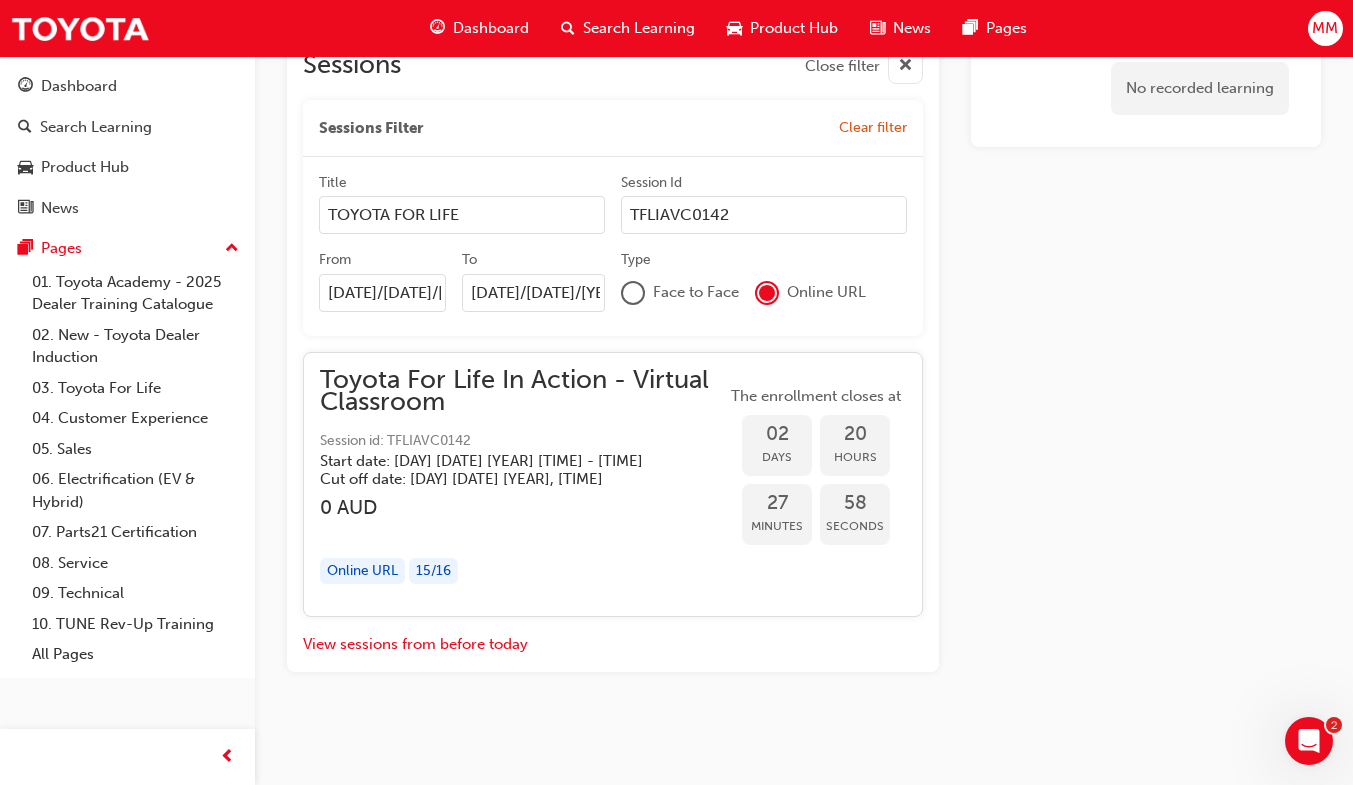 type on "TFLIAVC0142" 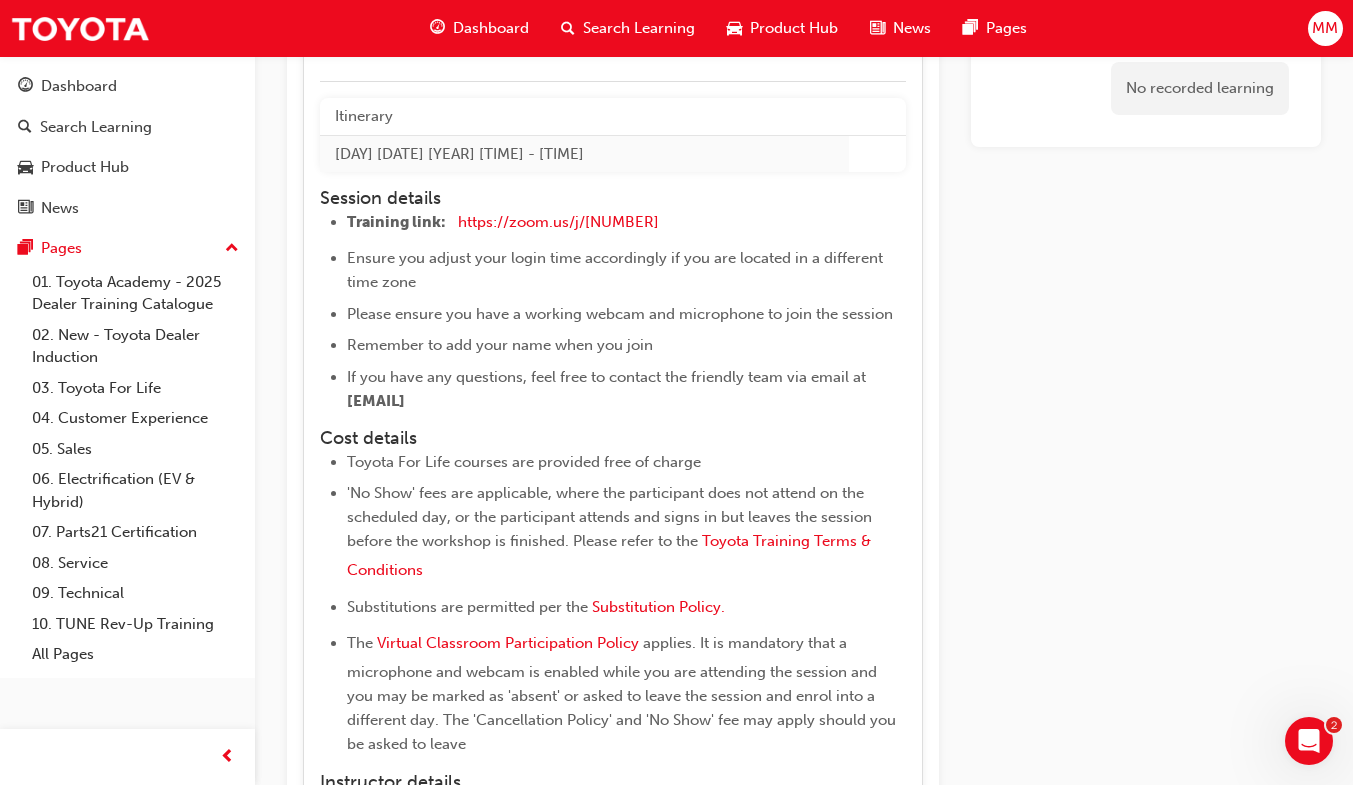 scroll, scrollTop: 1792, scrollLeft: 0, axis: vertical 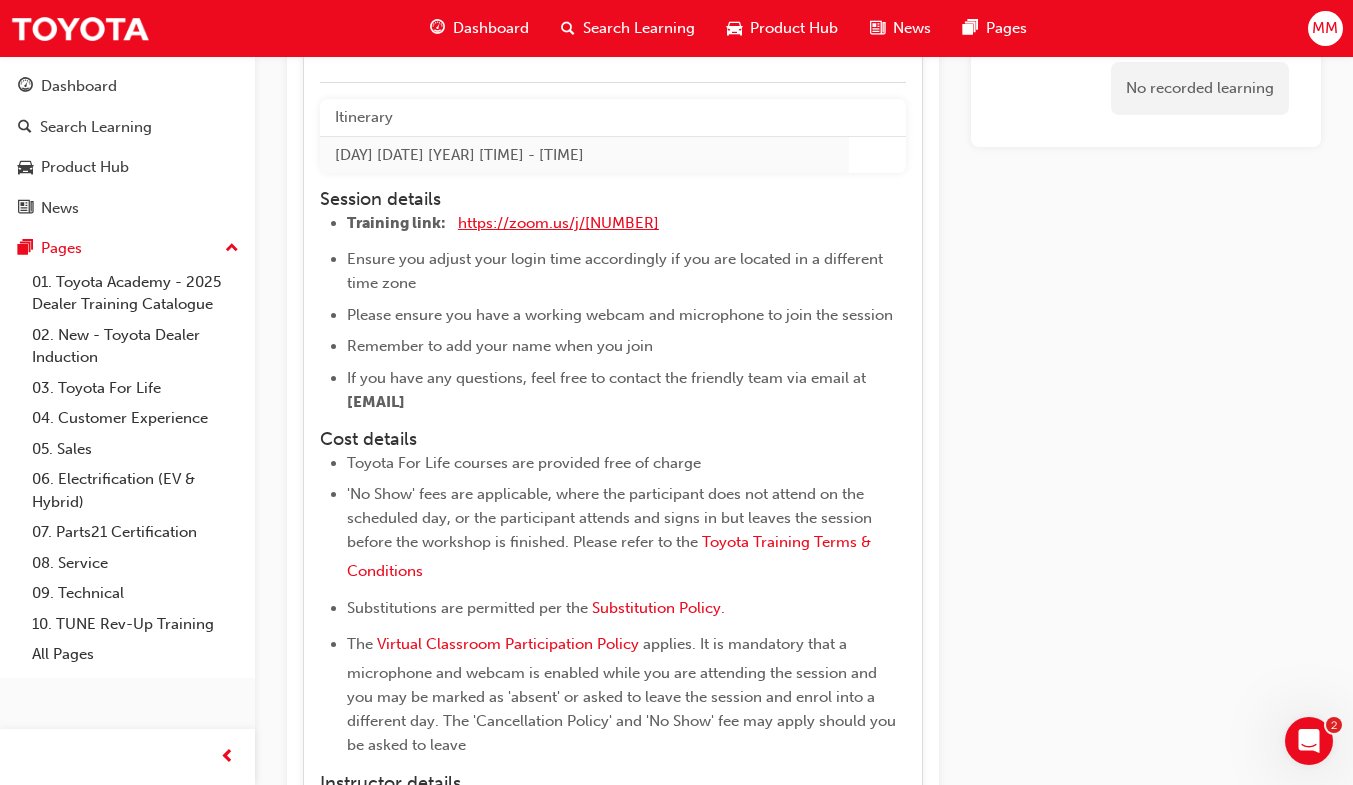 click on "https://zoom.us/j/5450758959" at bounding box center [558, 223] 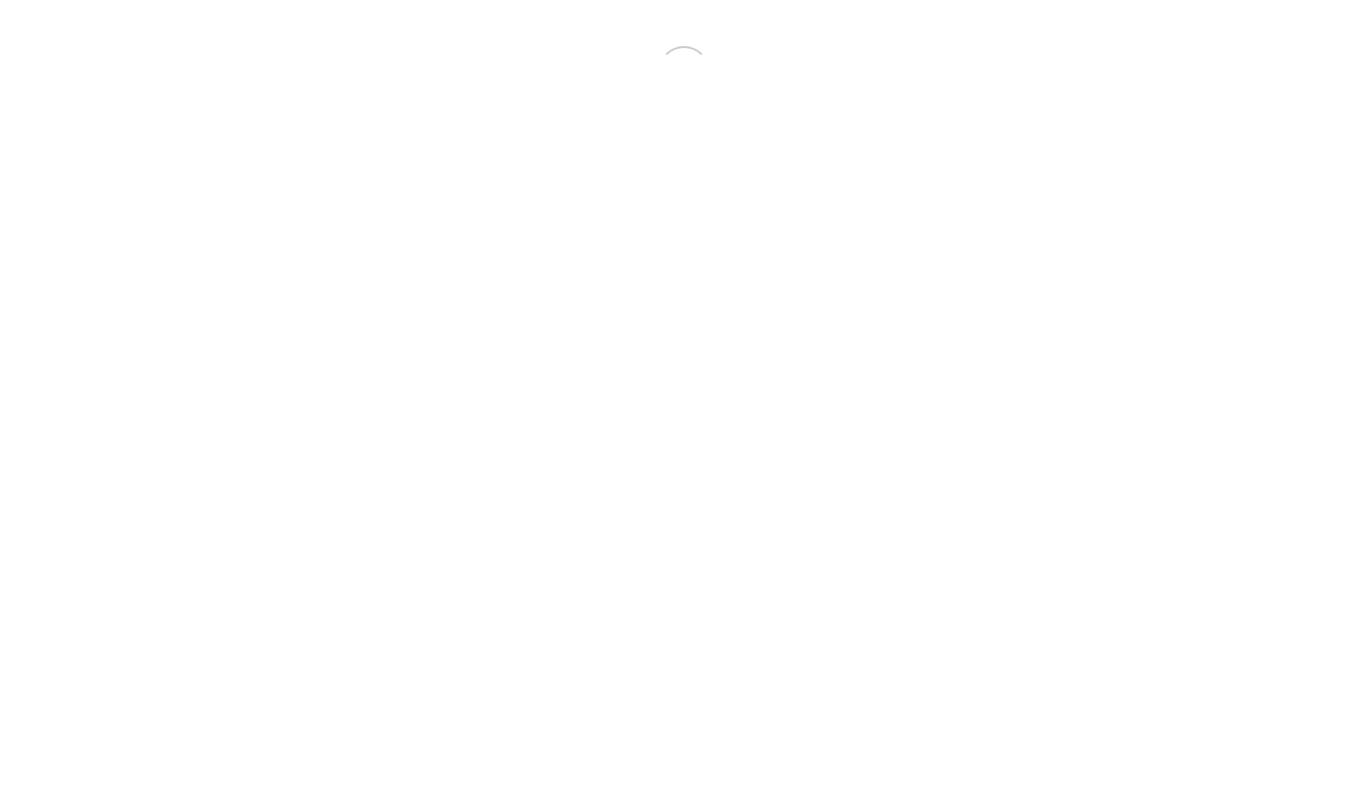 scroll, scrollTop: 0, scrollLeft: 0, axis: both 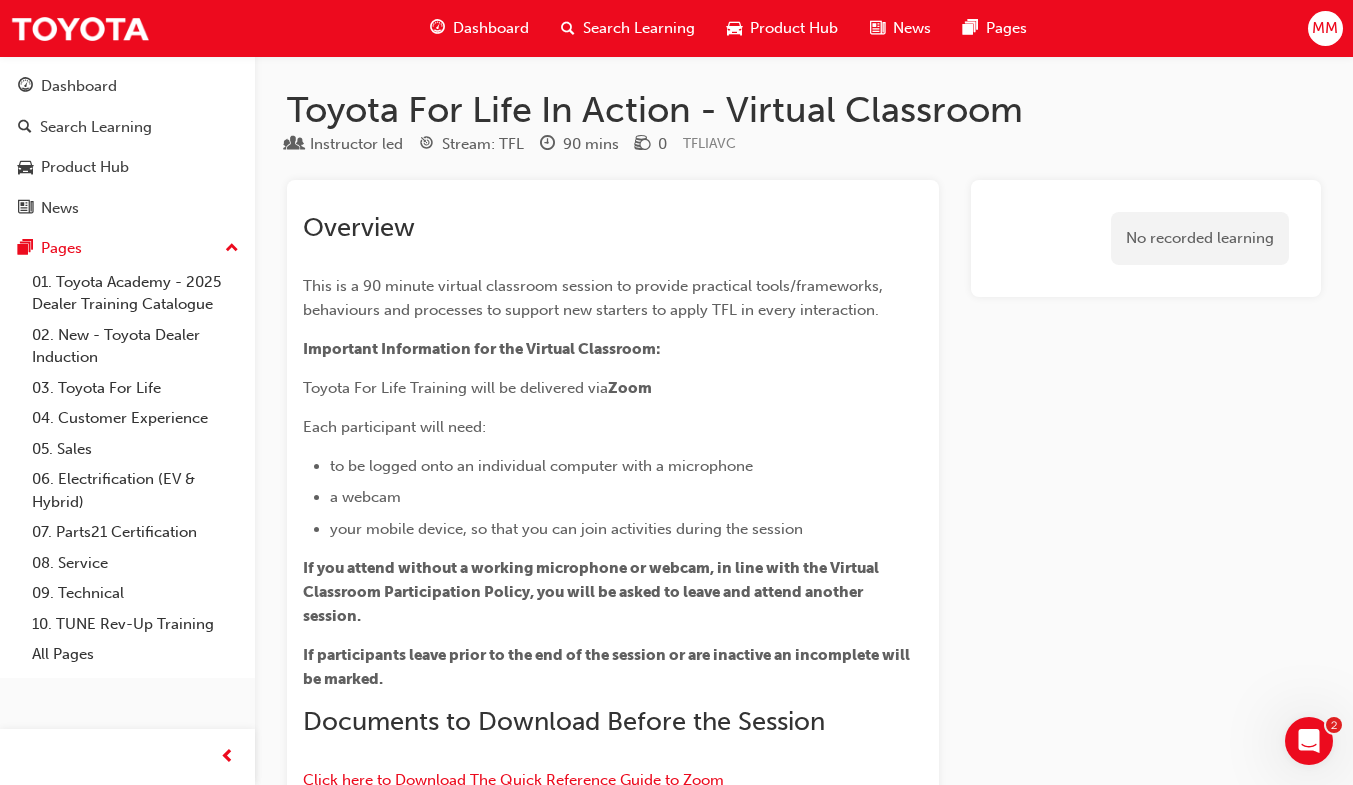 click on "Dashboard" at bounding box center [491, 28] 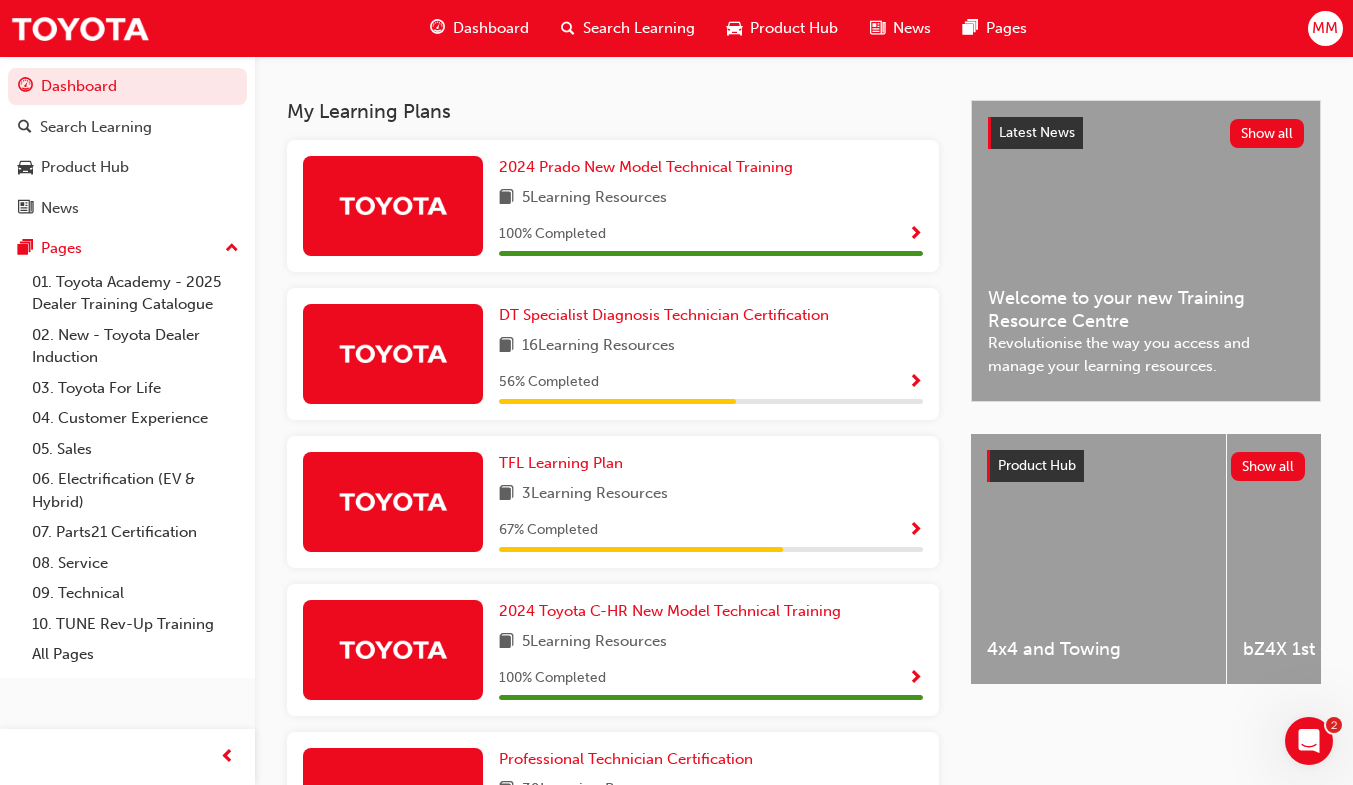scroll, scrollTop: 399, scrollLeft: 0, axis: vertical 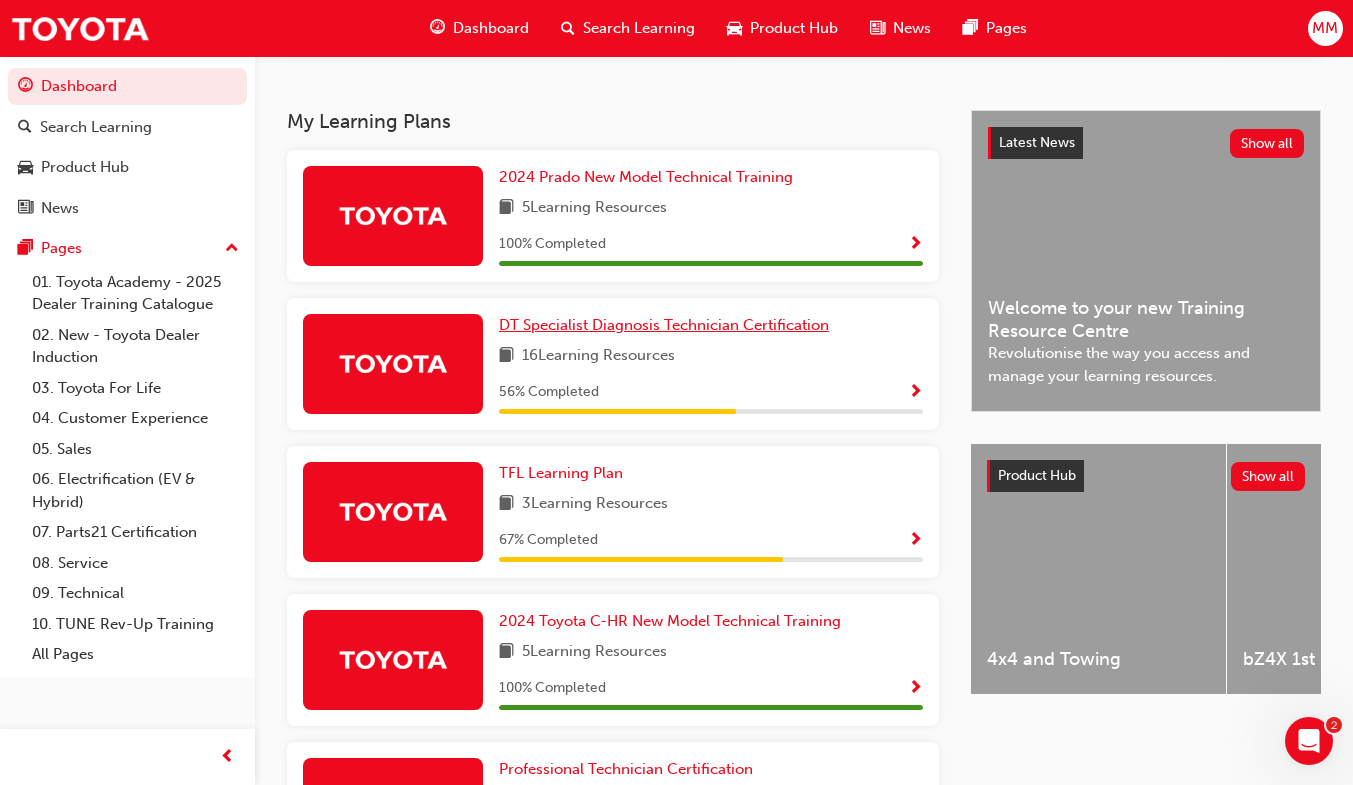 click on "DT Specialist Diagnosis Technician Certification" at bounding box center (664, 325) 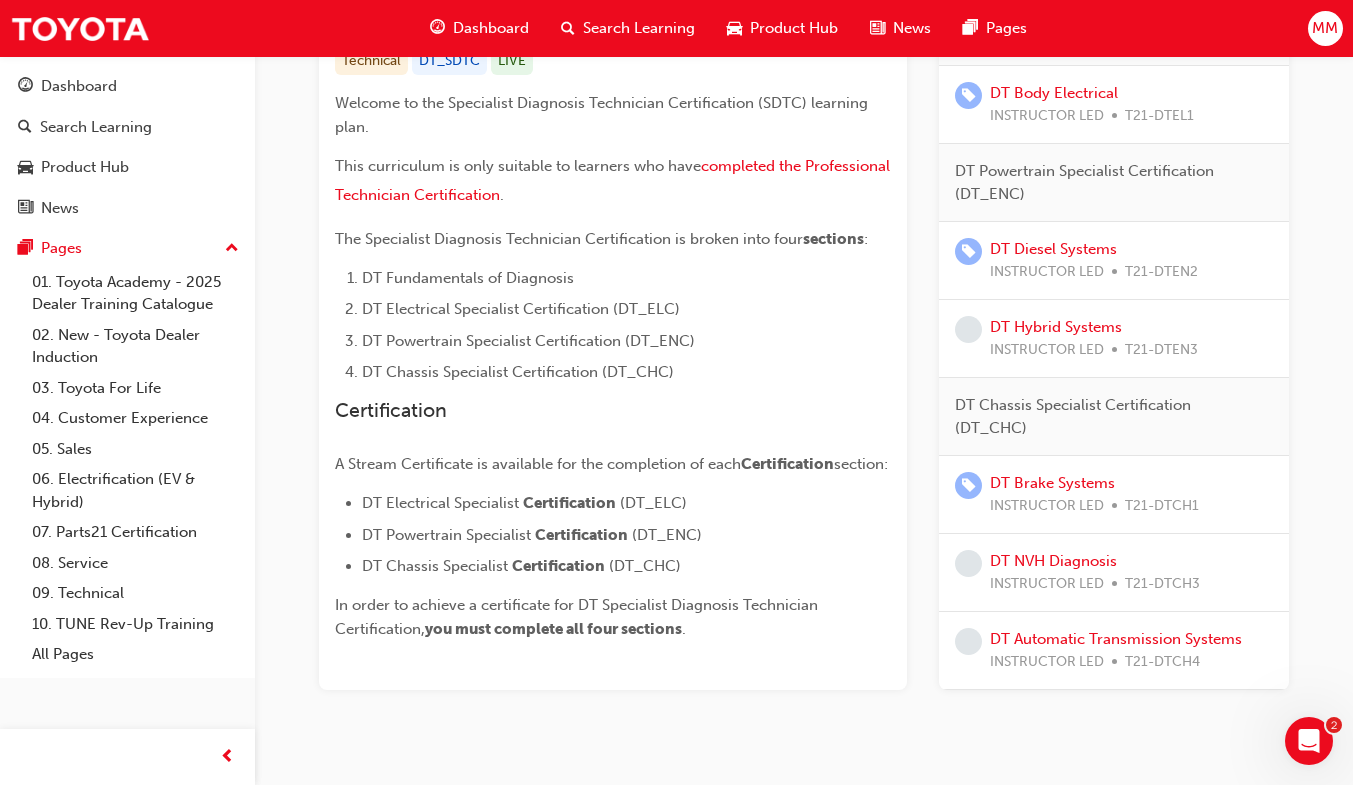 scroll, scrollTop: 493, scrollLeft: 0, axis: vertical 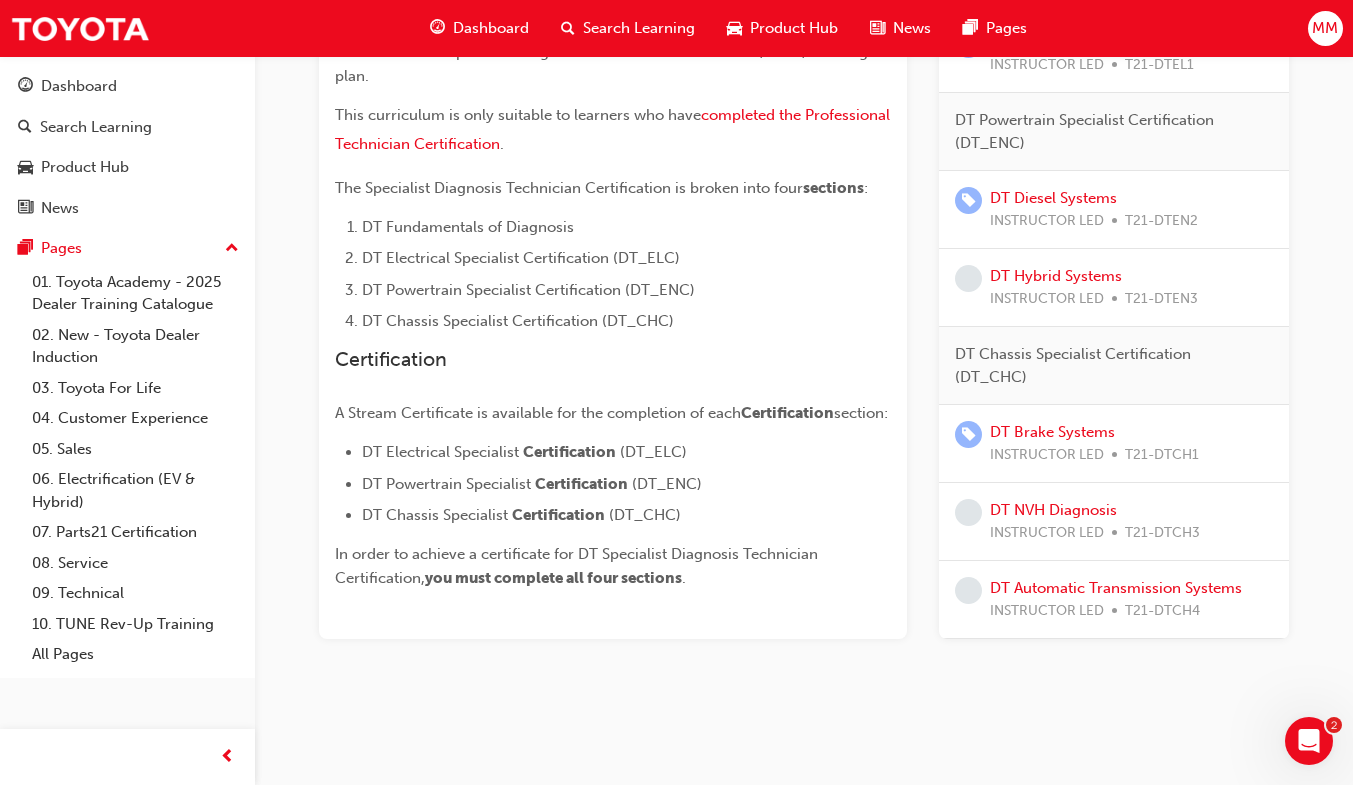 click on "DT Brake Systems INSTRUCTOR LED T21-DTCH1" at bounding box center [1094, 443] 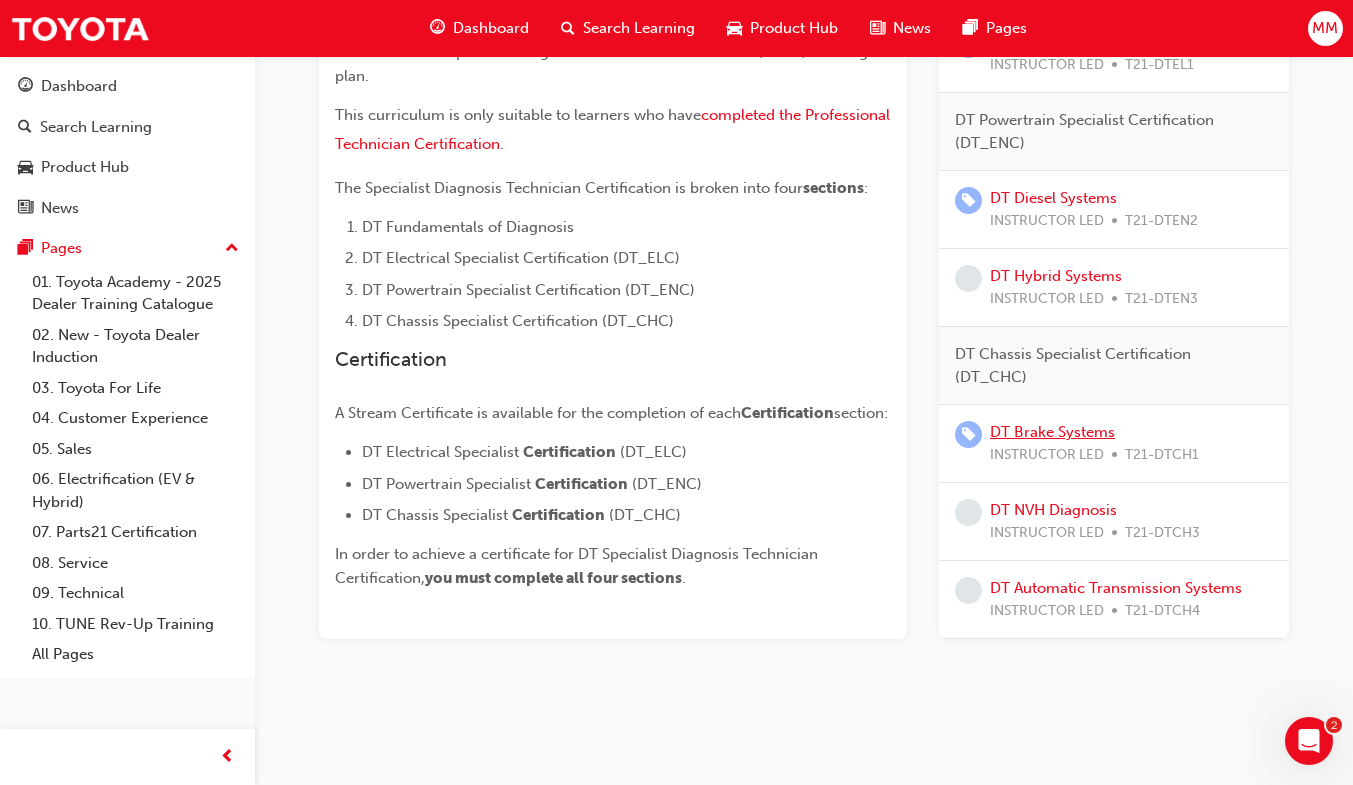 click on "DT Brake Systems" at bounding box center [1052, 432] 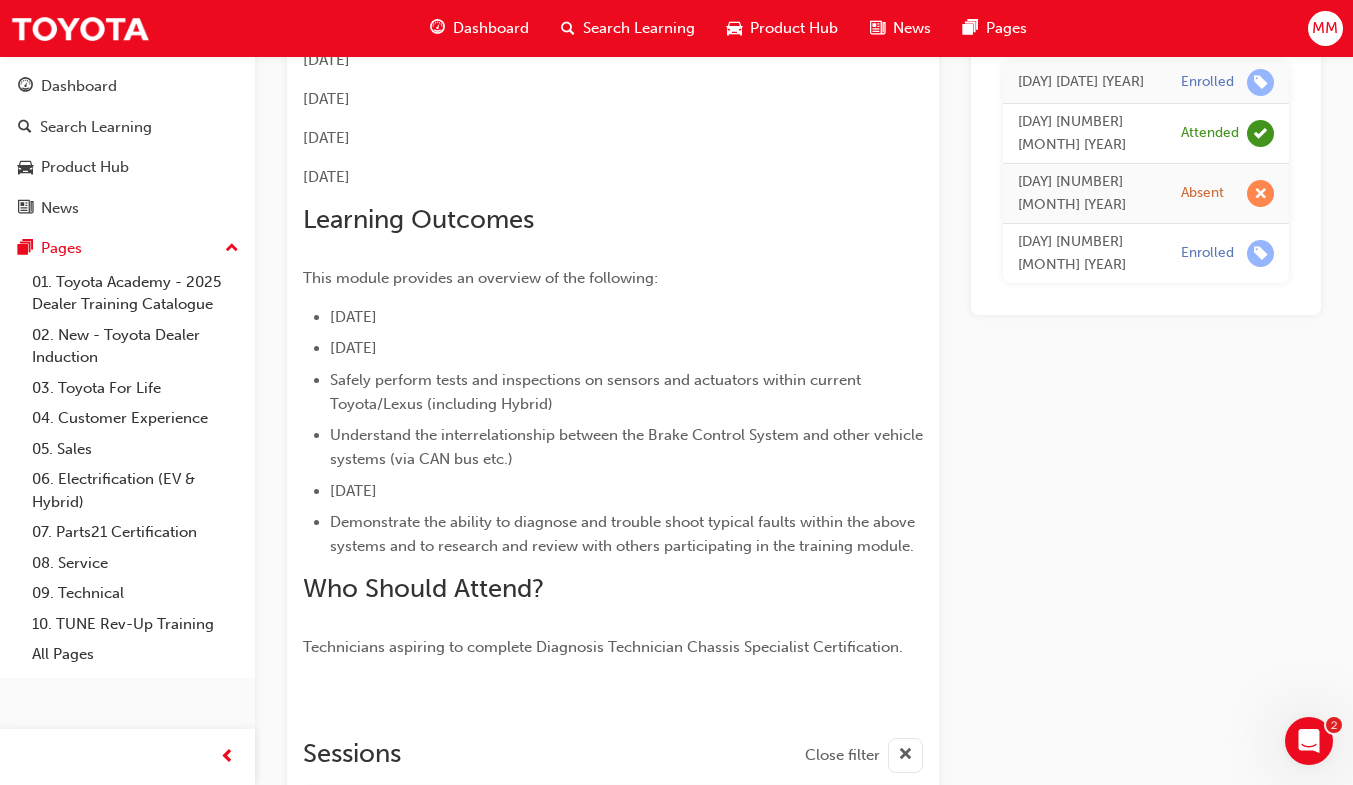 scroll, scrollTop: 0, scrollLeft: 0, axis: both 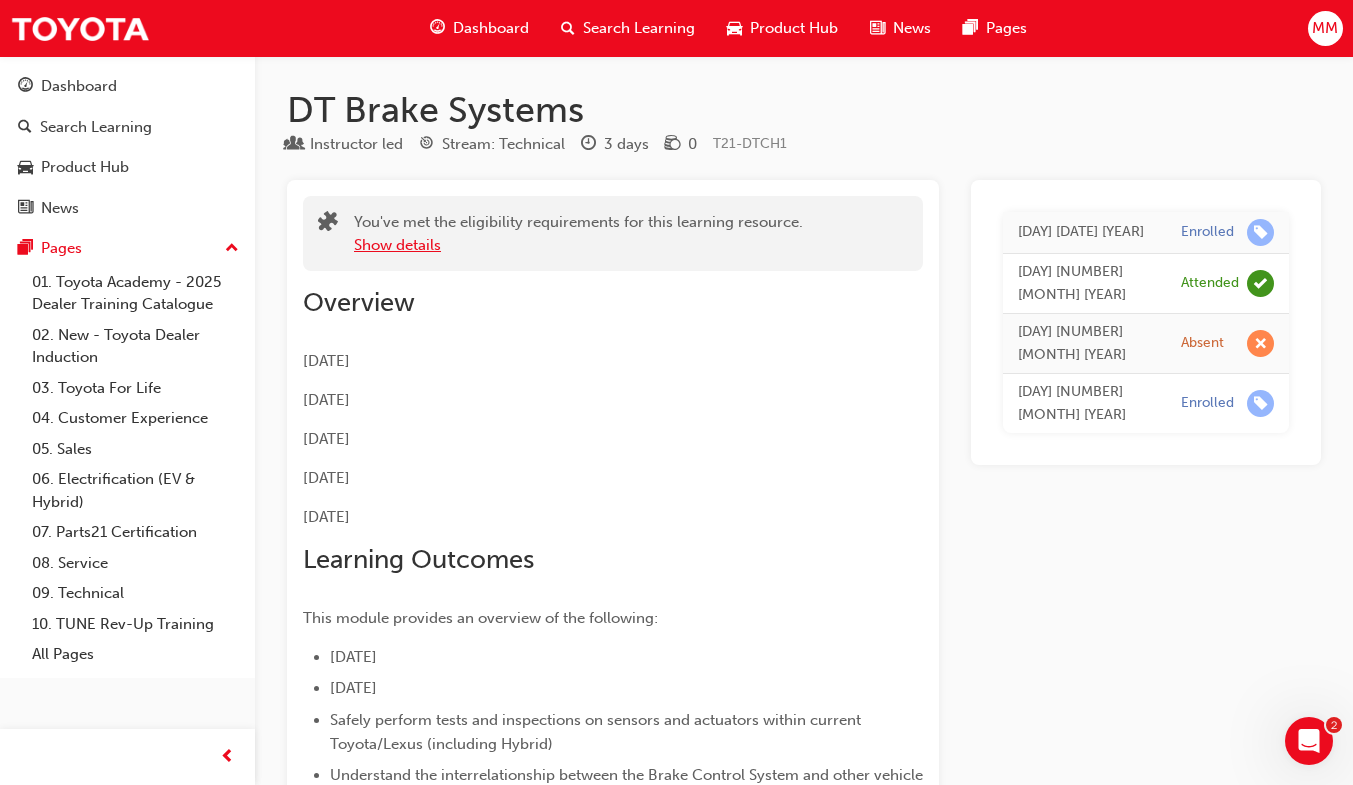 click on "Show details" at bounding box center (397, 245) 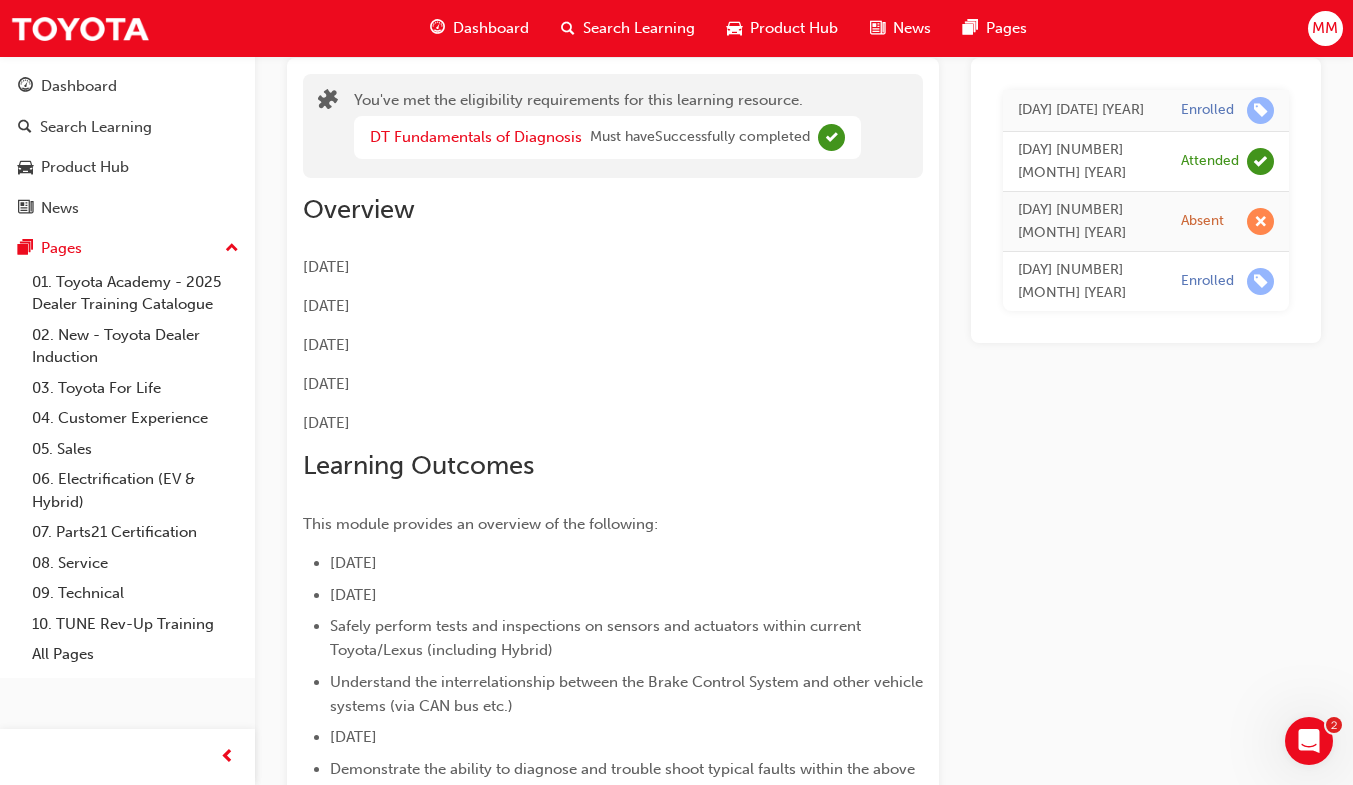 scroll, scrollTop: 126, scrollLeft: 0, axis: vertical 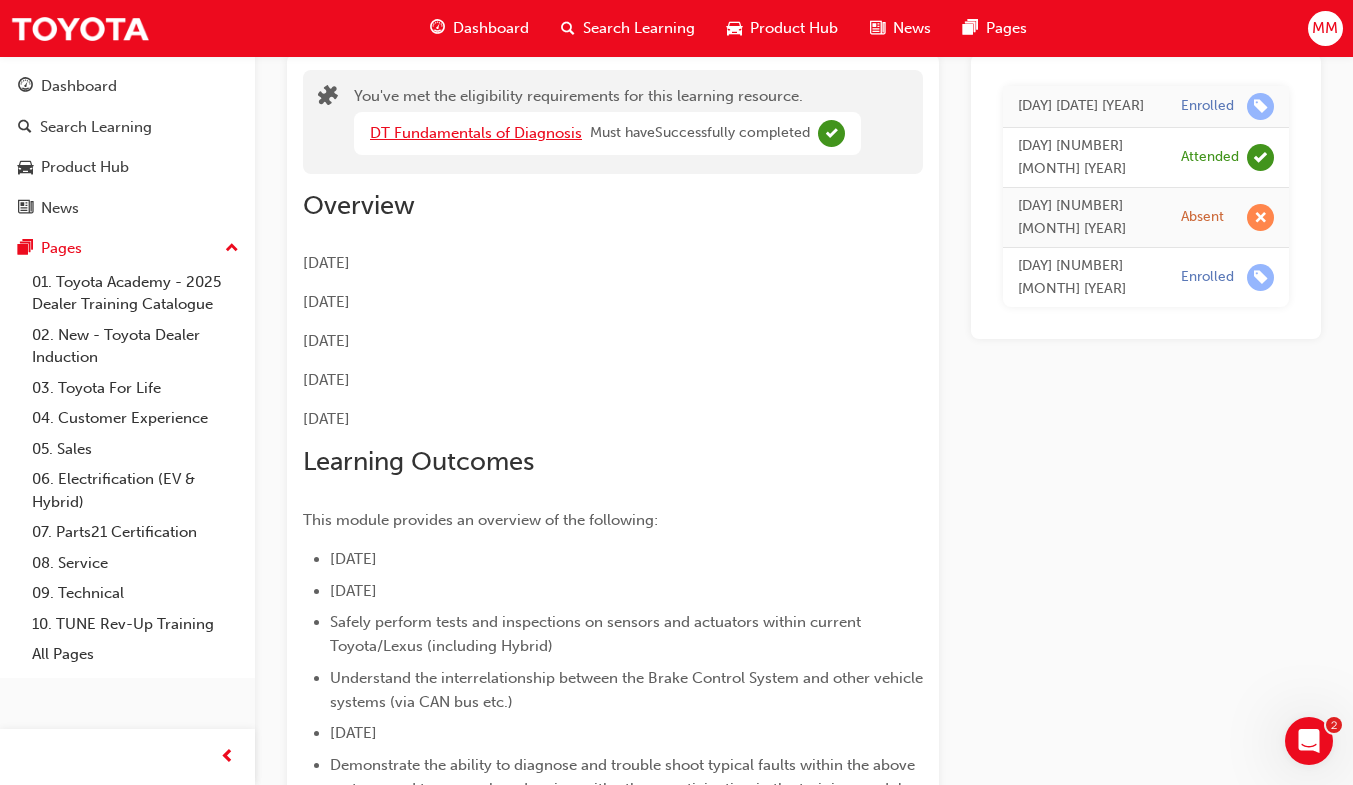 click on "DT Fundamentals of Diagnosis" at bounding box center (476, 133) 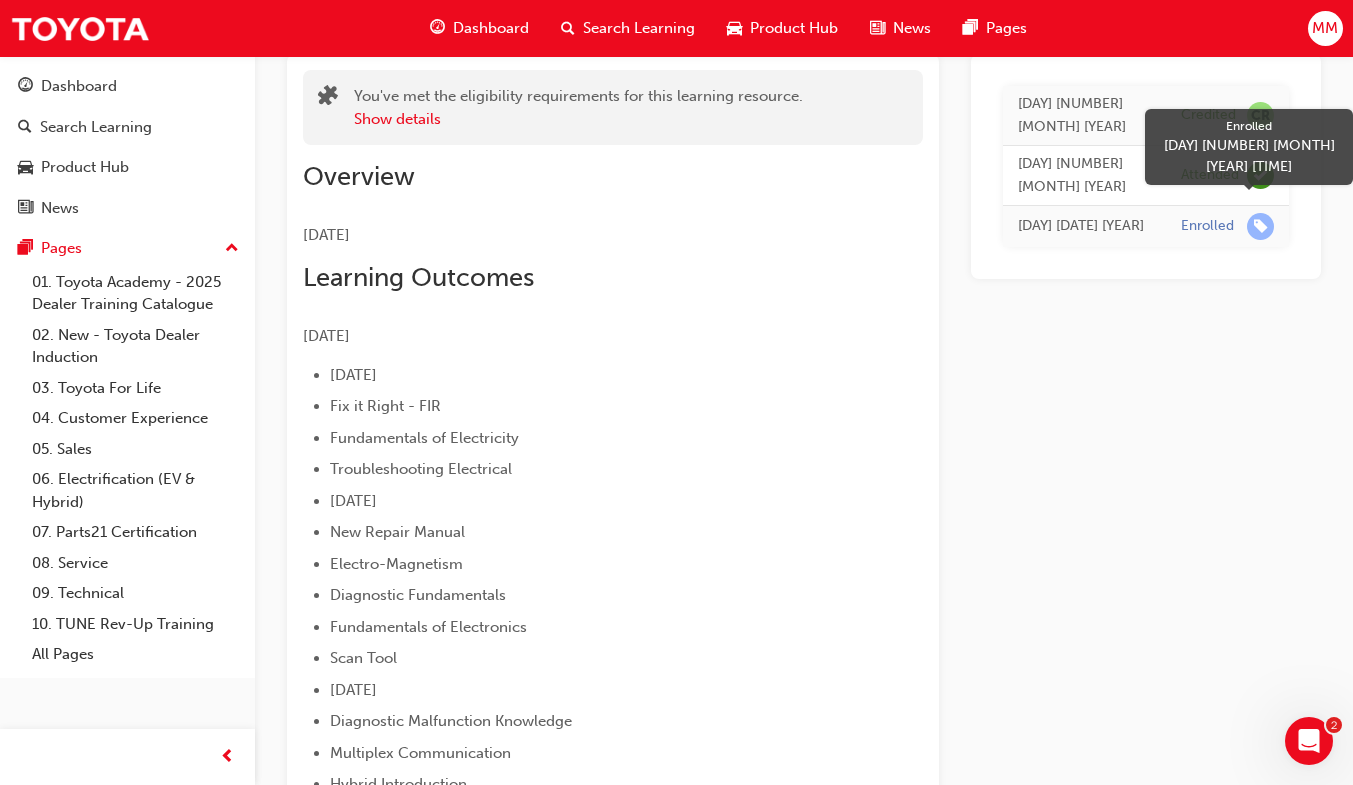 click at bounding box center (1260, 226) 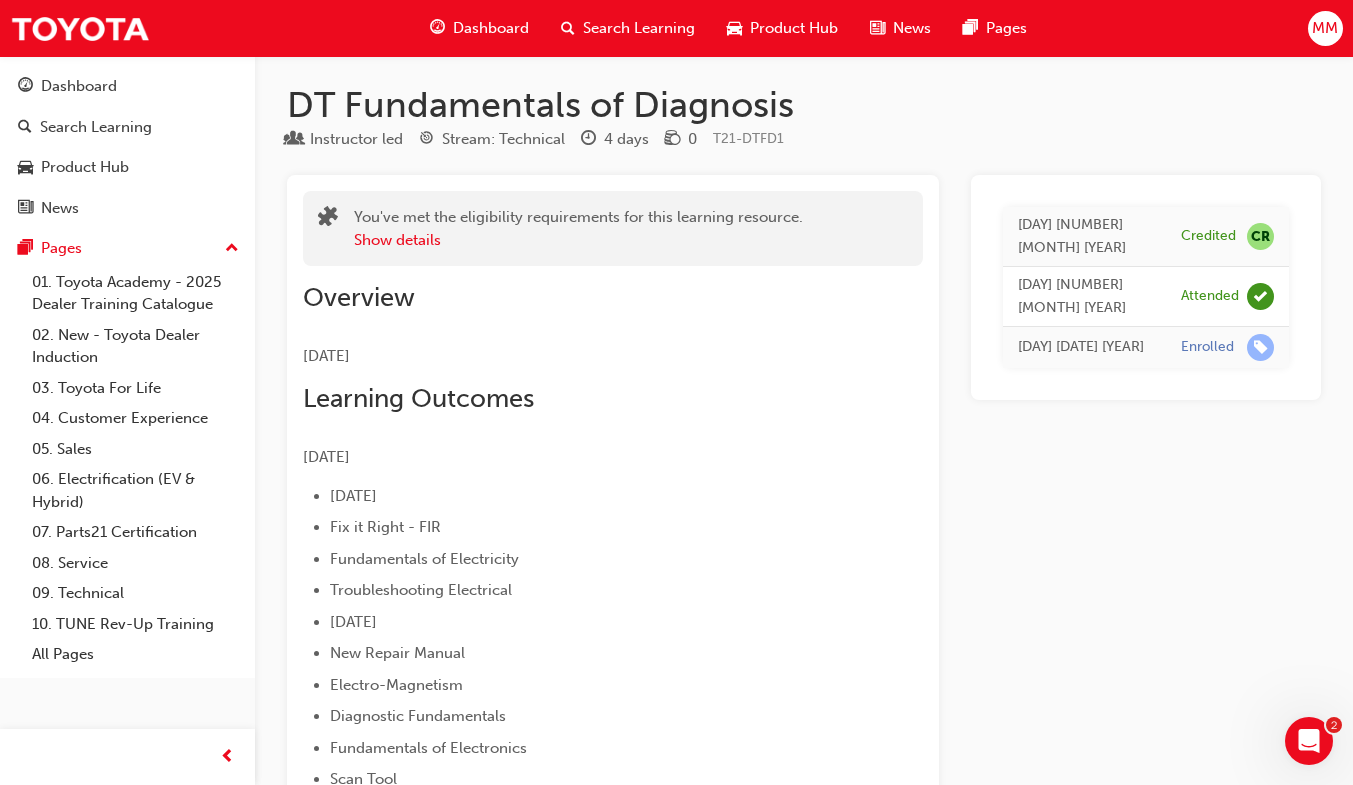 scroll, scrollTop: 0, scrollLeft: 0, axis: both 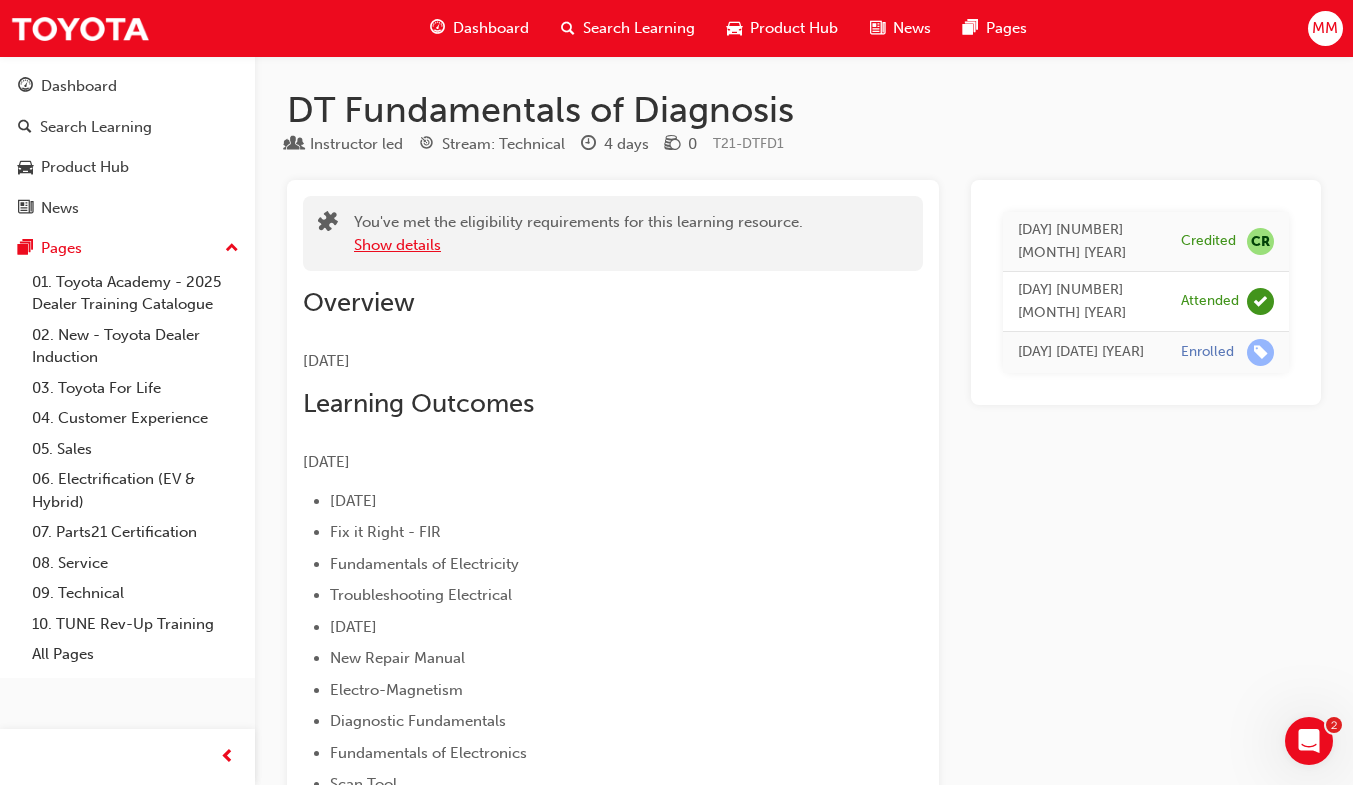 click on "Show details" at bounding box center (397, 245) 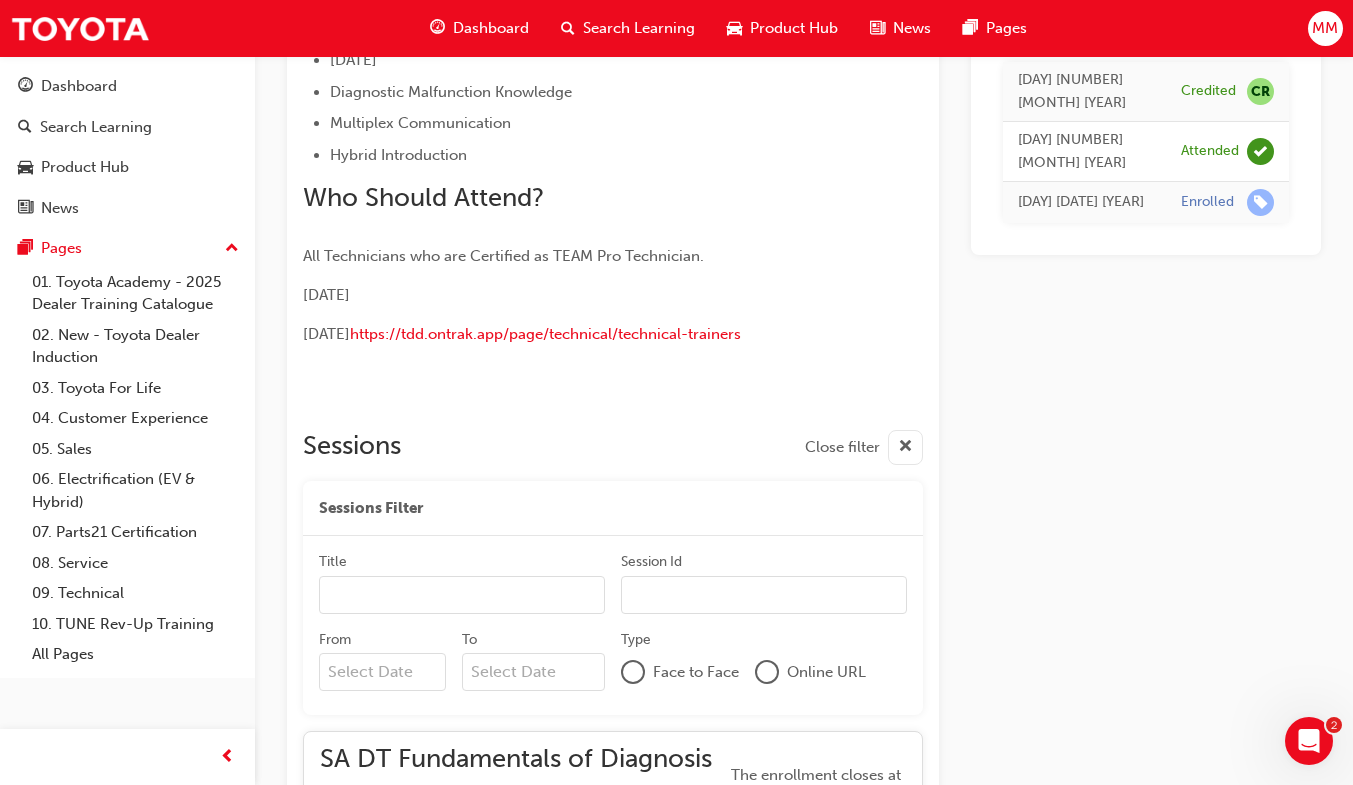 scroll, scrollTop: 922, scrollLeft: 0, axis: vertical 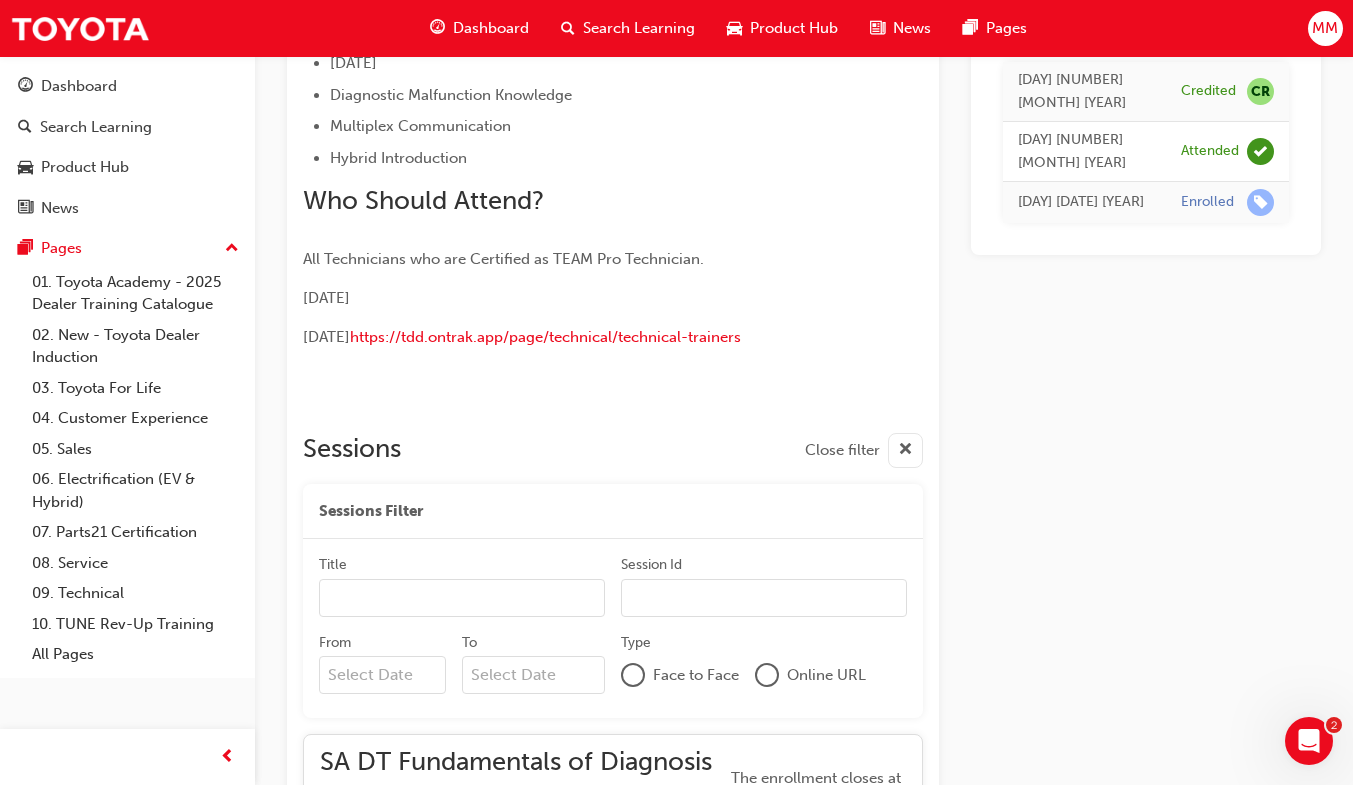 click on "Dashboard" at bounding box center (491, 28) 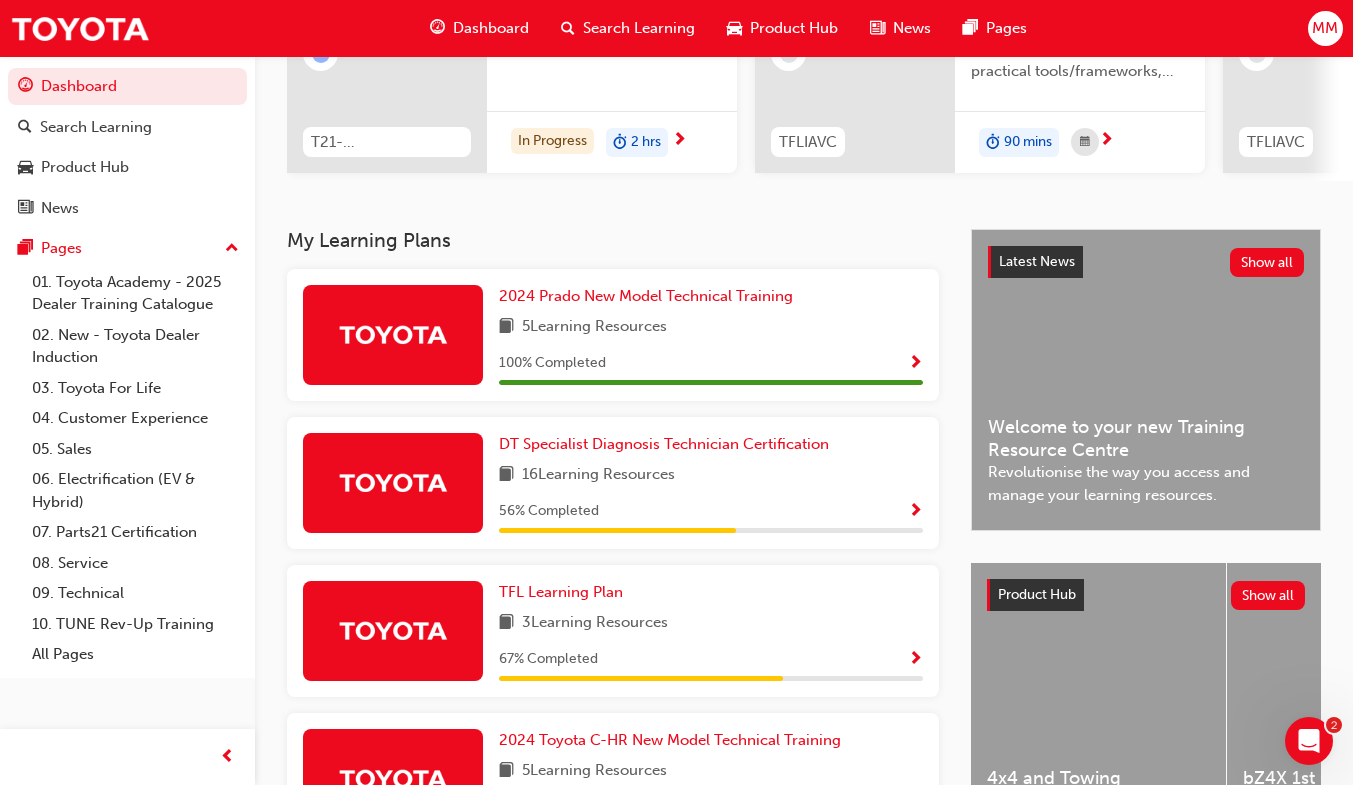 scroll, scrollTop: 294, scrollLeft: 0, axis: vertical 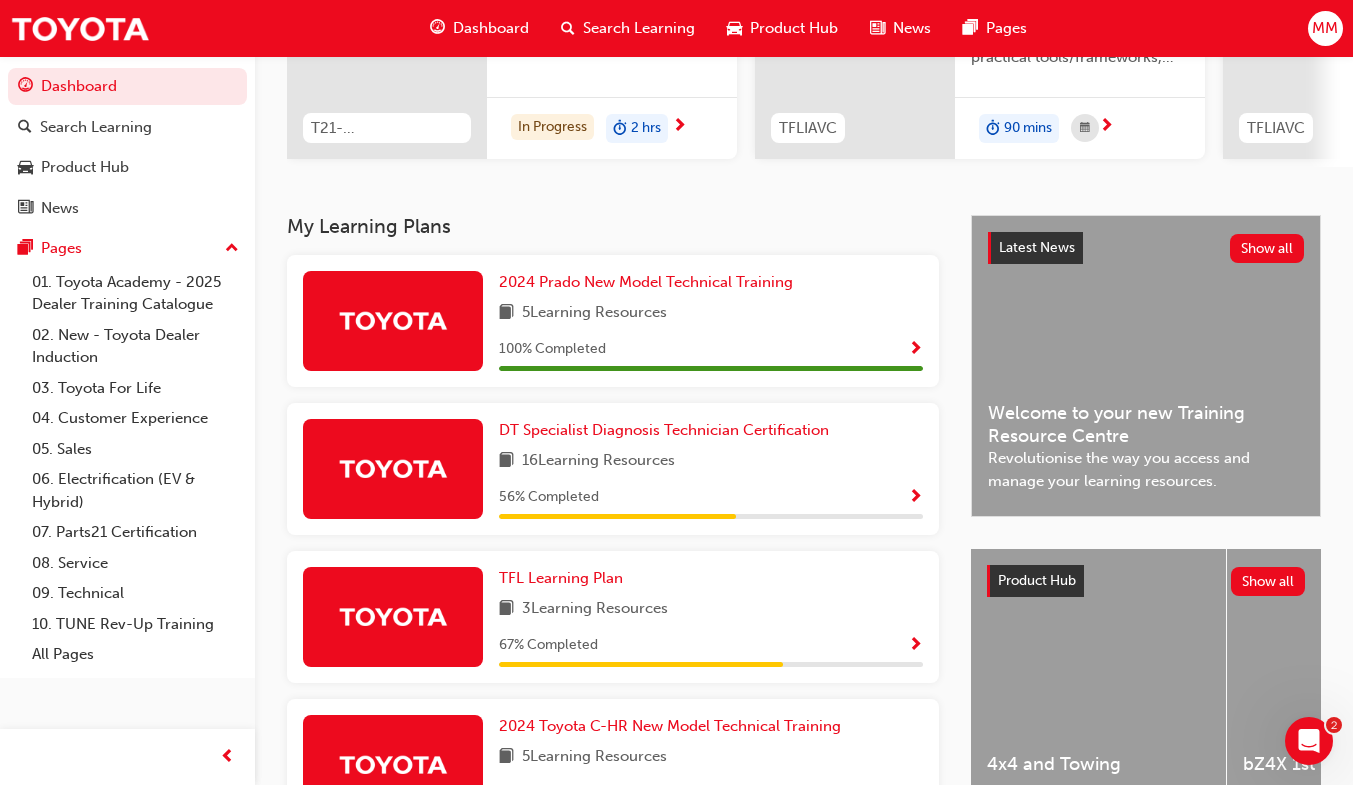 click at bounding box center [393, 469] 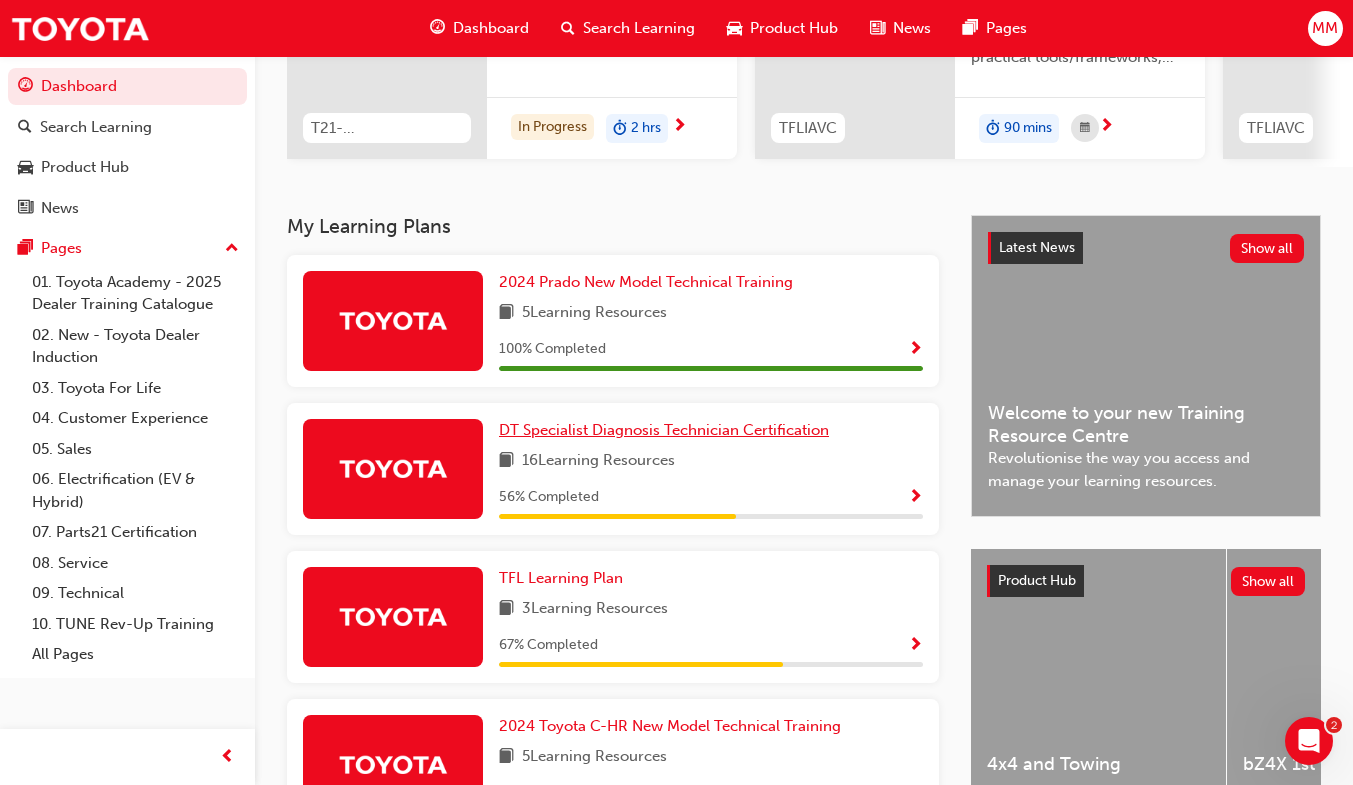 click on "DT Specialist Diagnosis Technician Certification" at bounding box center [664, 430] 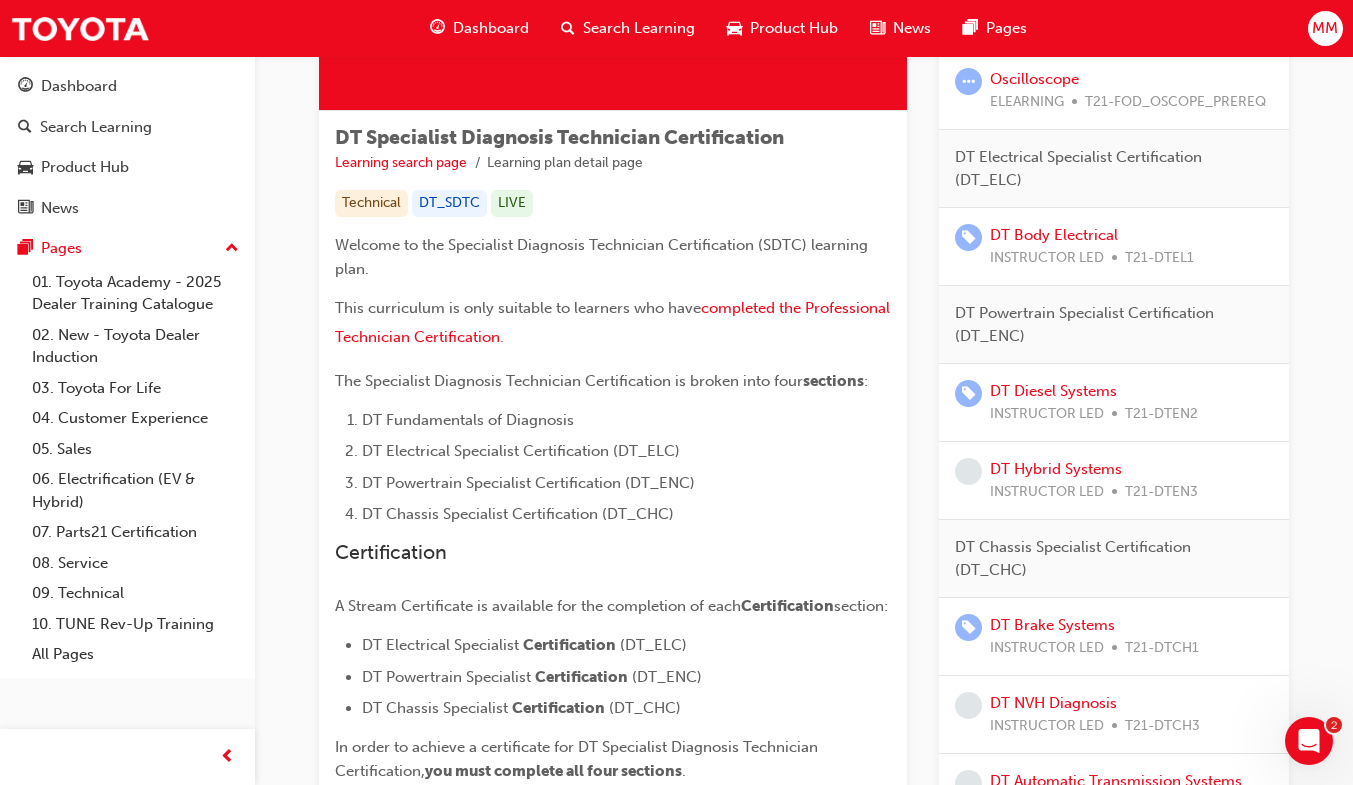 scroll, scrollTop: 294, scrollLeft: 0, axis: vertical 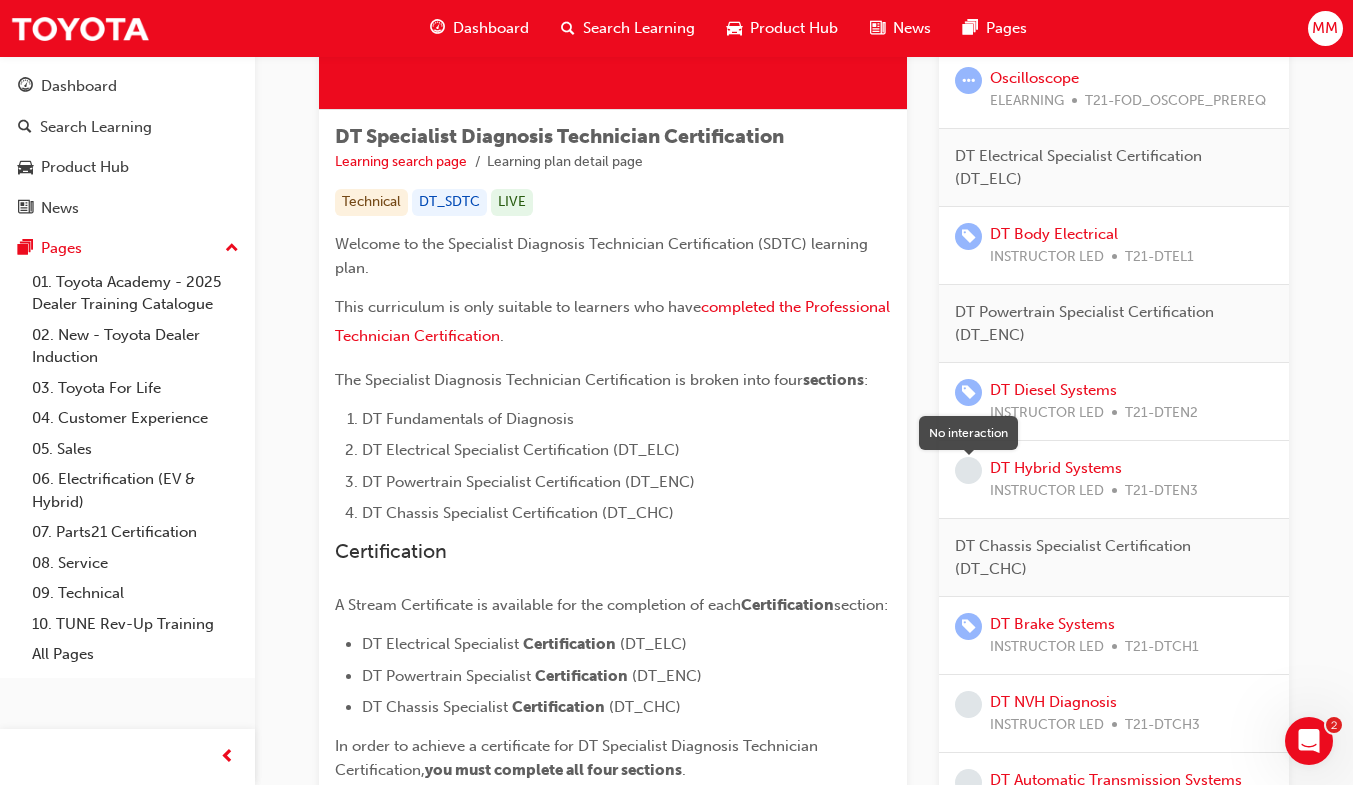 click at bounding box center [968, 470] 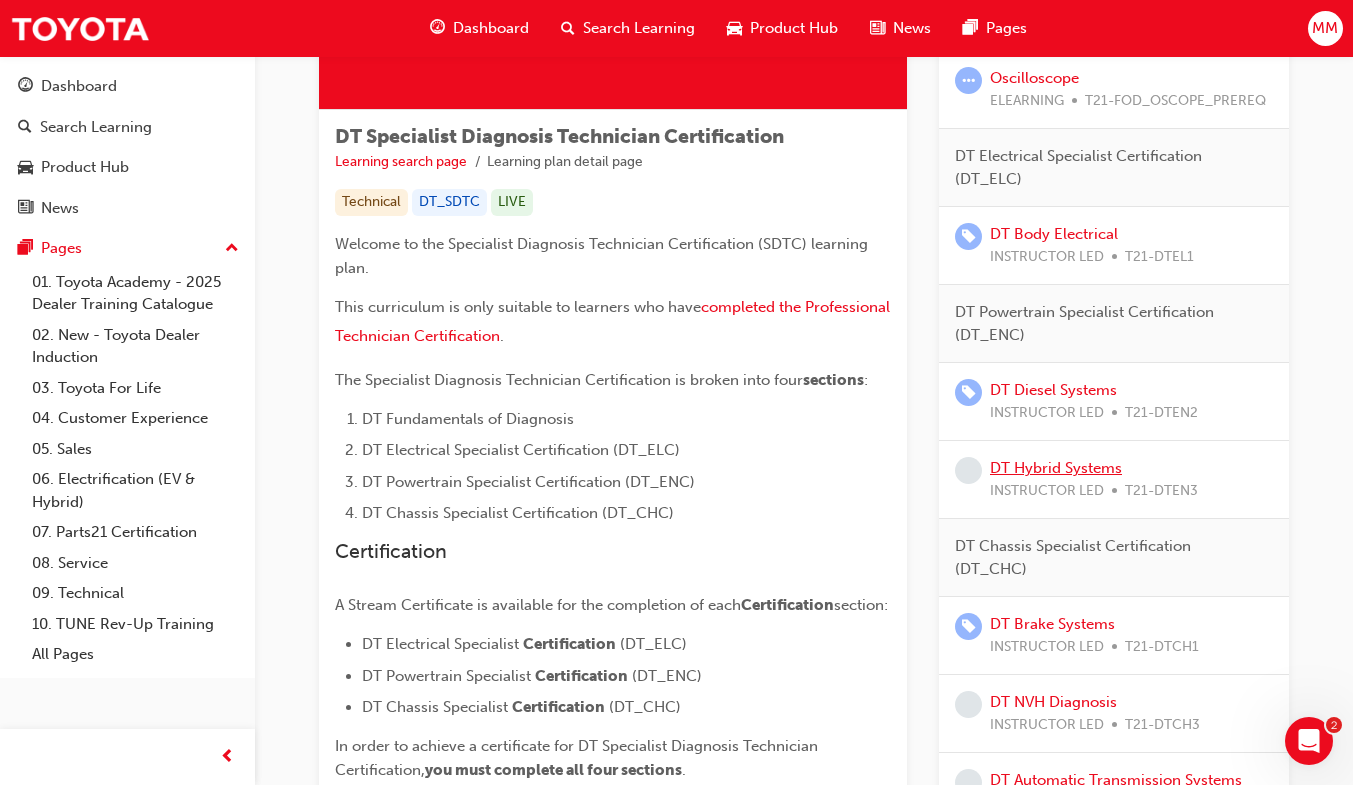 click on "DT Hybrid Systems" at bounding box center (1056, 468) 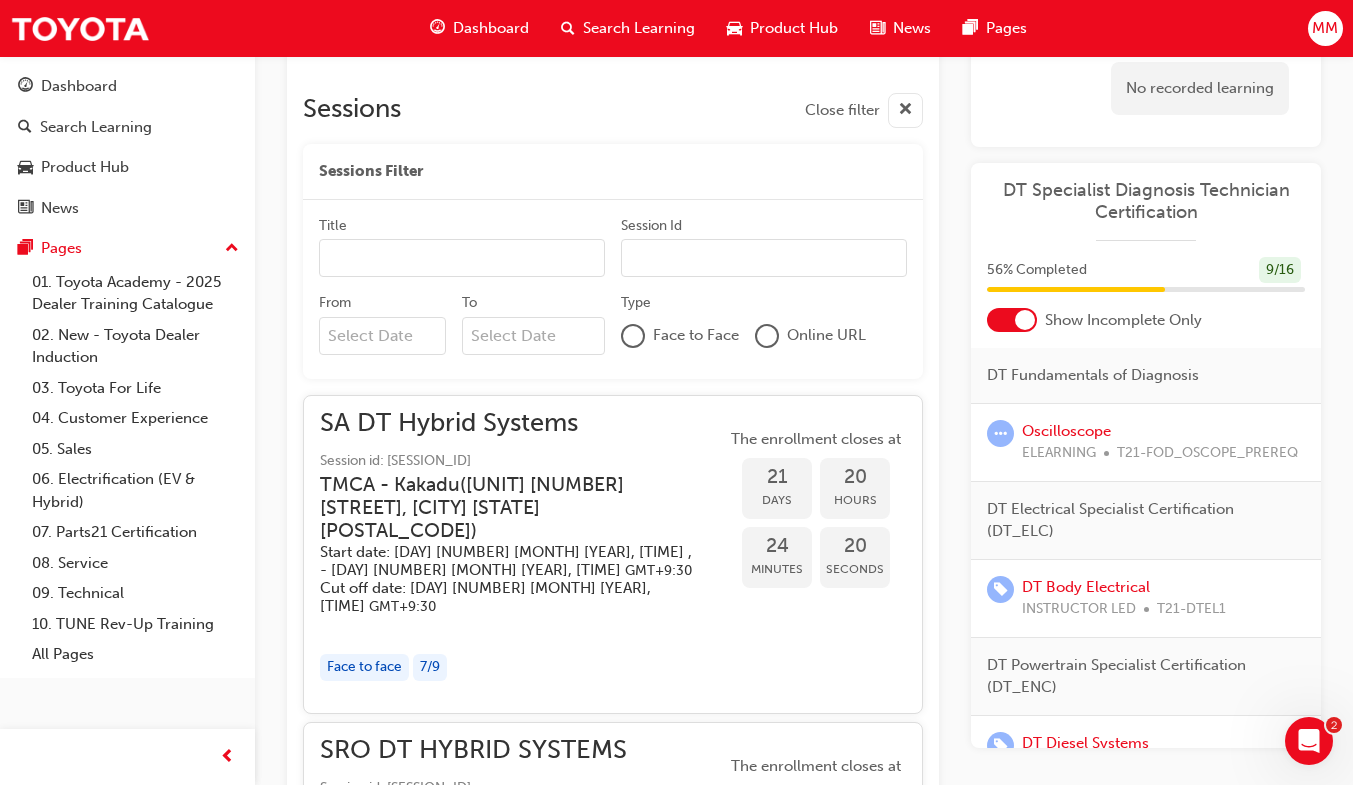 scroll, scrollTop: 720, scrollLeft: 0, axis: vertical 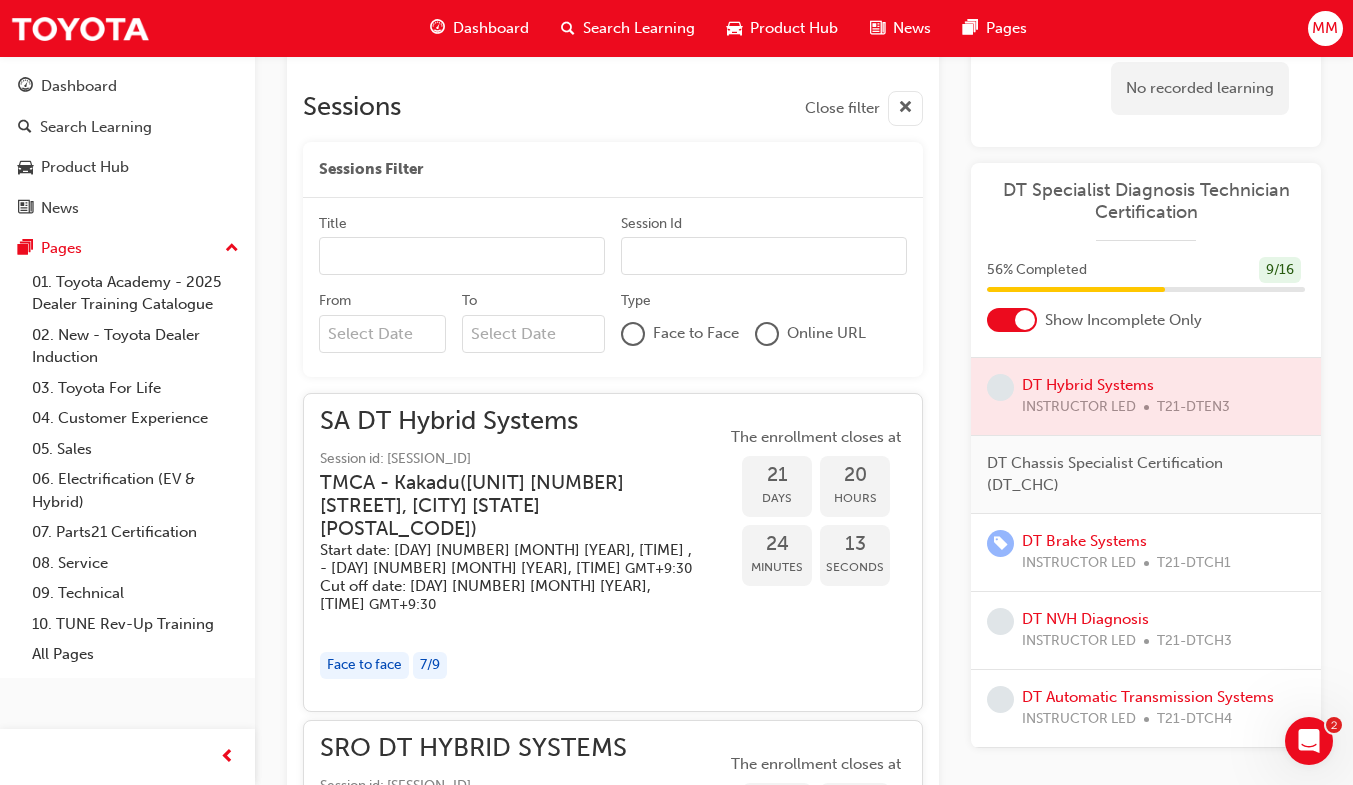 click at bounding box center (1146, 396) 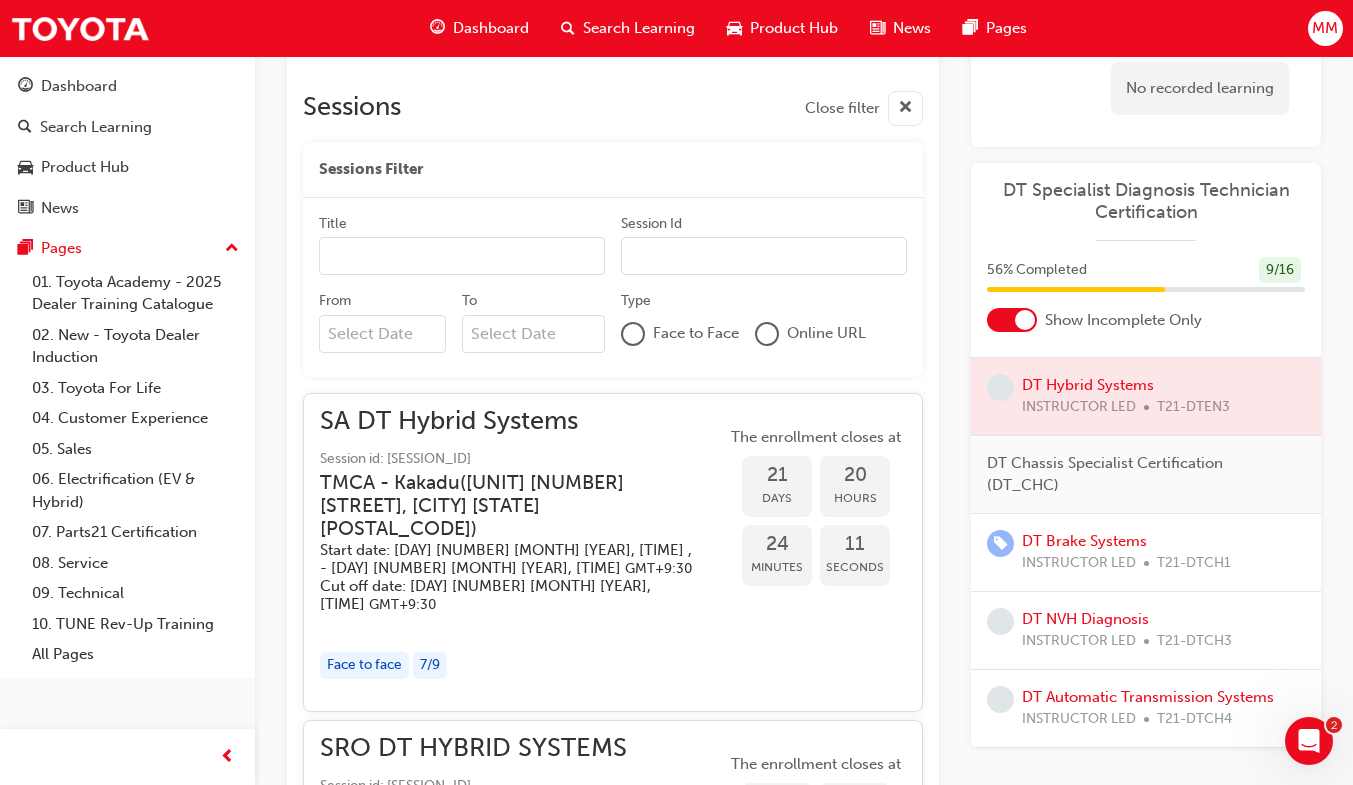 click at bounding box center [1146, 396] 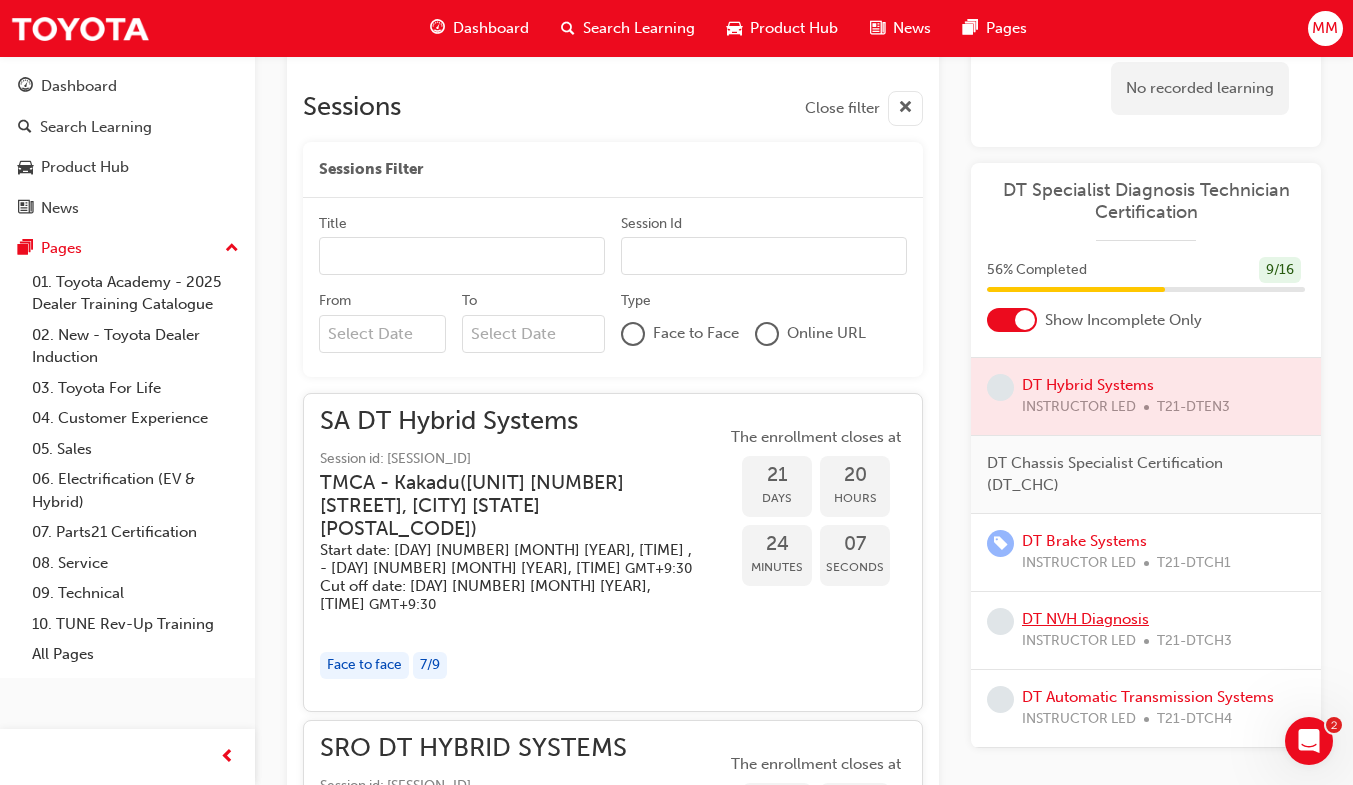 click on "DT NVH Diagnosis" at bounding box center [1085, 619] 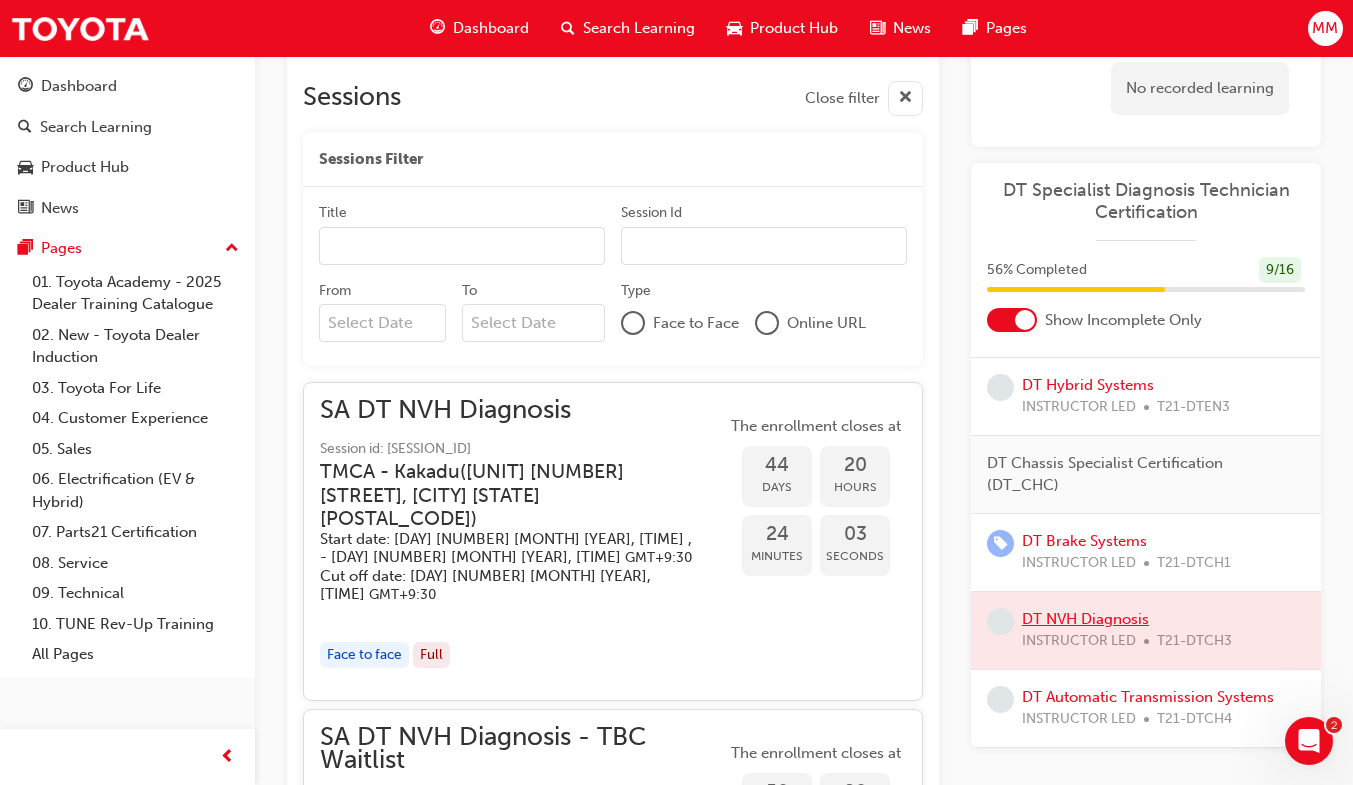 scroll, scrollTop: 972, scrollLeft: 0, axis: vertical 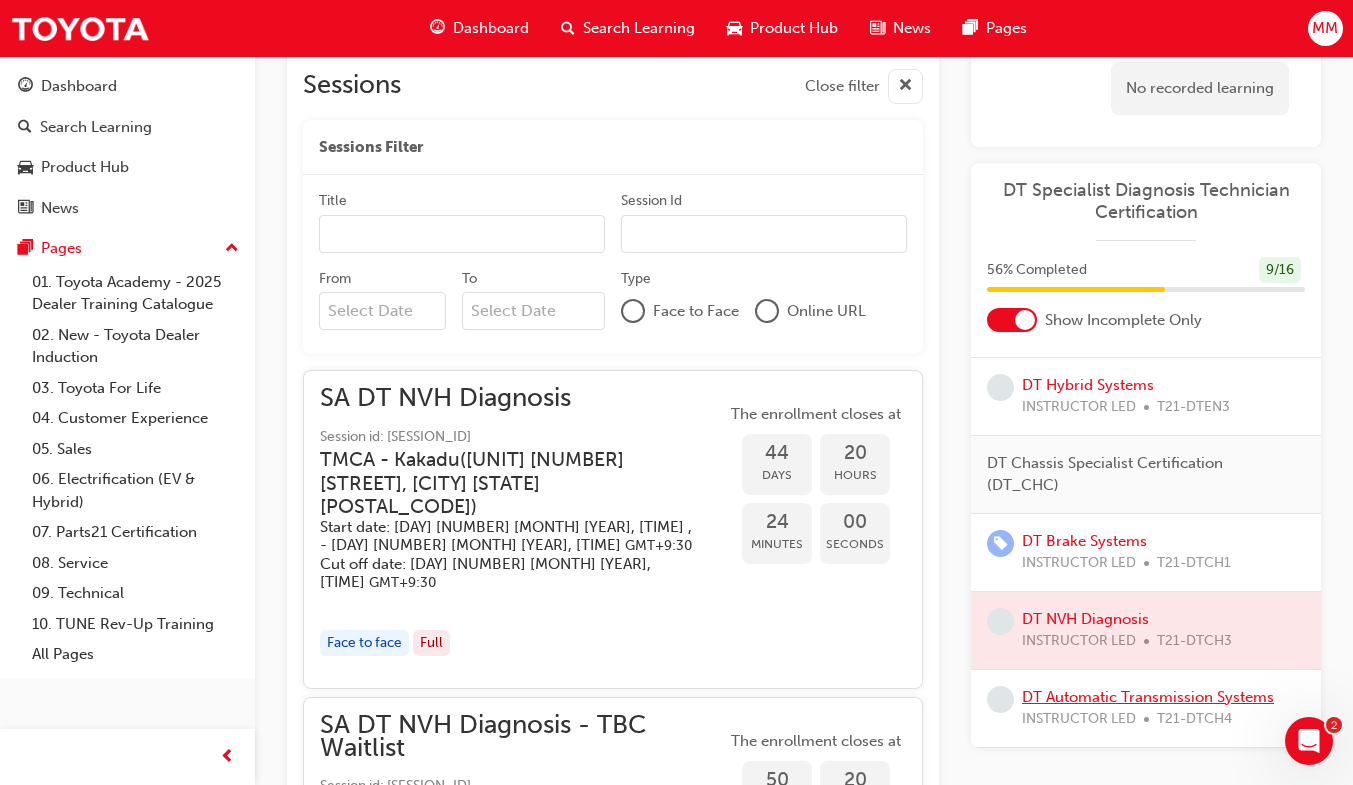 click on "DT Automatic Transmission Systems" at bounding box center [1148, 697] 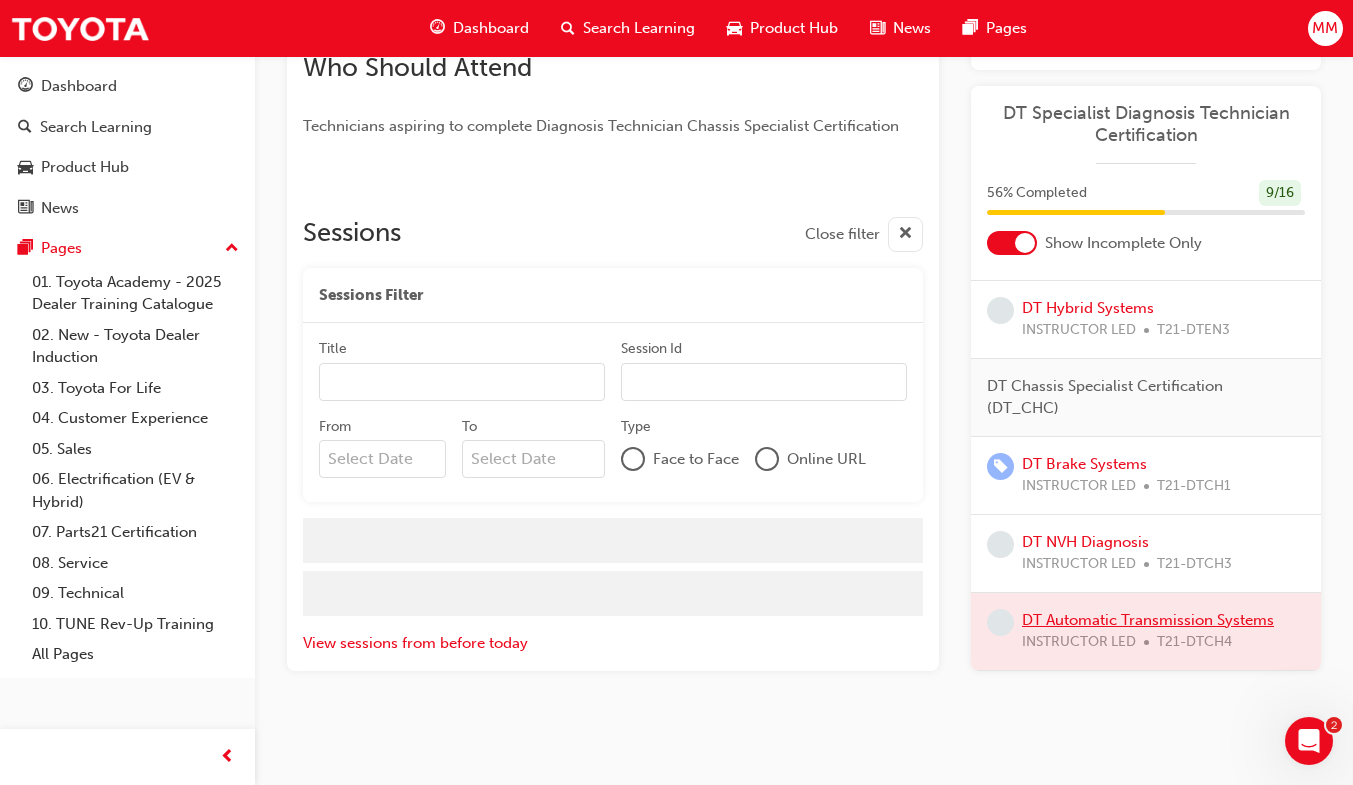 scroll, scrollTop: 1011, scrollLeft: 0, axis: vertical 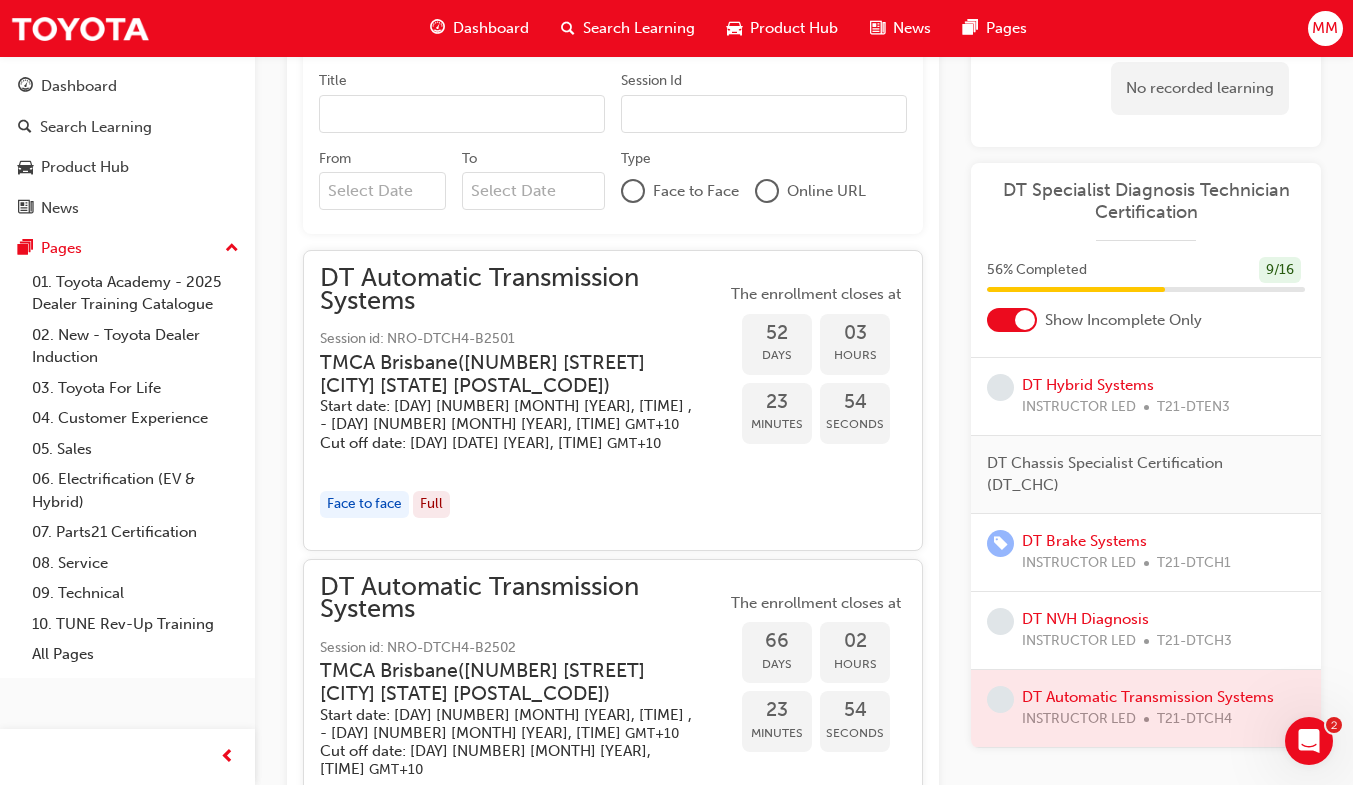 click on "Dashboard" at bounding box center (491, 28) 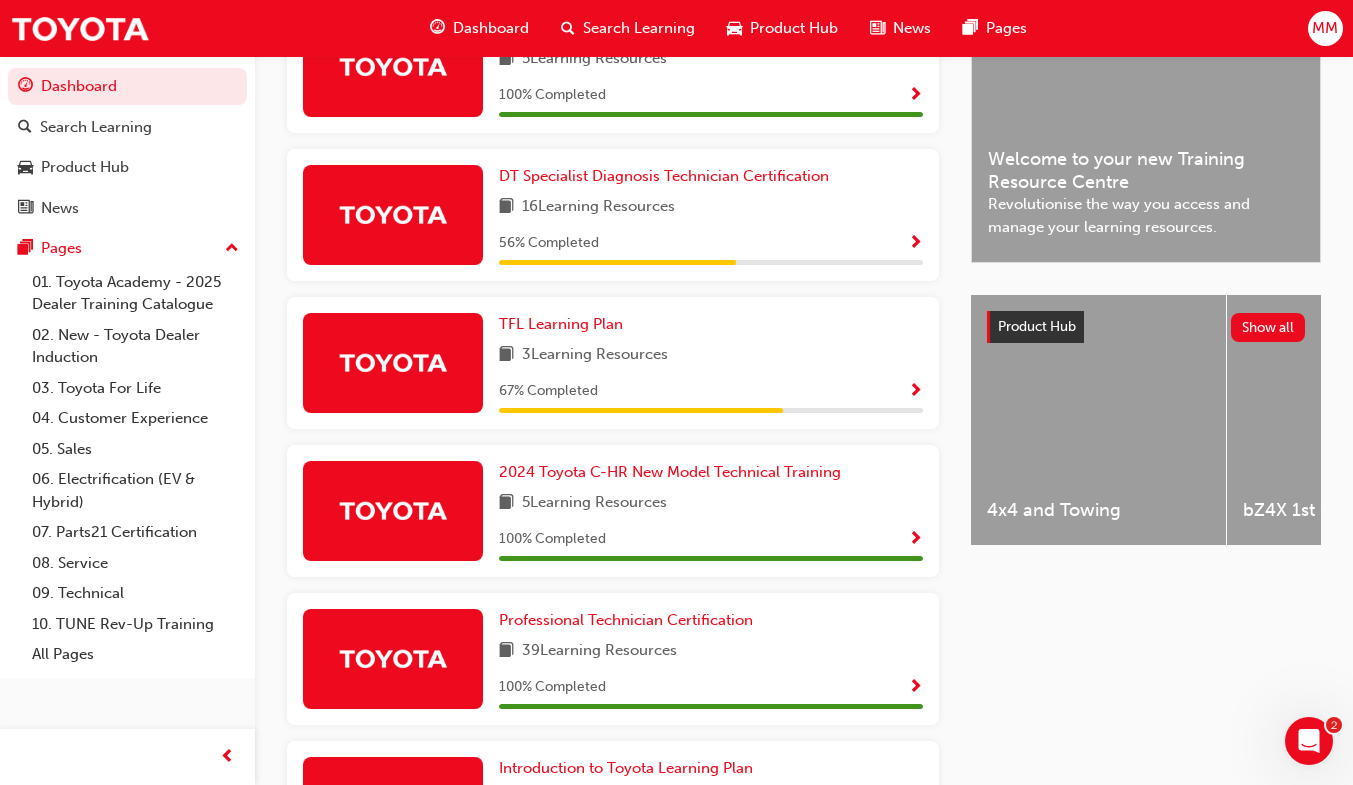 scroll, scrollTop: 532, scrollLeft: 0, axis: vertical 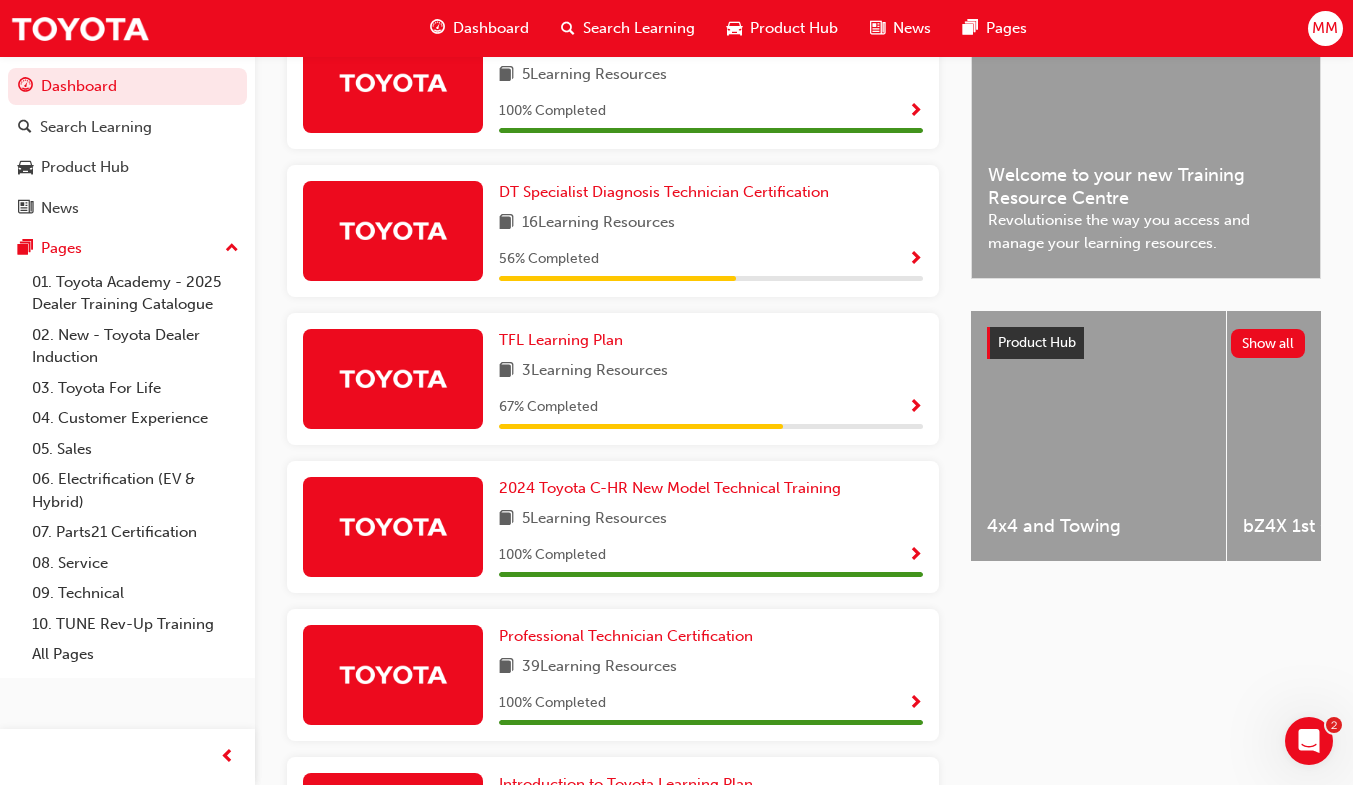 click at bounding box center (915, 260) 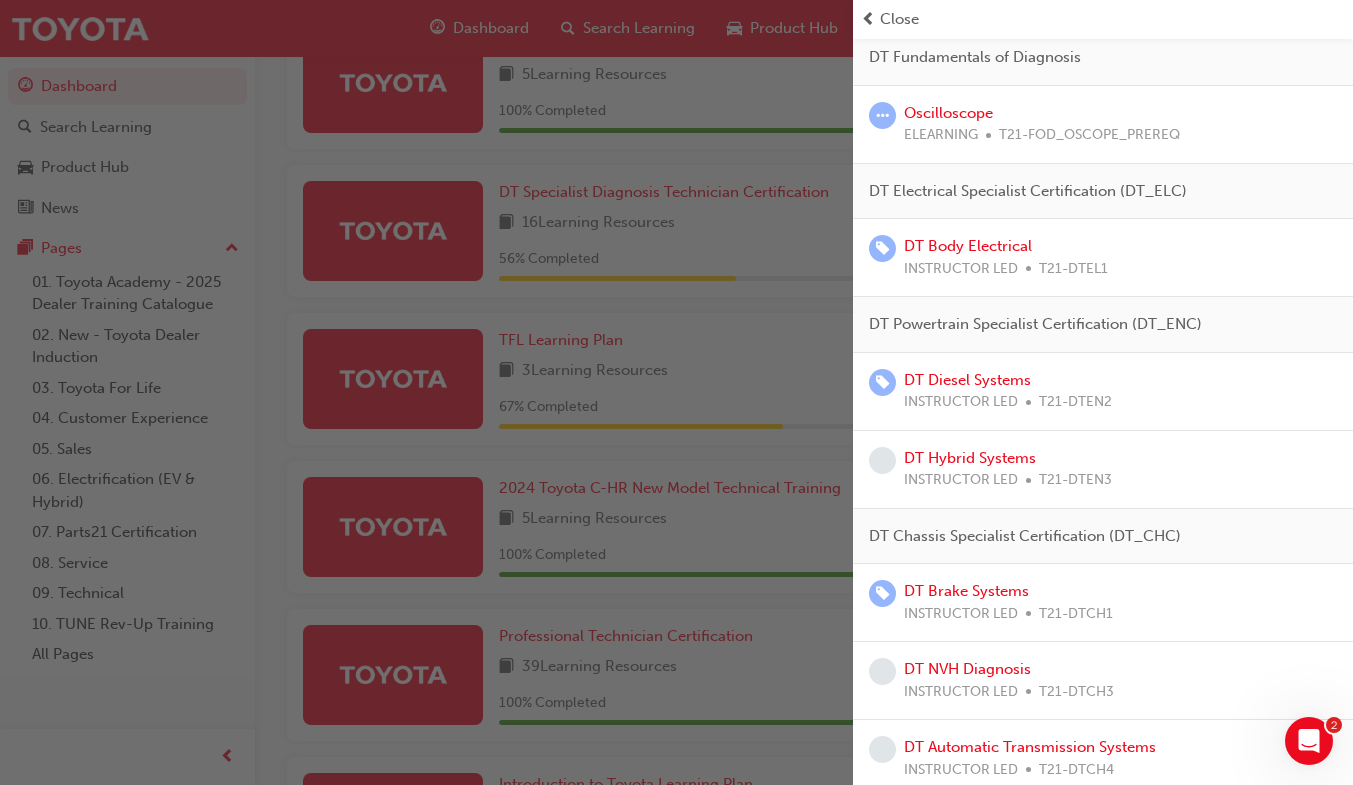 scroll, scrollTop: 184, scrollLeft: 0, axis: vertical 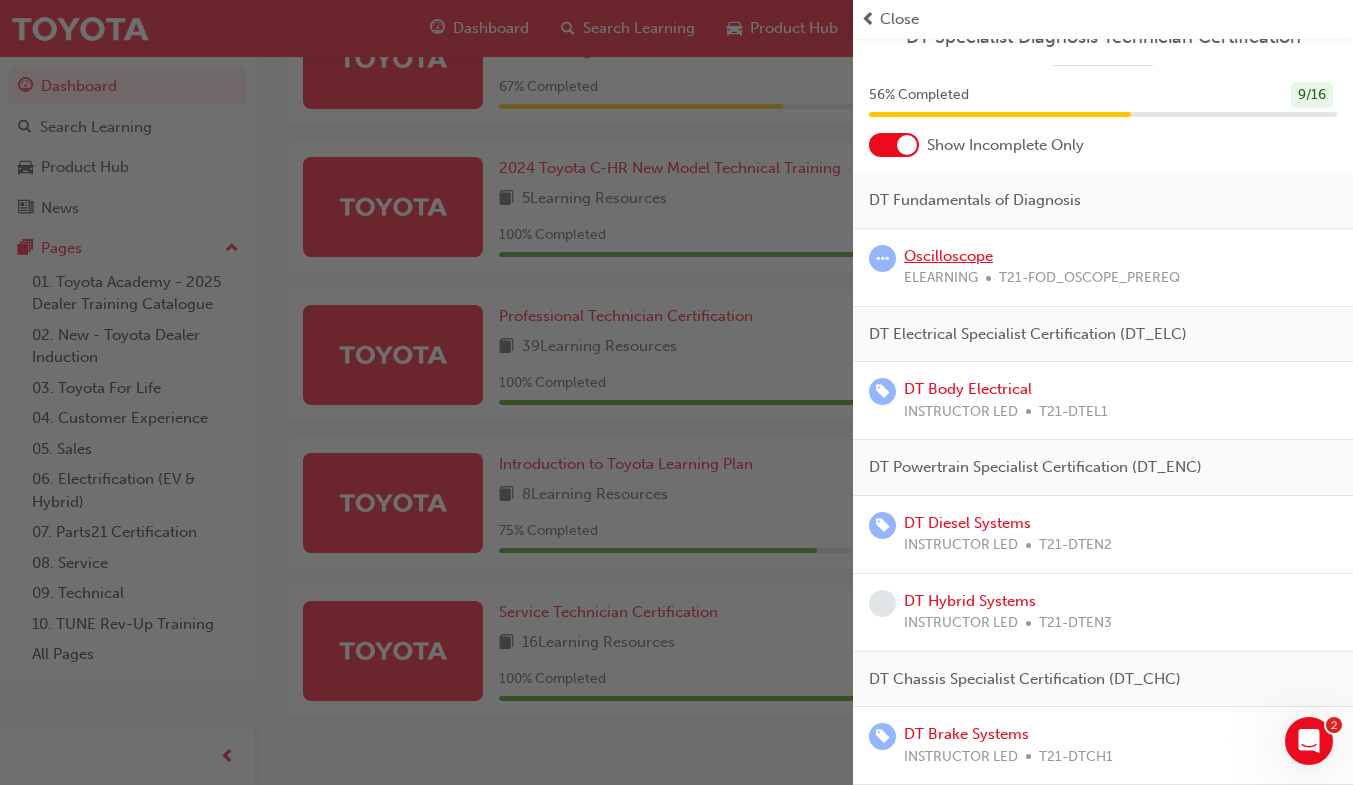 click on "Oscilloscope" at bounding box center (948, 256) 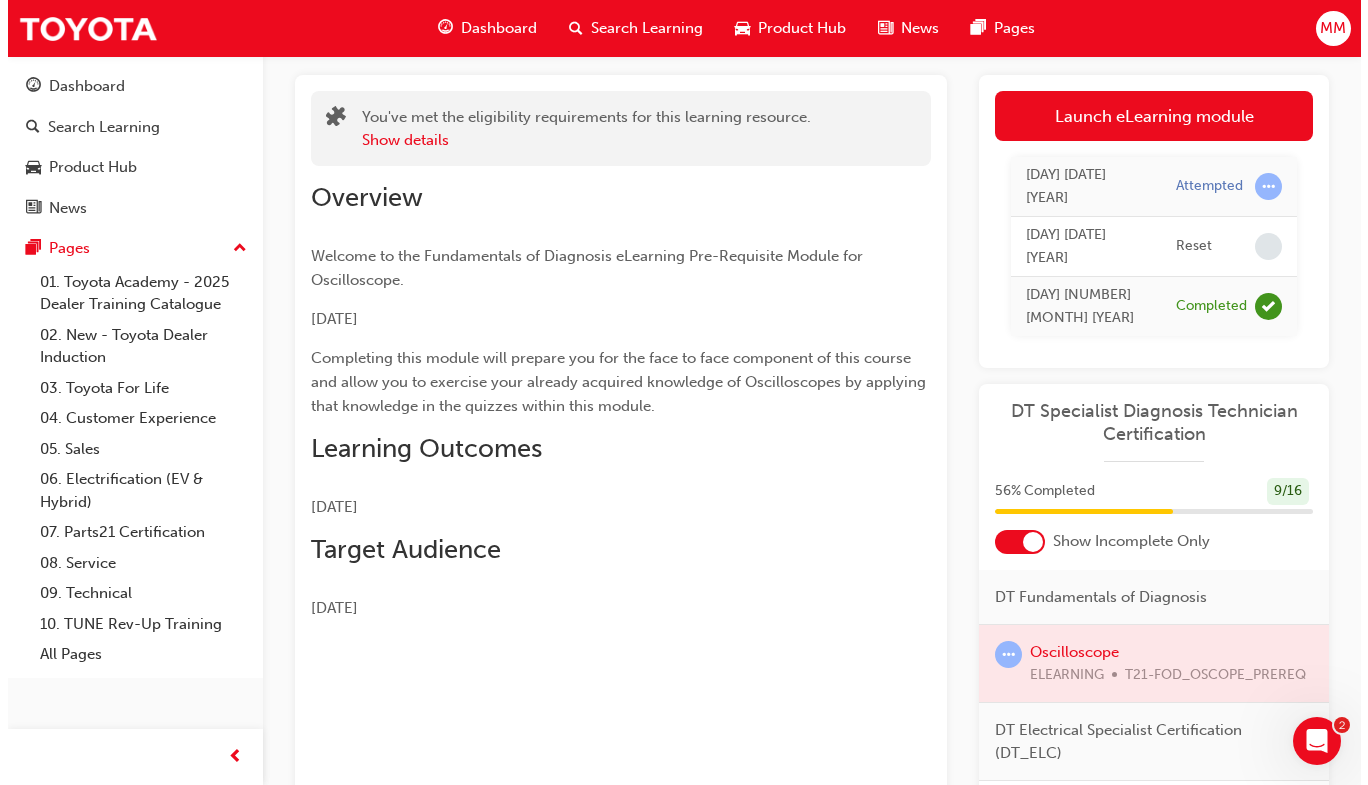 scroll, scrollTop: 0, scrollLeft: 0, axis: both 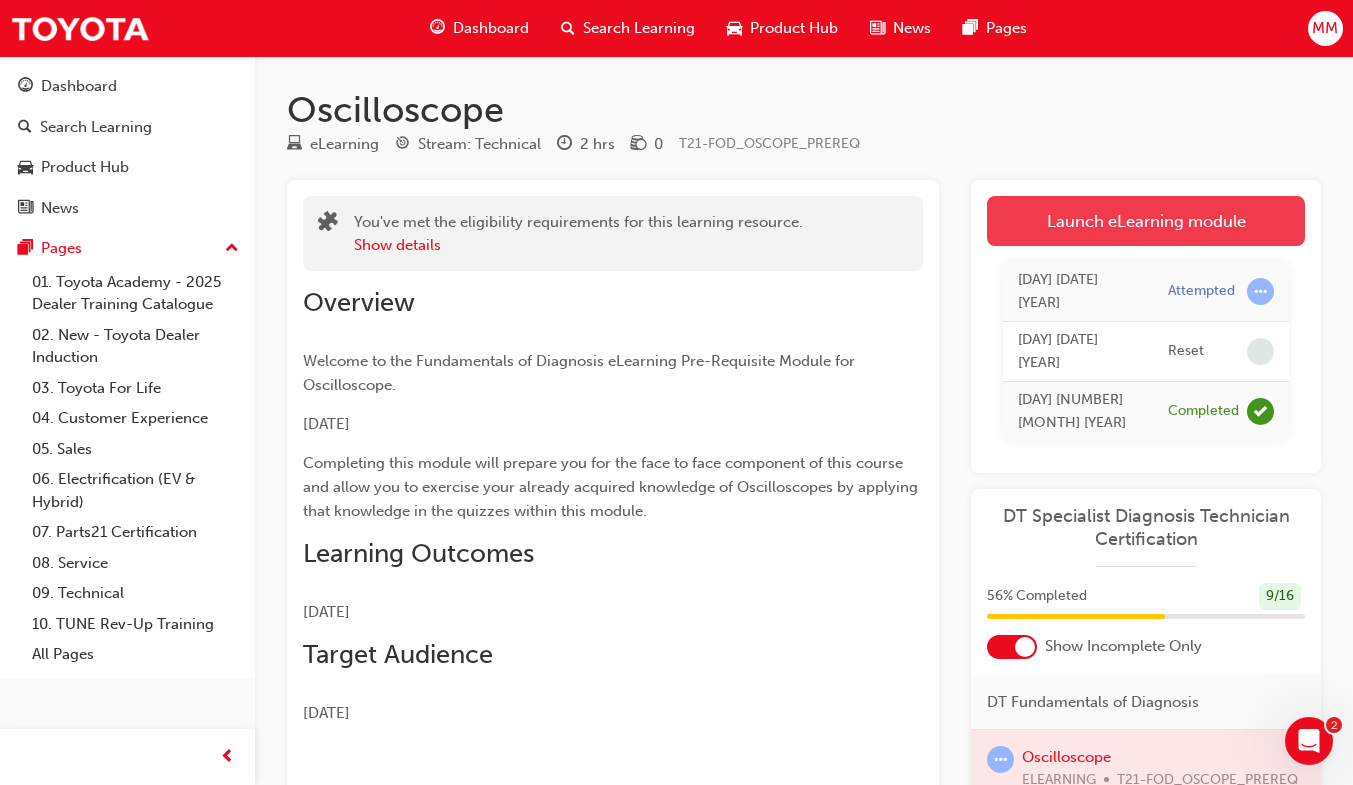 click on "Launch eLearning module" at bounding box center (1146, 221) 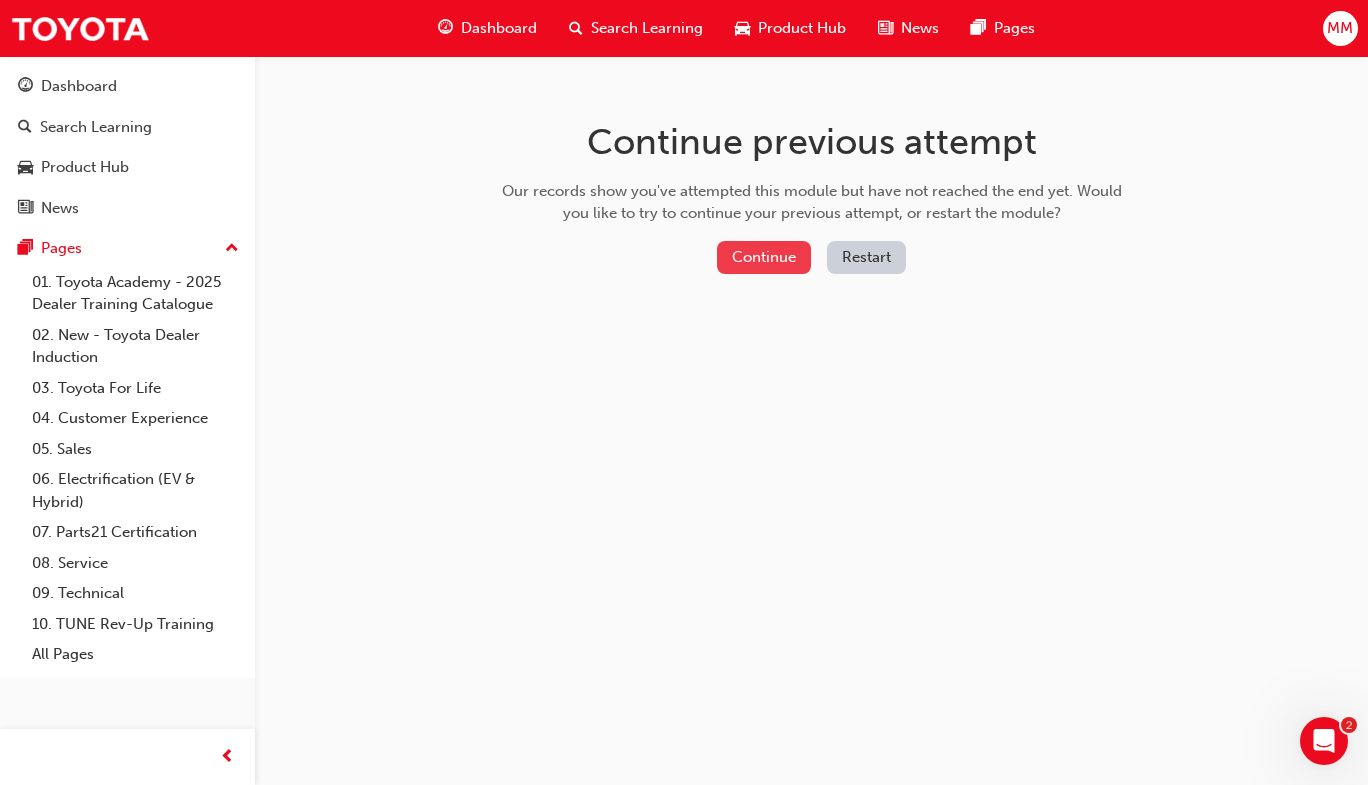 click on "Continue" at bounding box center [764, 257] 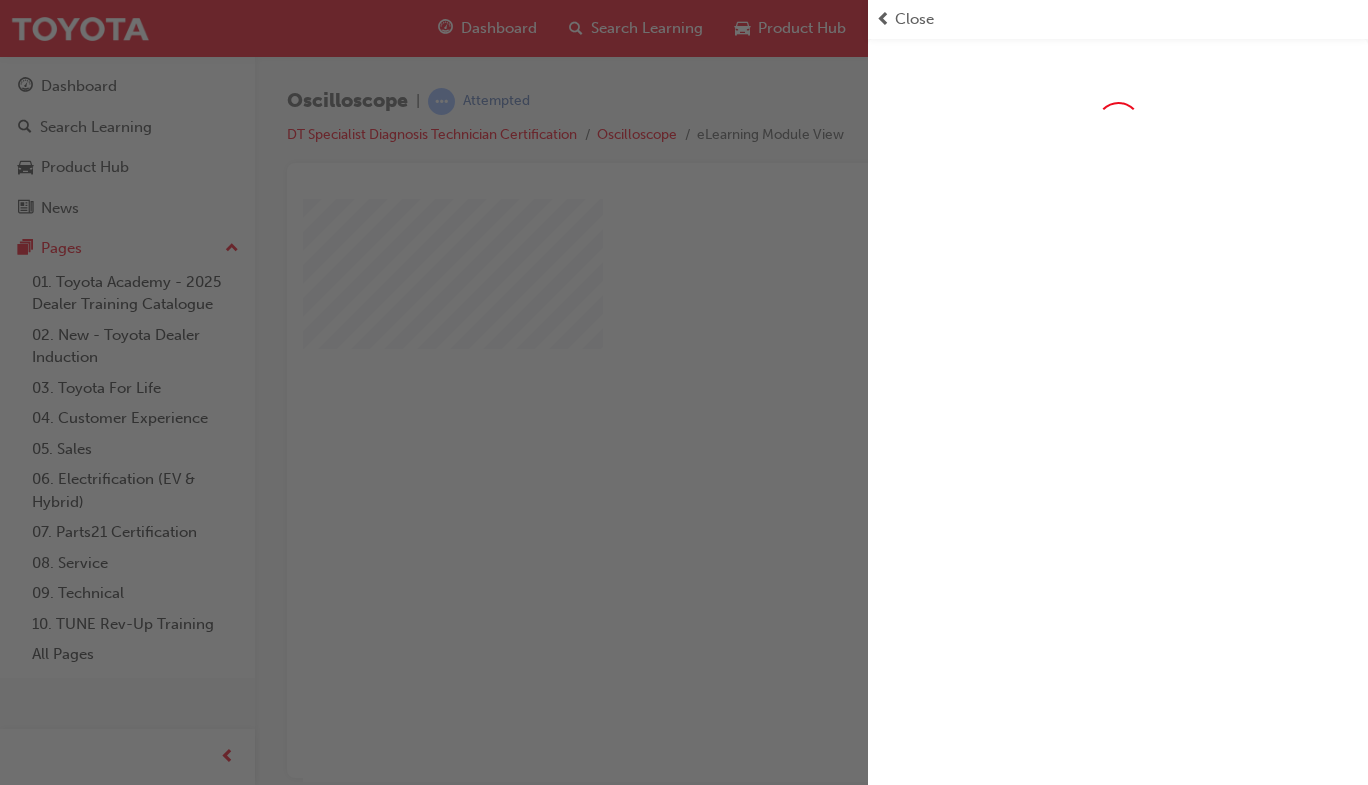 scroll, scrollTop: 0, scrollLeft: 0, axis: both 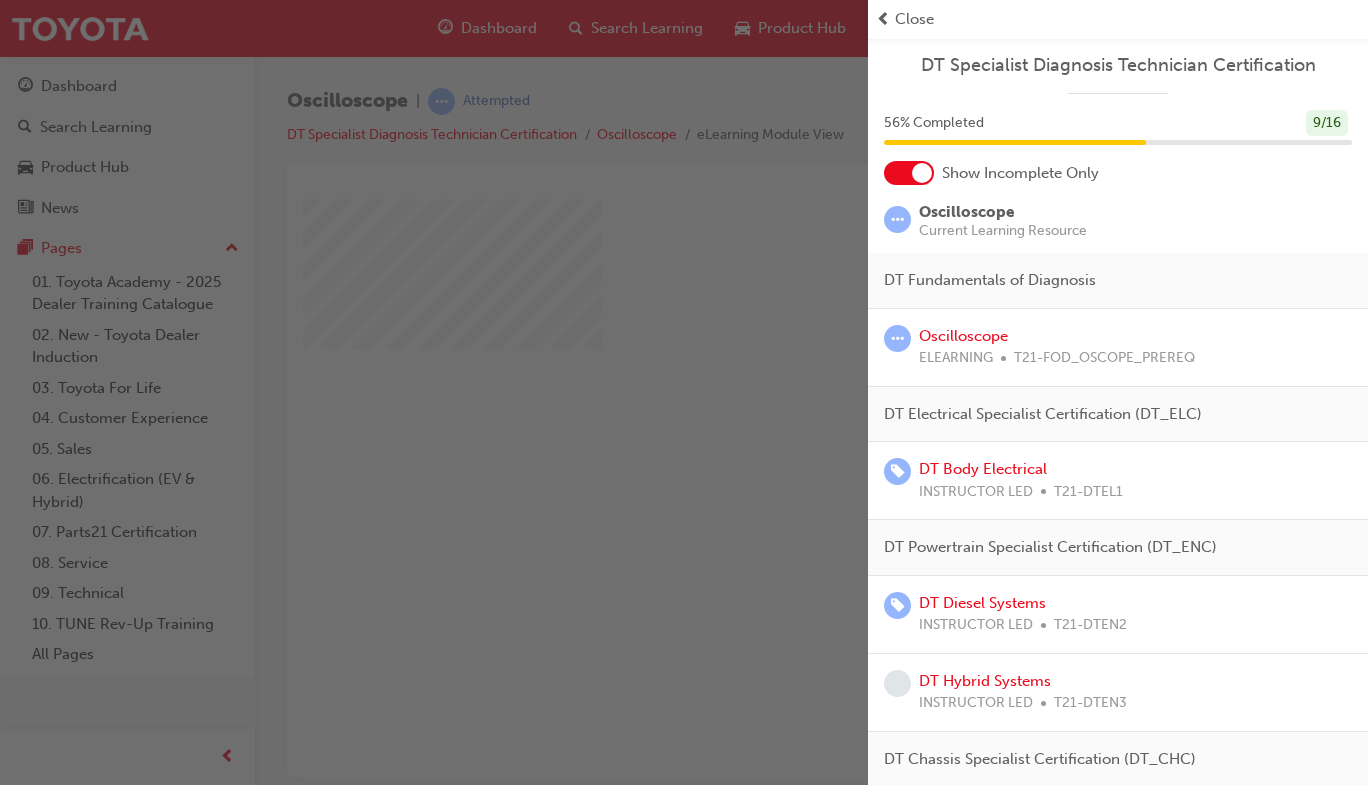 click at bounding box center [434, 392] 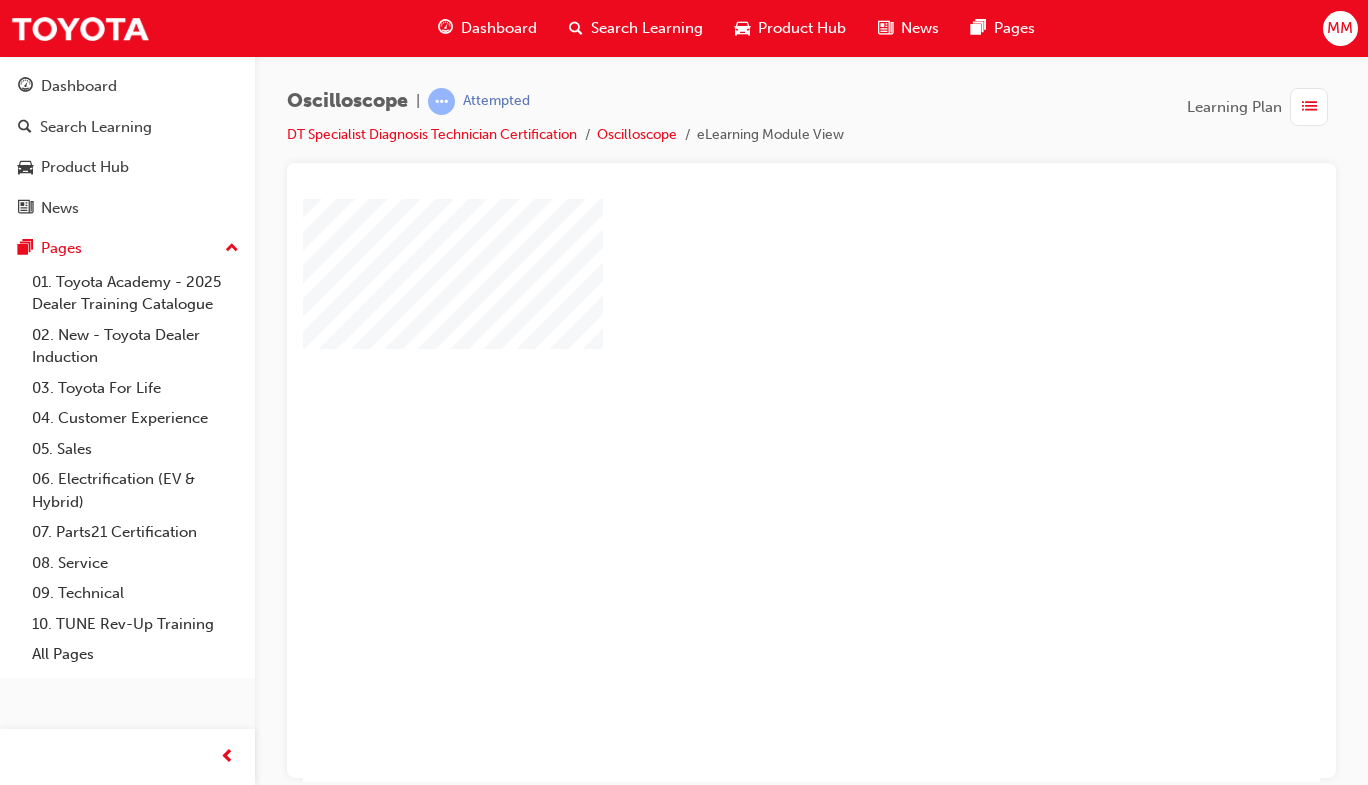 click at bounding box center (754, 432) 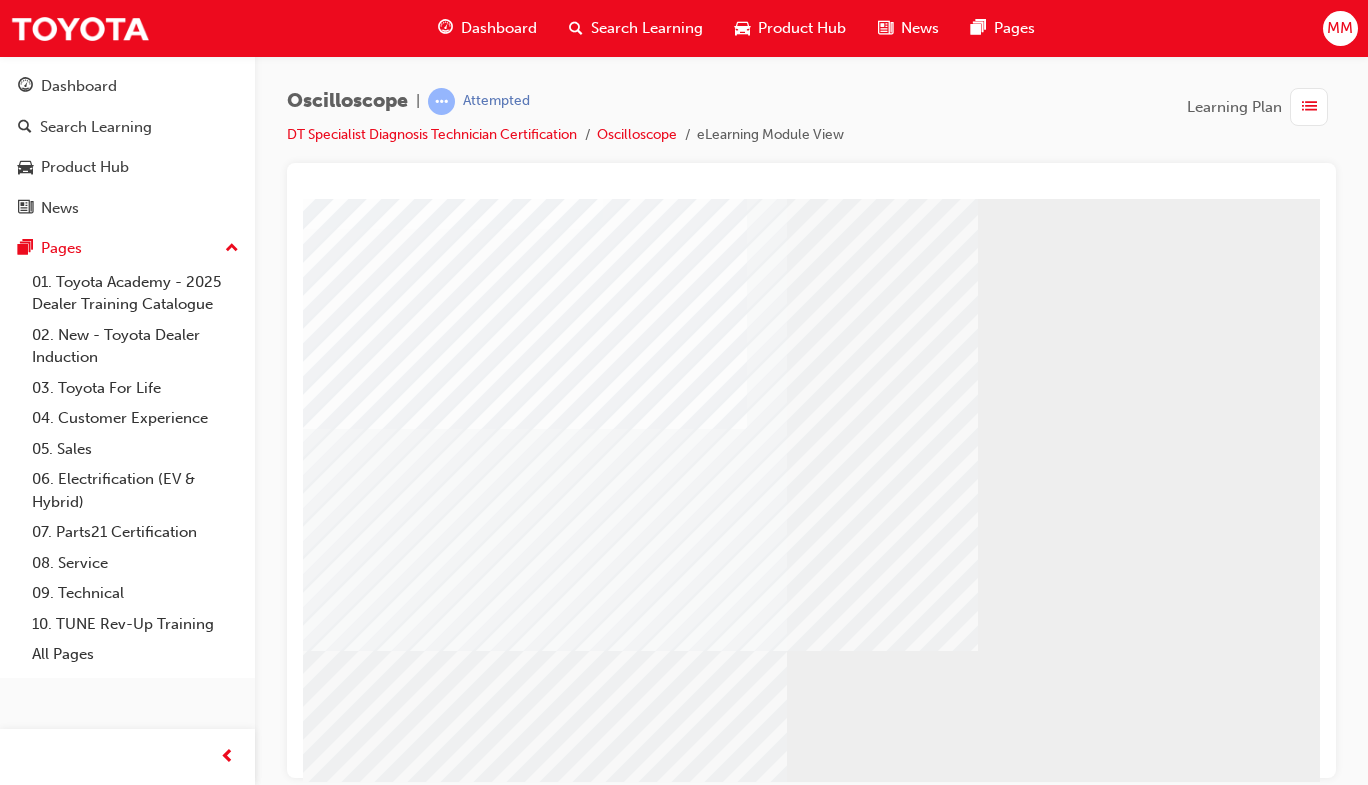 scroll, scrollTop: 182, scrollLeft: 0, axis: vertical 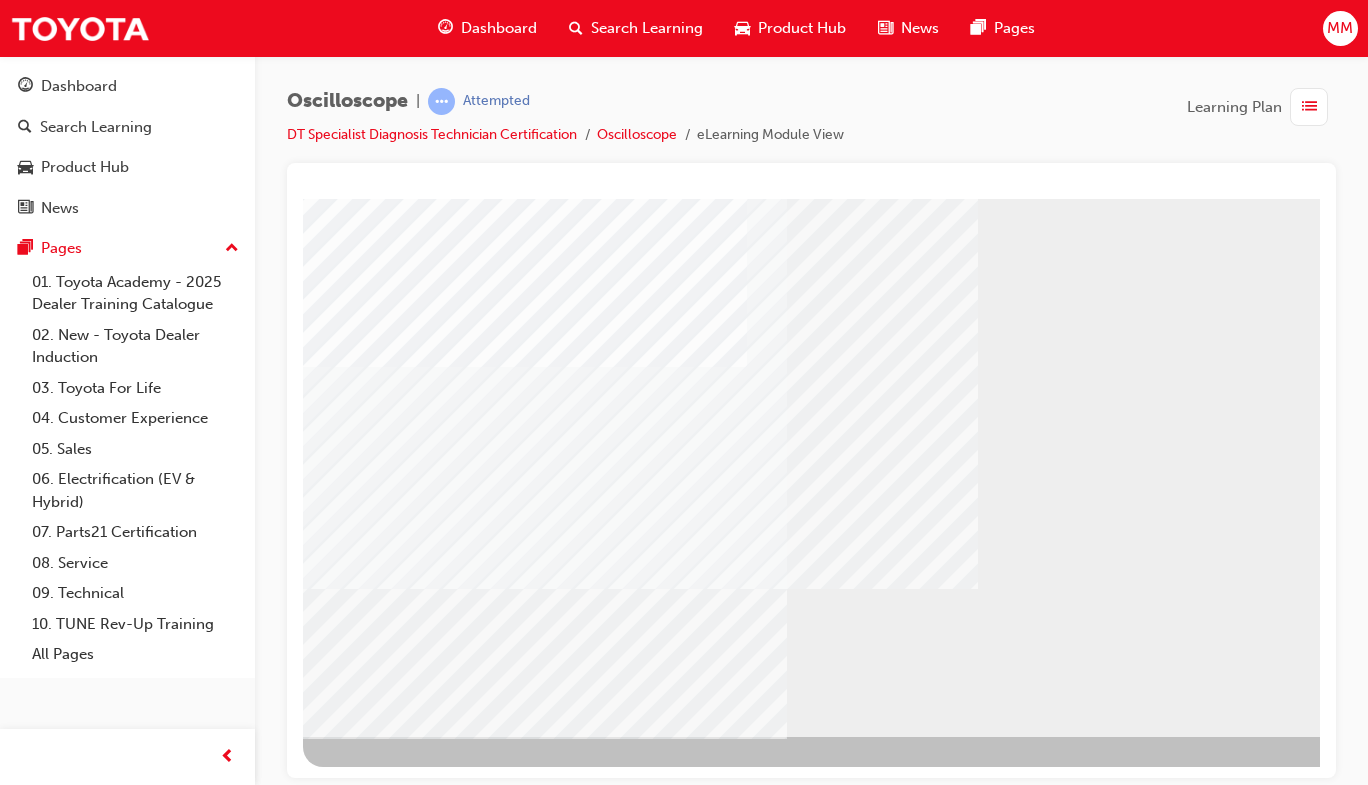 click at bounding box center (525, 2292) 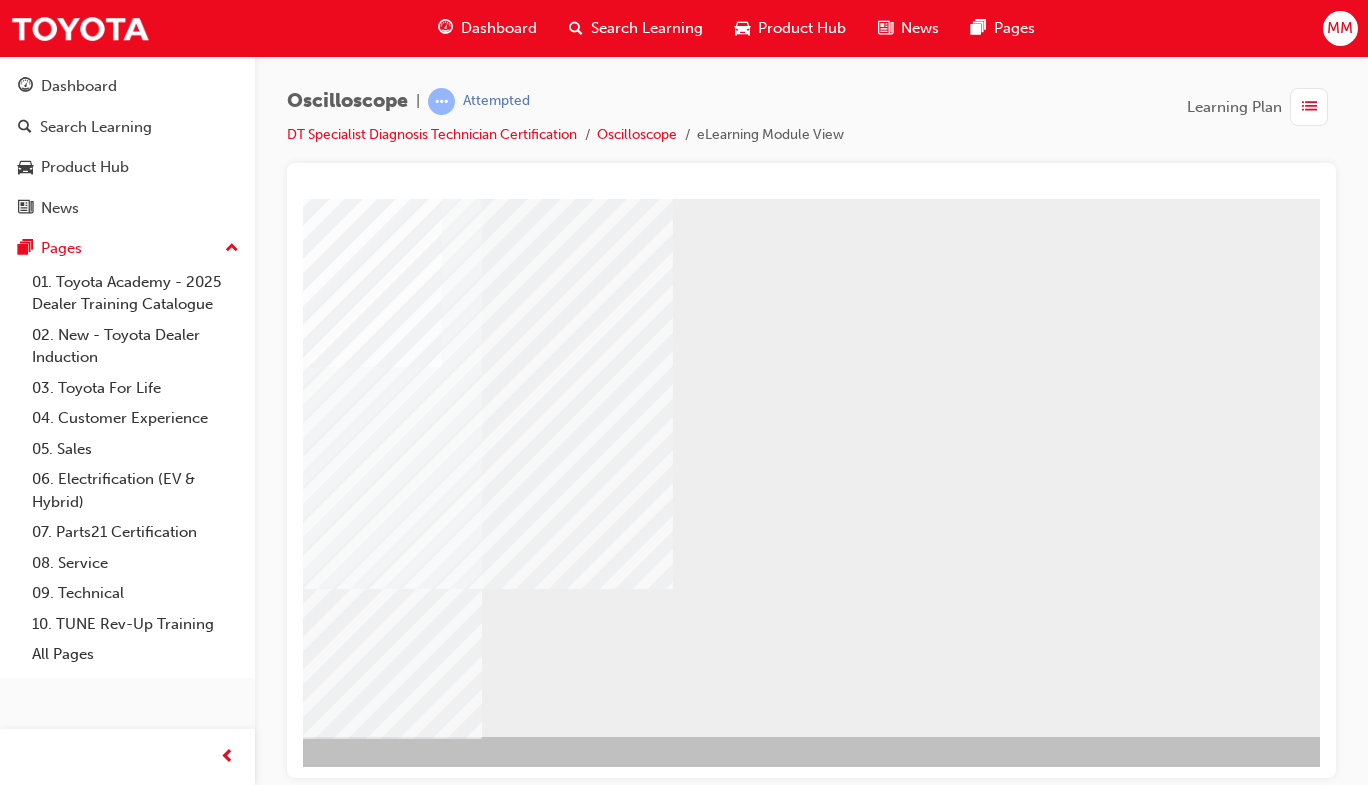 scroll, scrollTop: 182, scrollLeft: 320, axis: both 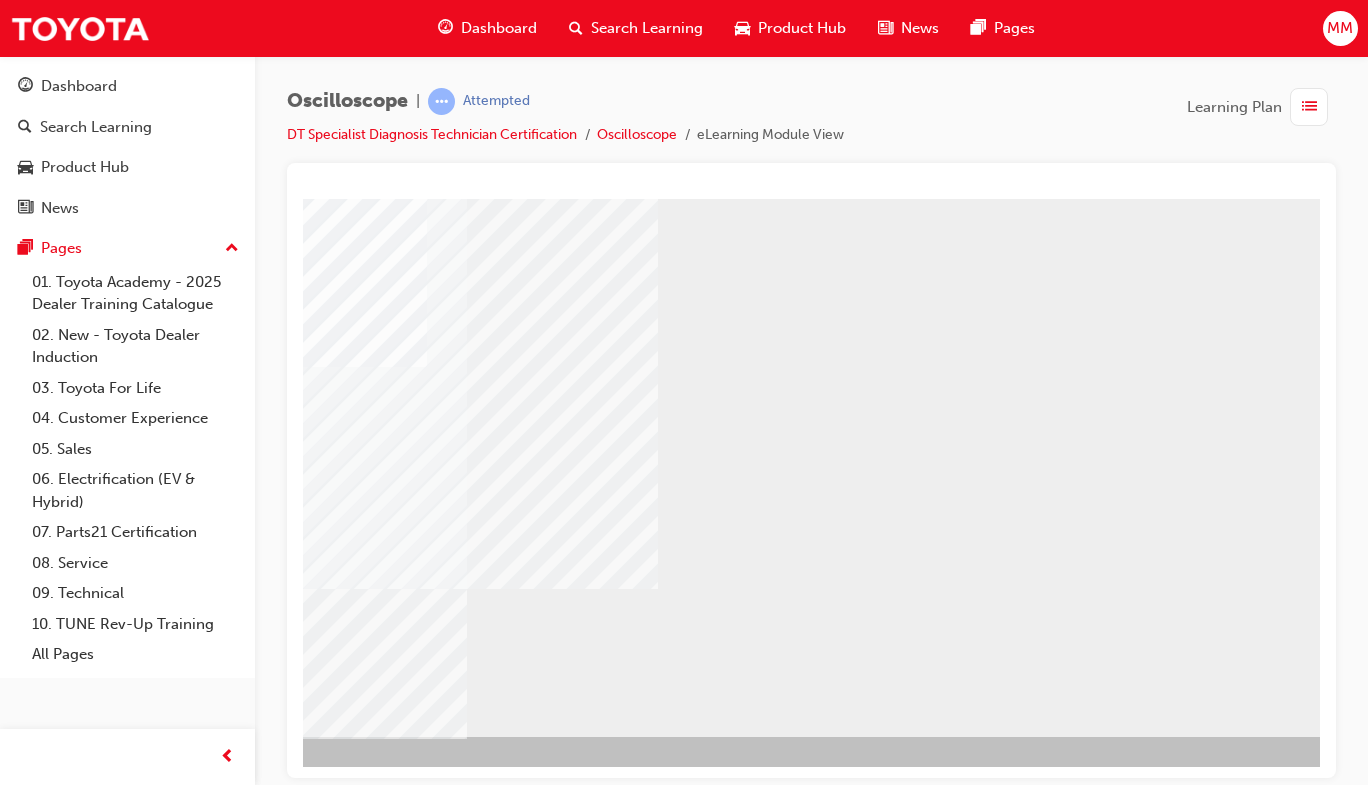 click at bounding box center (46, 1612) 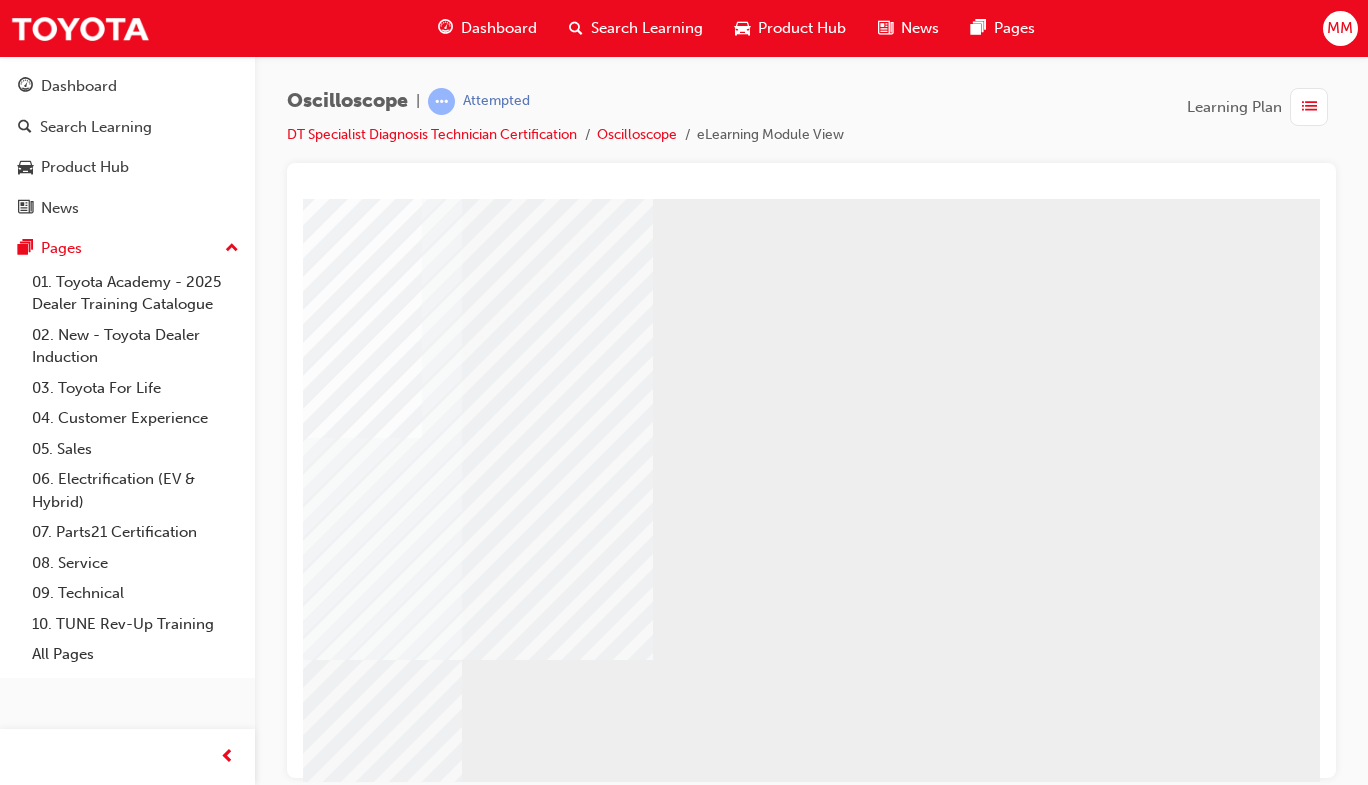 scroll, scrollTop: 182, scrollLeft: 325, axis: both 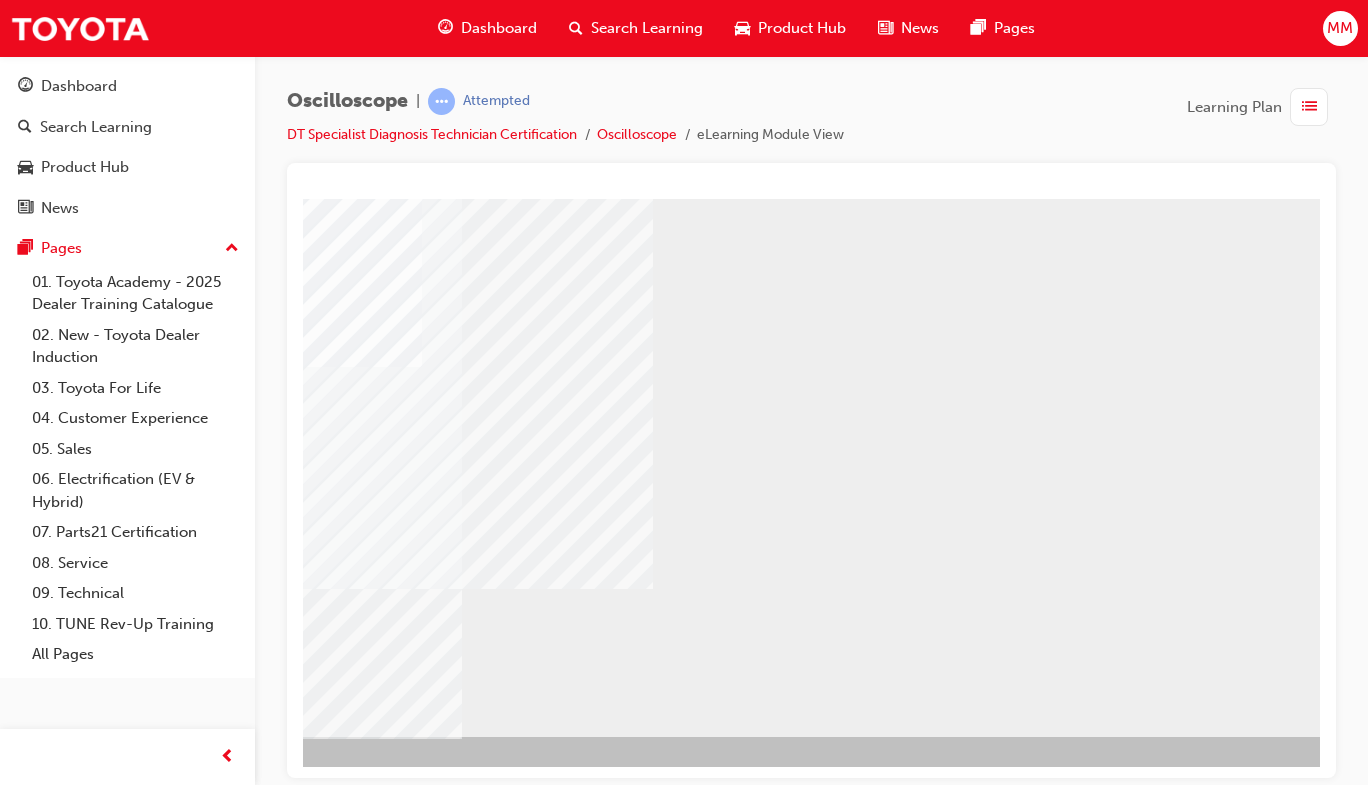 click at bounding box center (41, 790) 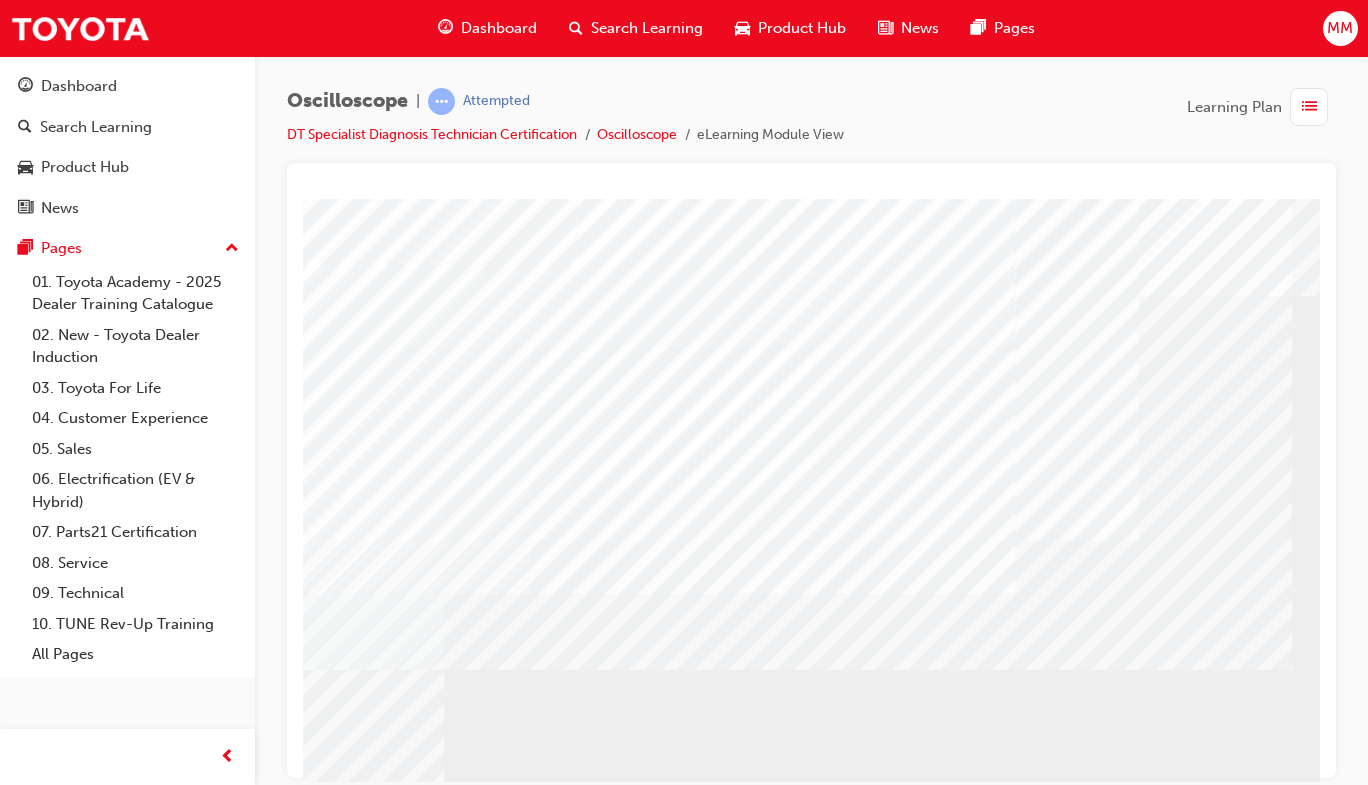 scroll, scrollTop: 0, scrollLeft: 358, axis: horizontal 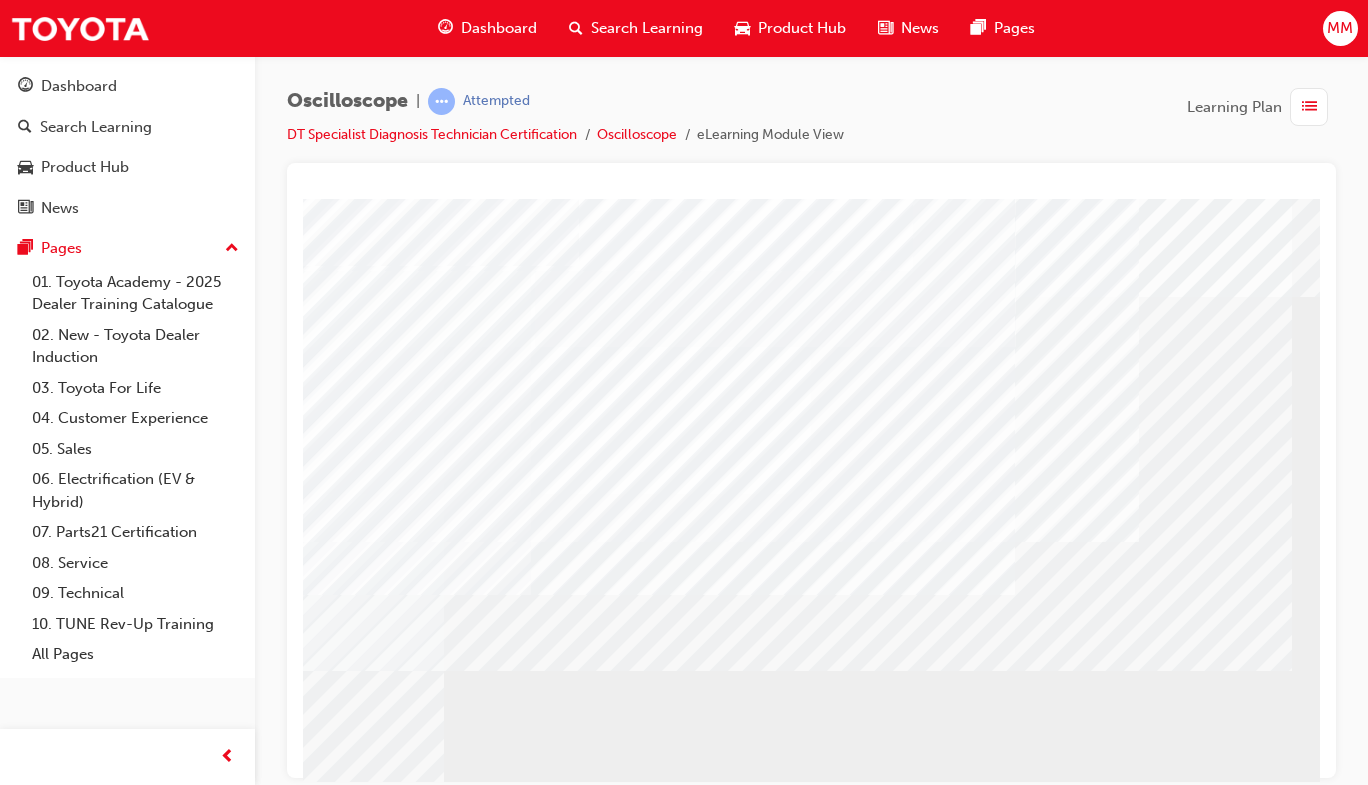 click at bounding box center [626, 1382] 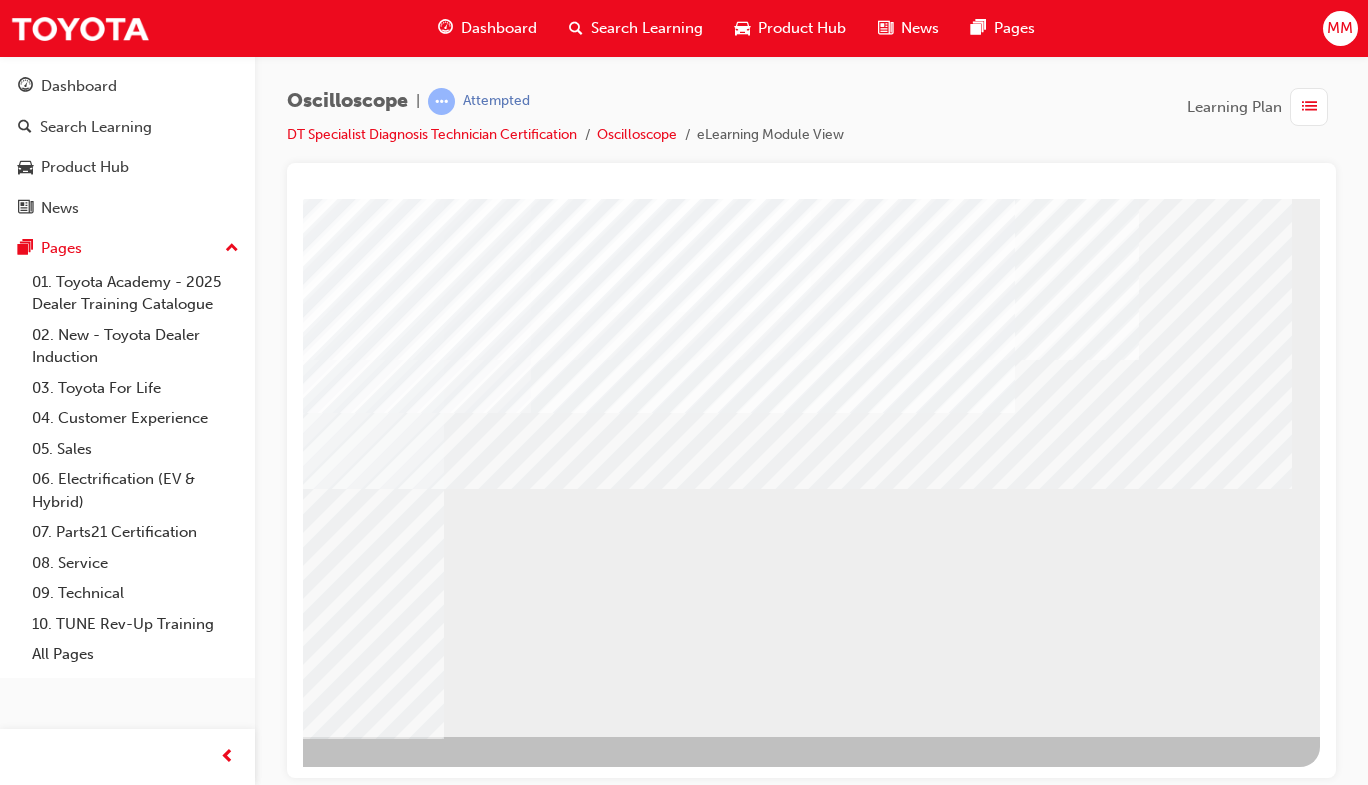 click at bounding box center (23, 1454) 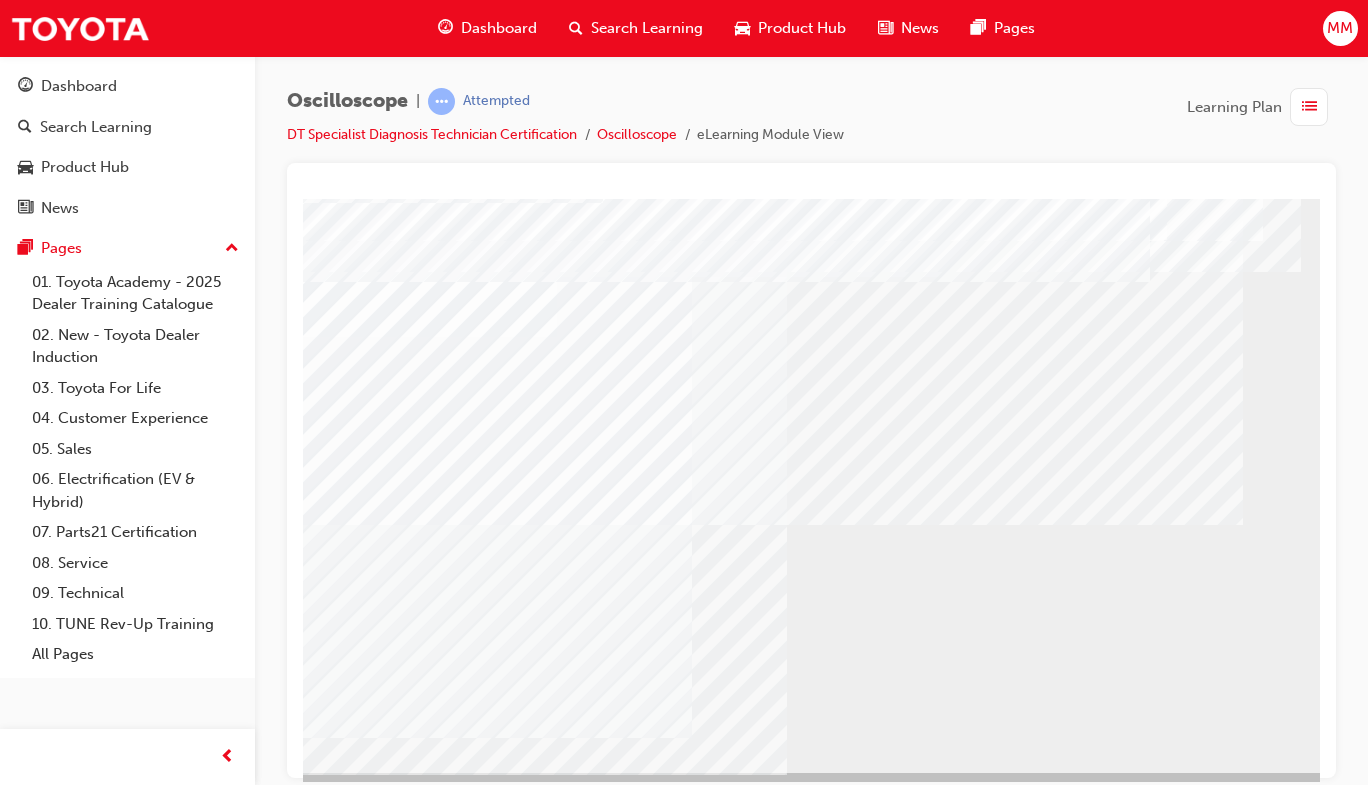 scroll, scrollTop: 147, scrollLeft: 0, axis: vertical 